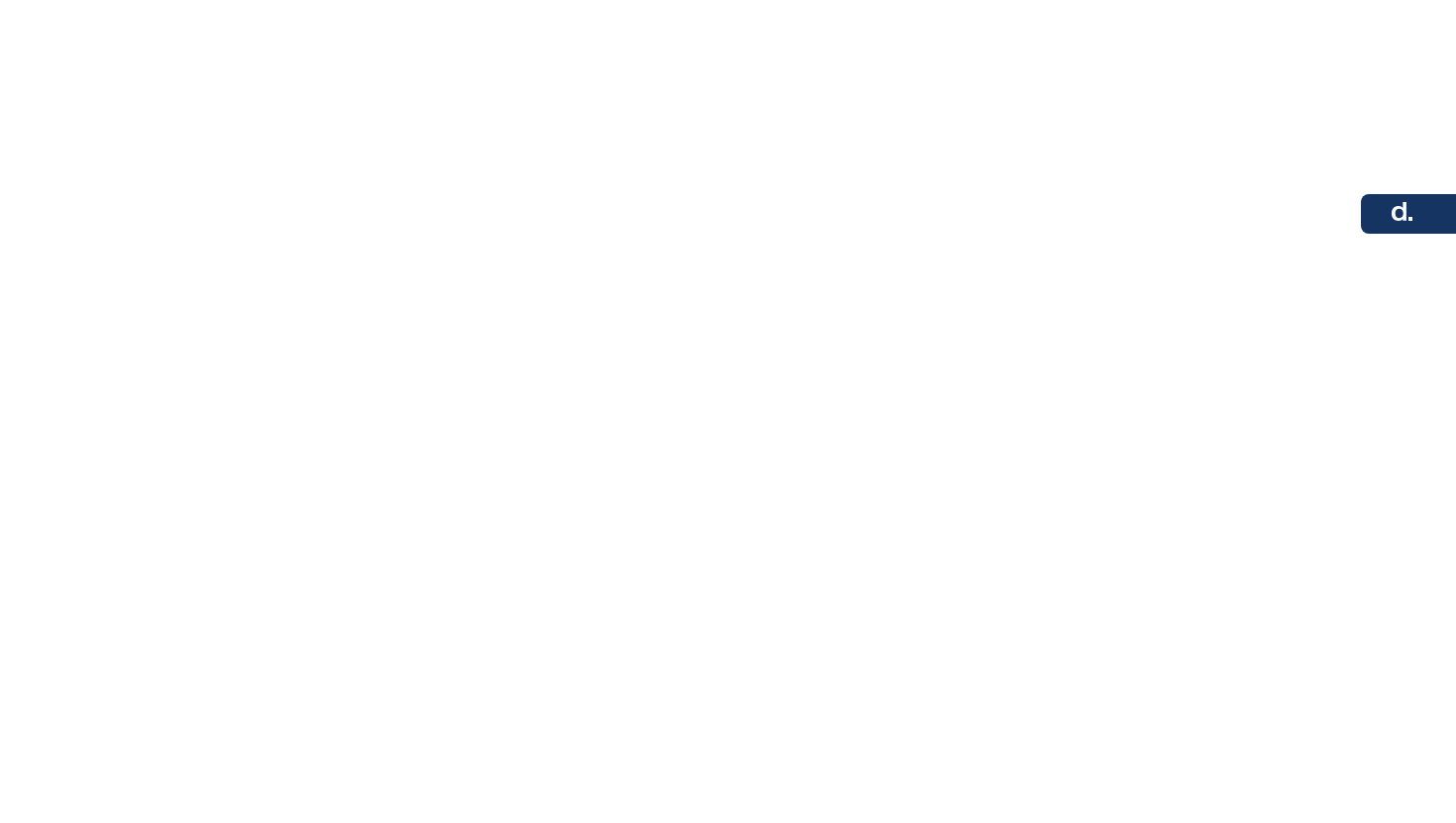 scroll, scrollTop: 0, scrollLeft: 0, axis: both 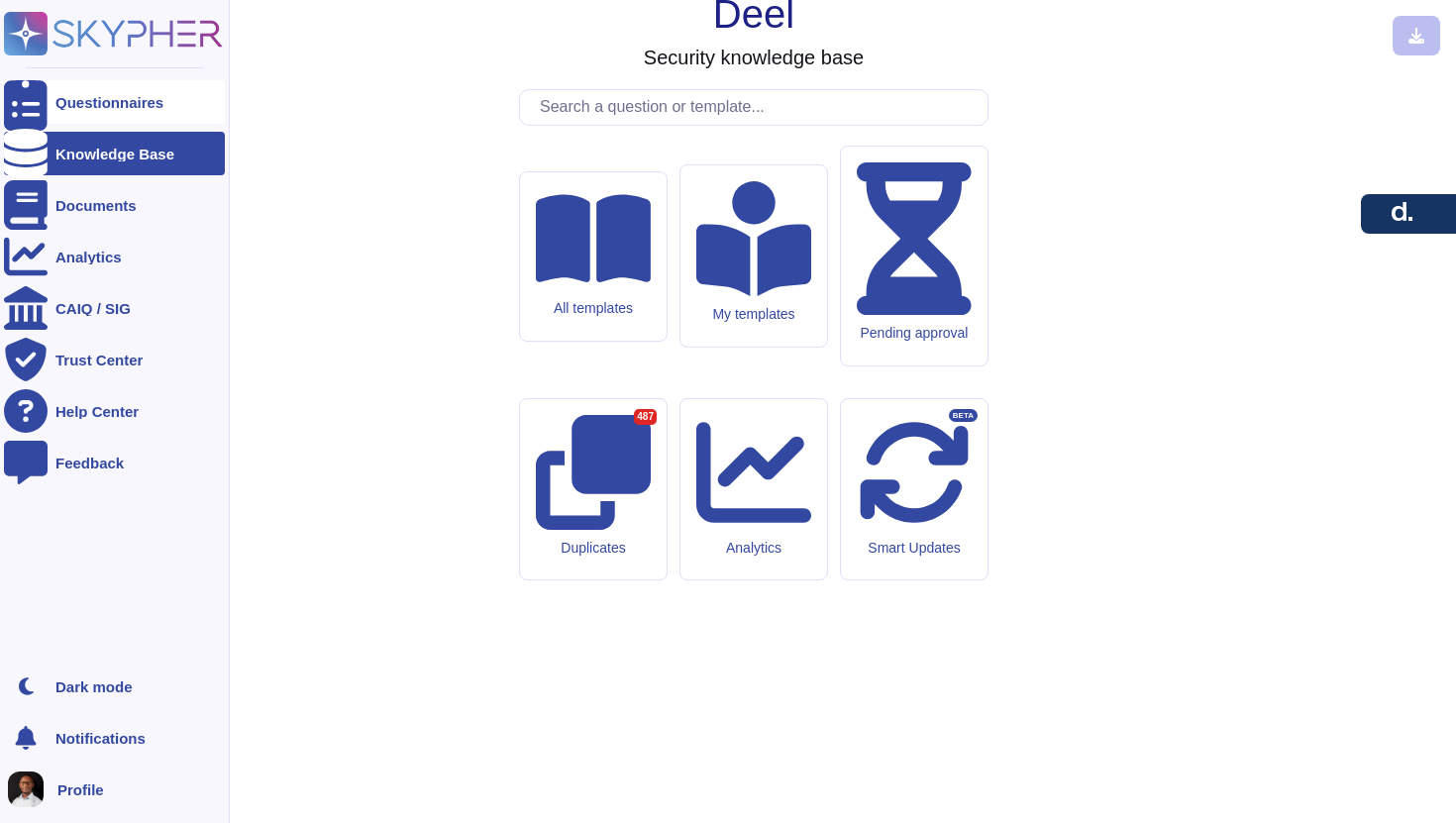 click on "Questionnaires" at bounding box center [109, 102] 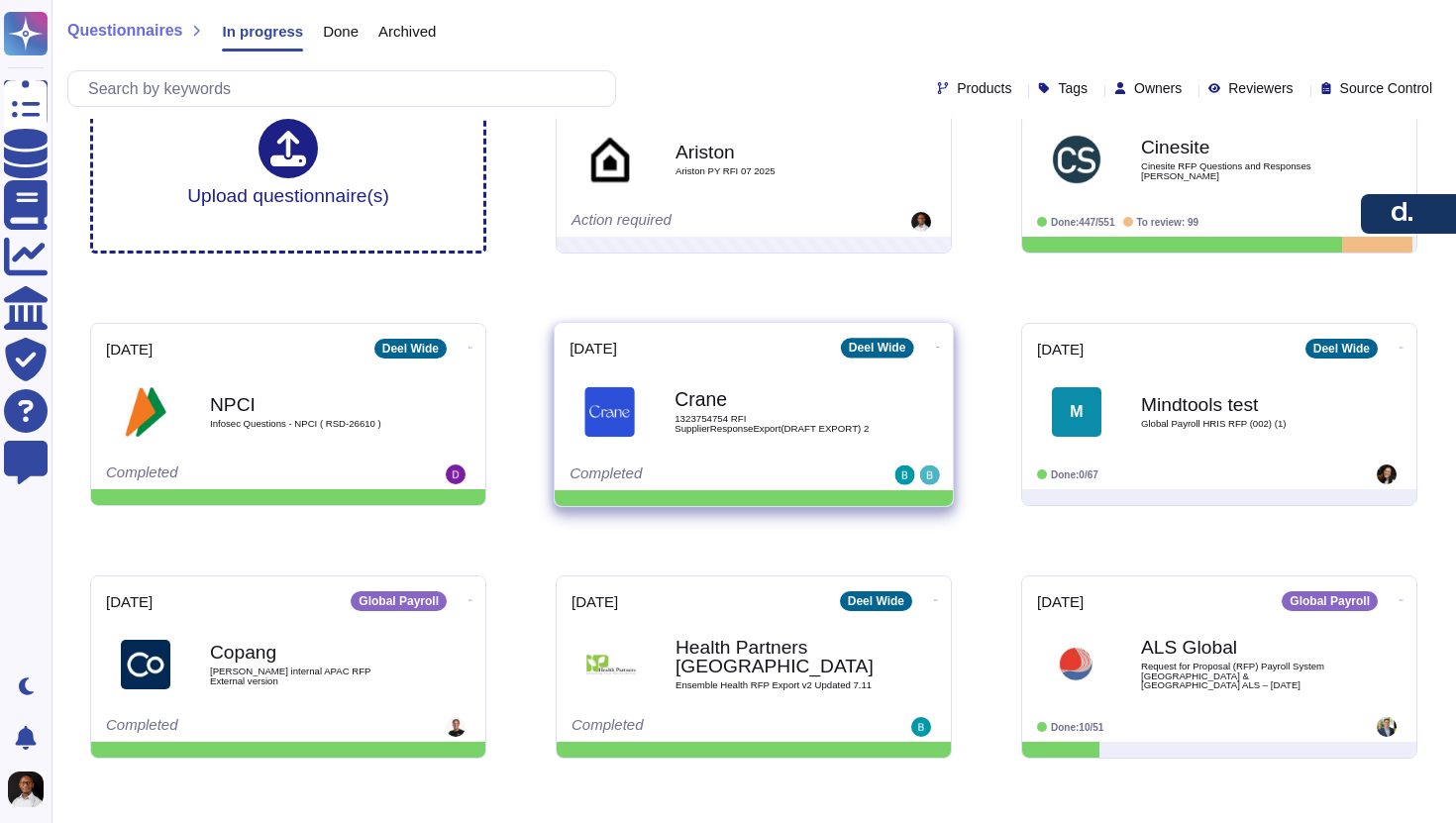scroll, scrollTop: 0, scrollLeft: 0, axis: both 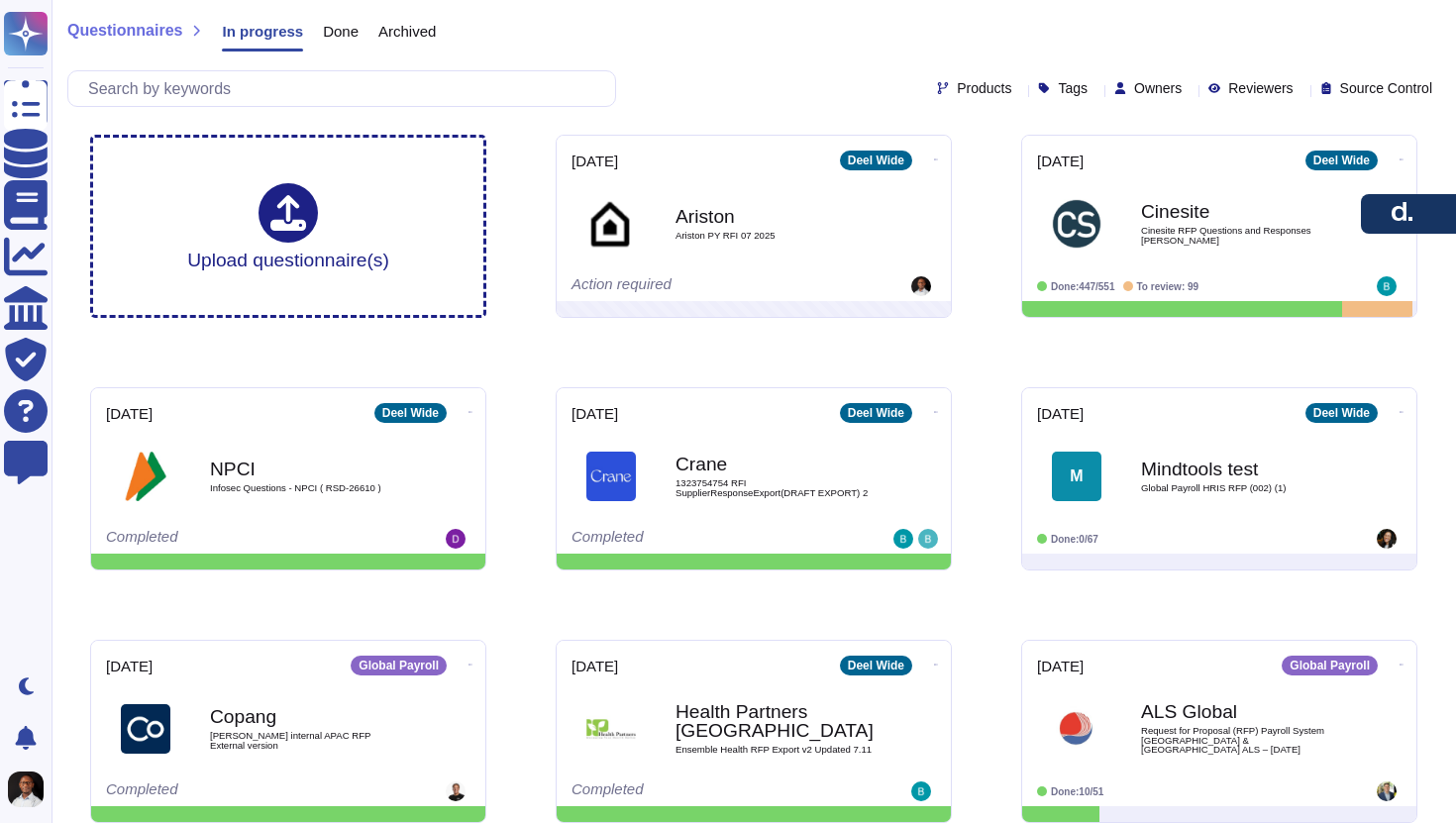 click on "Done" at bounding box center [341, 31] 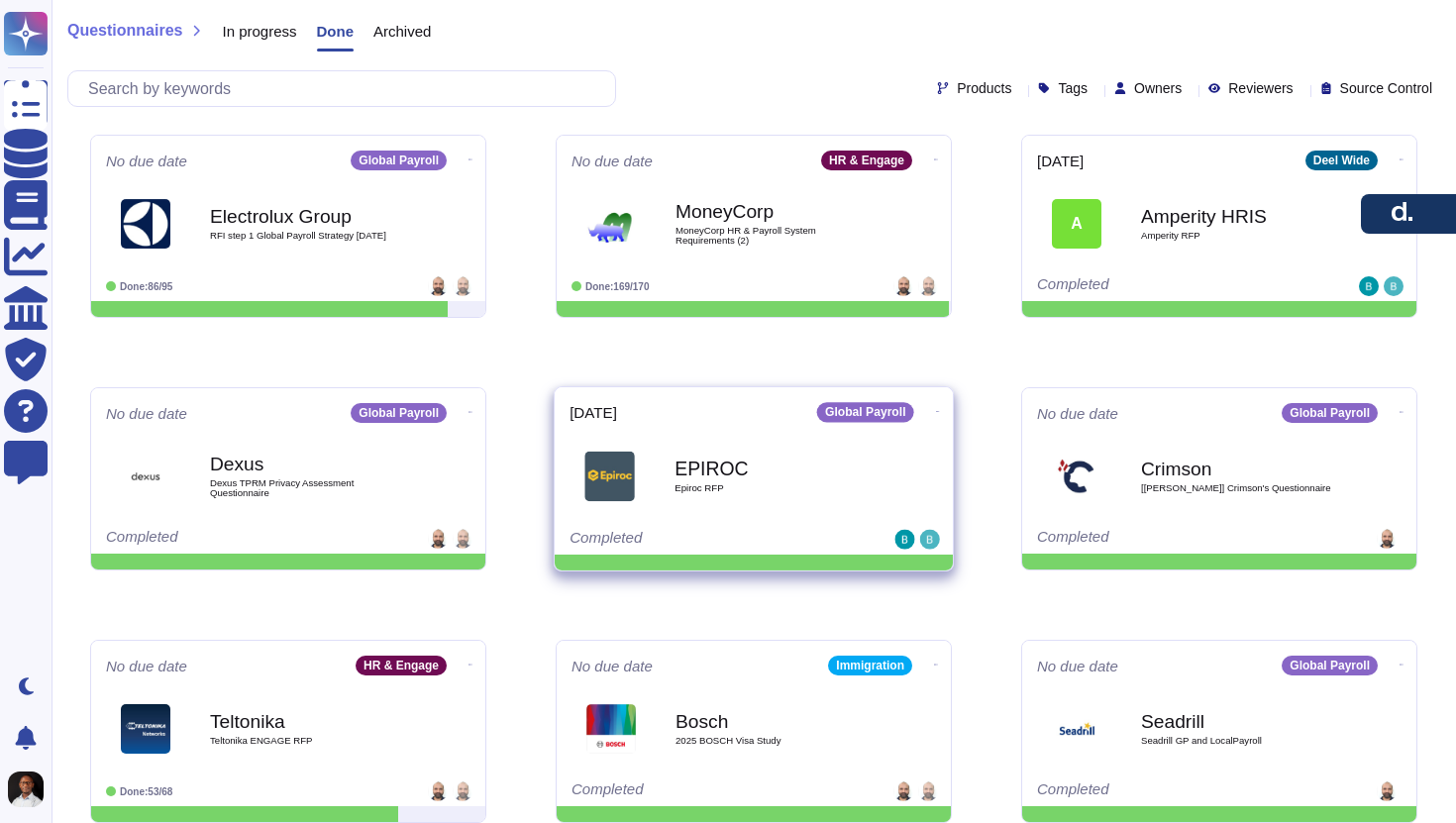 click on "EPIROC" at bounding box center [775, 467] 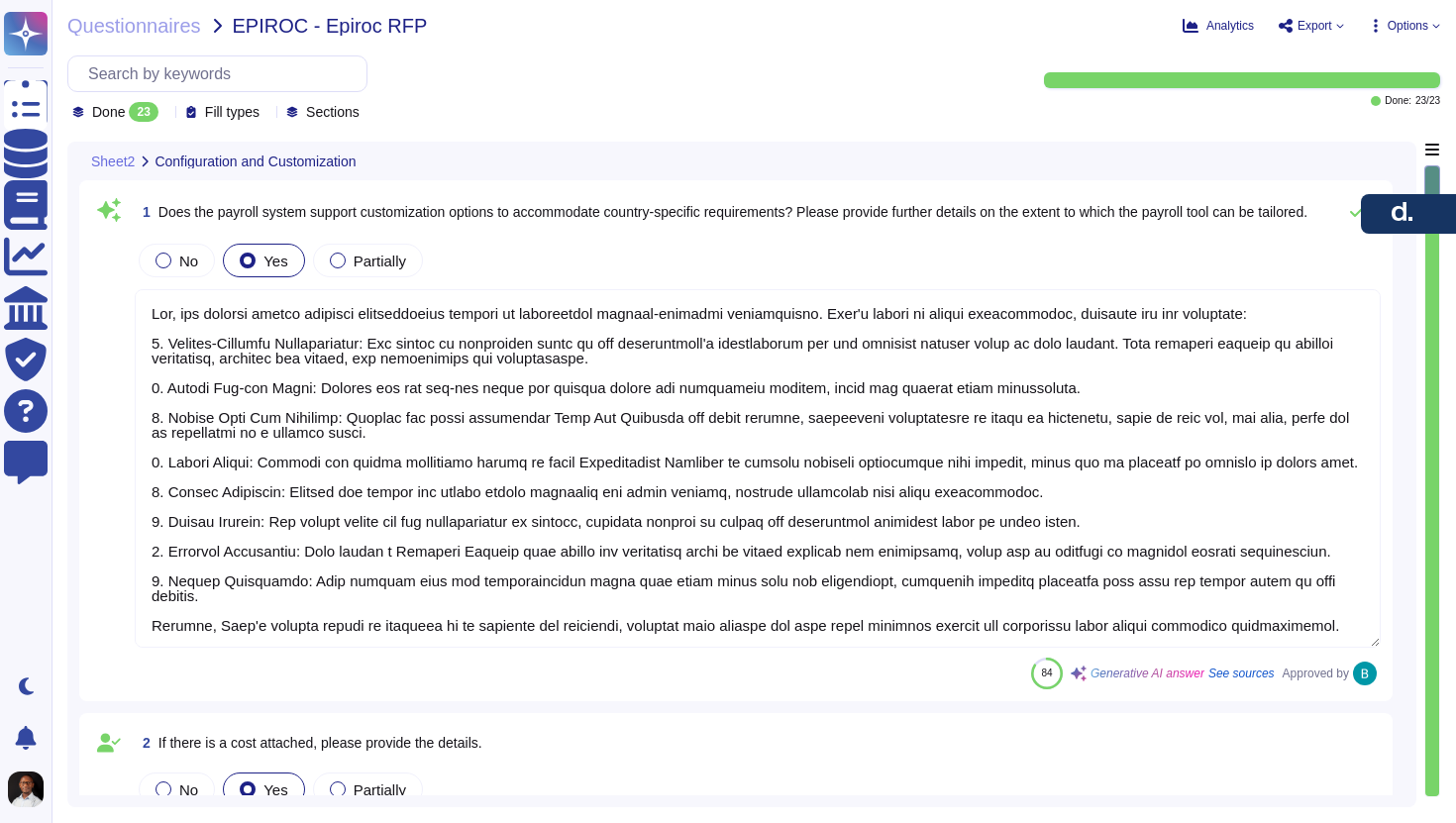 type on "Yes, the payroll system supports customization options to accommodate country-specific requirements. [PERSON_NAME] system is highly customizable, allowing for the following:
1. Country-Specific Configuration: The system is configured based on the organization's requirements and the specific payroll needs of each country. This includes setting up payroll components, defining pay groups, and configuring tax calculations.
2. Custom Cut-off Dates: Clients can set cut-off dates for payroll during the onboarding process, which can reflect local regulations.
3. Custom Time Off Policies: Clients can build customized Time Off Policies for their workers, specifying stipulations on types of employees, types of time off, and more, which can be configured on a country level.
4. Custom Fields: Clients can create customized fields in their Organization Settings to collect specific information from workers, which can be filtered by country or worker type.
5. Custom Documents: Clients can create and manage custom documents f..." 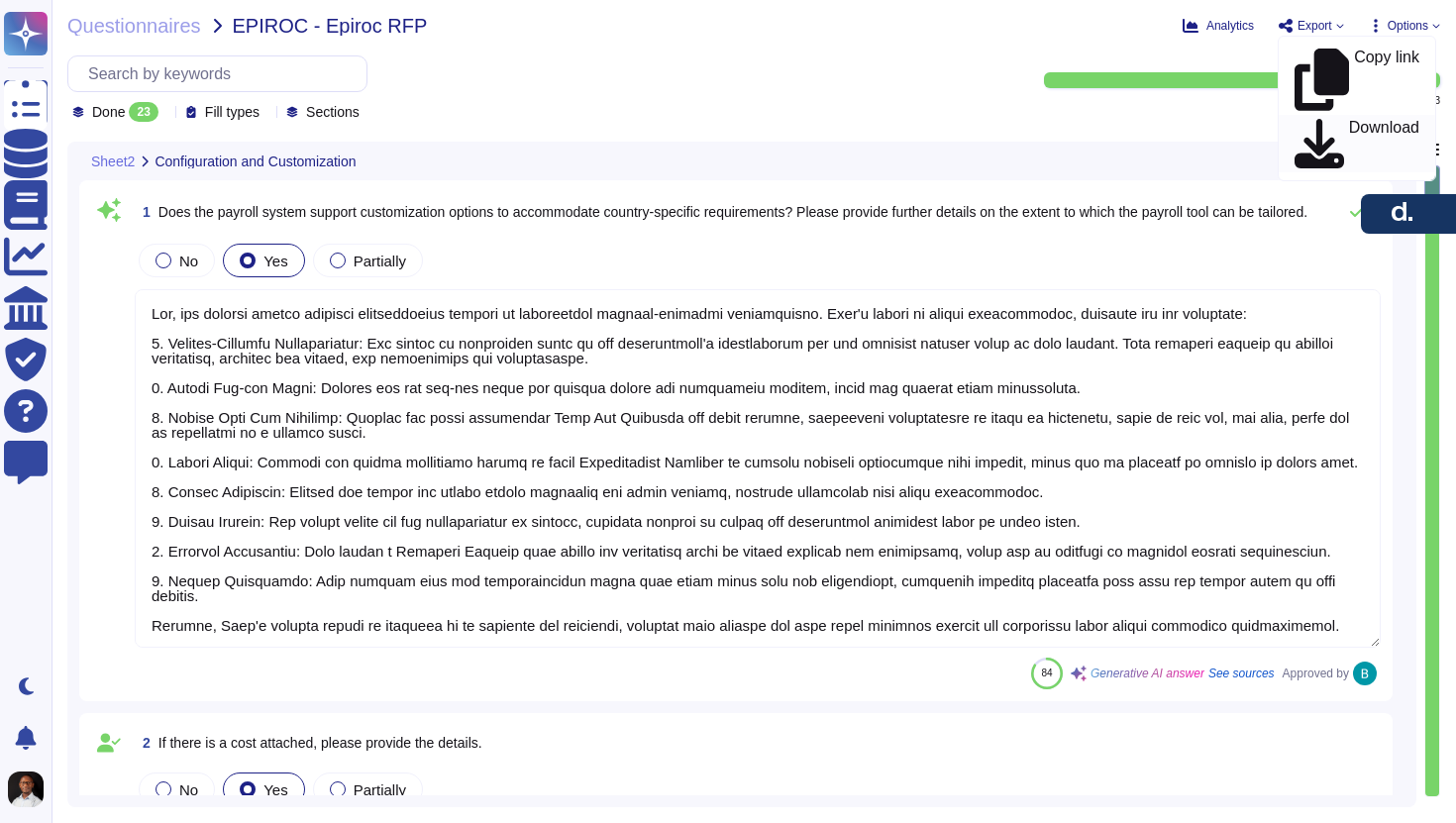 click on "Download" at bounding box center [1384, 144] 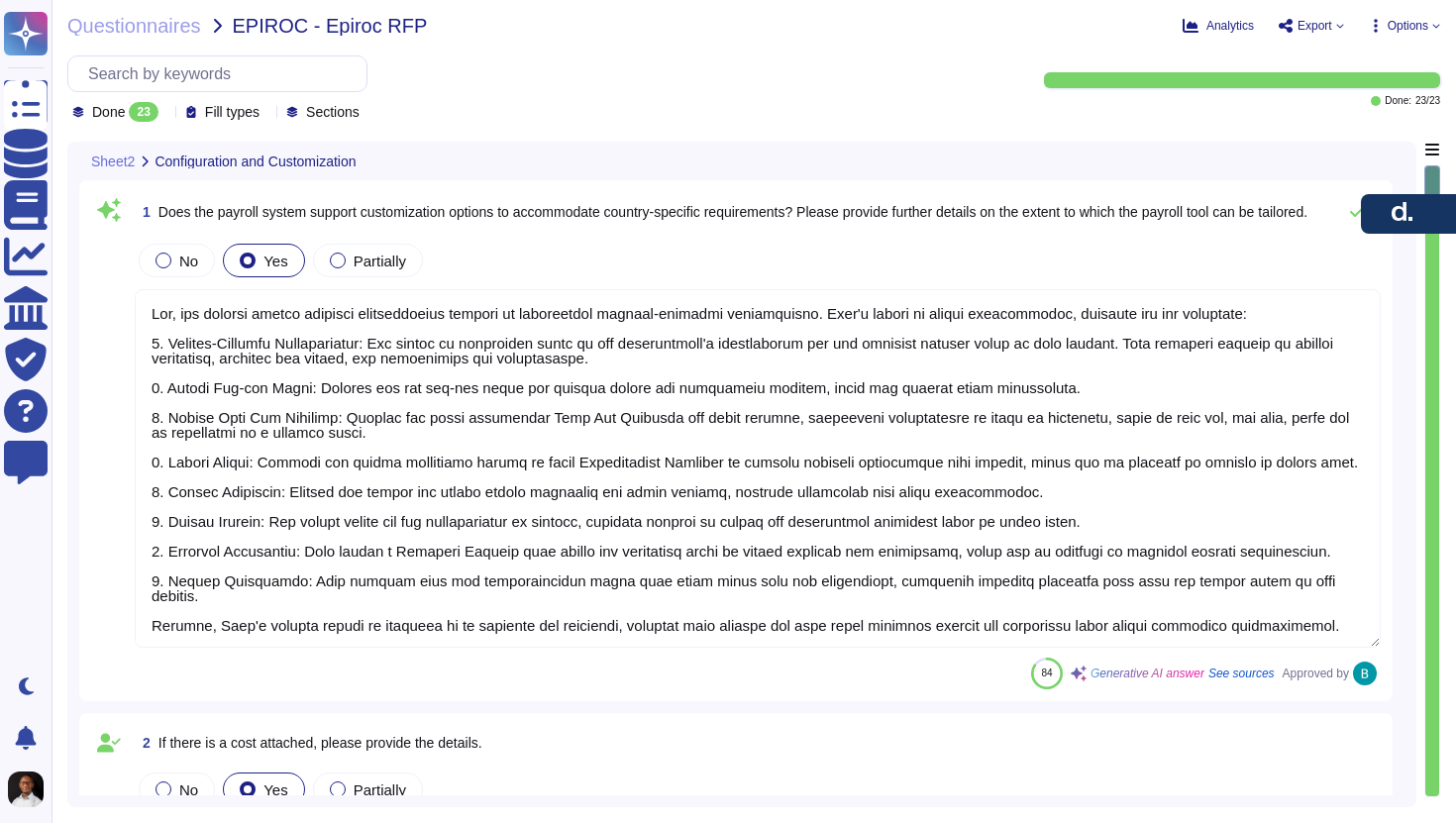 scroll, scrollTop: 2, scrollLeft: 0, axis: vertical 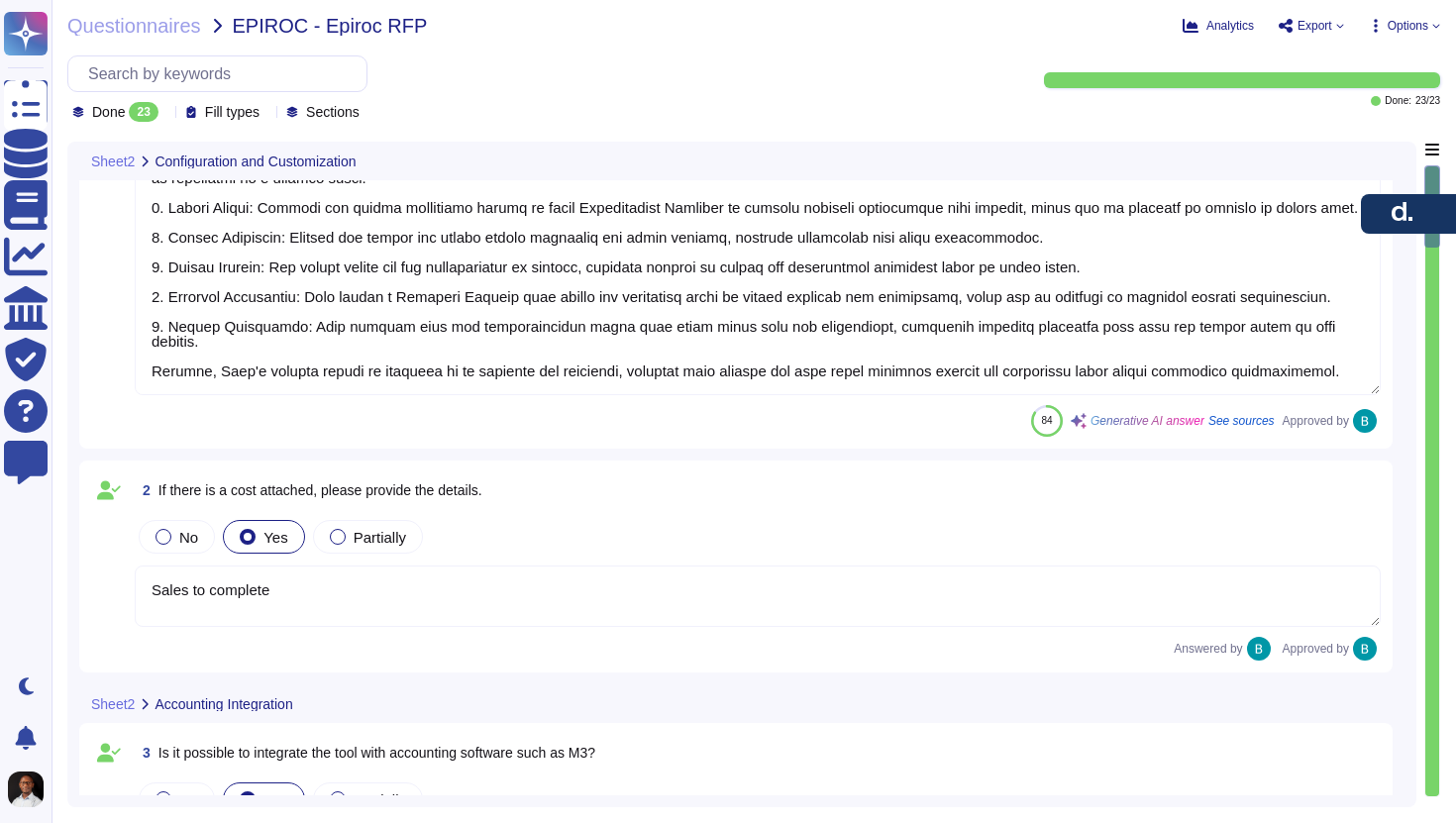 type on "Pay slips are typically released 1 day before pay day, meaning there is a delay before employees can access them. Employees will be able to access their pay slips after they are published, which occurs at that time." 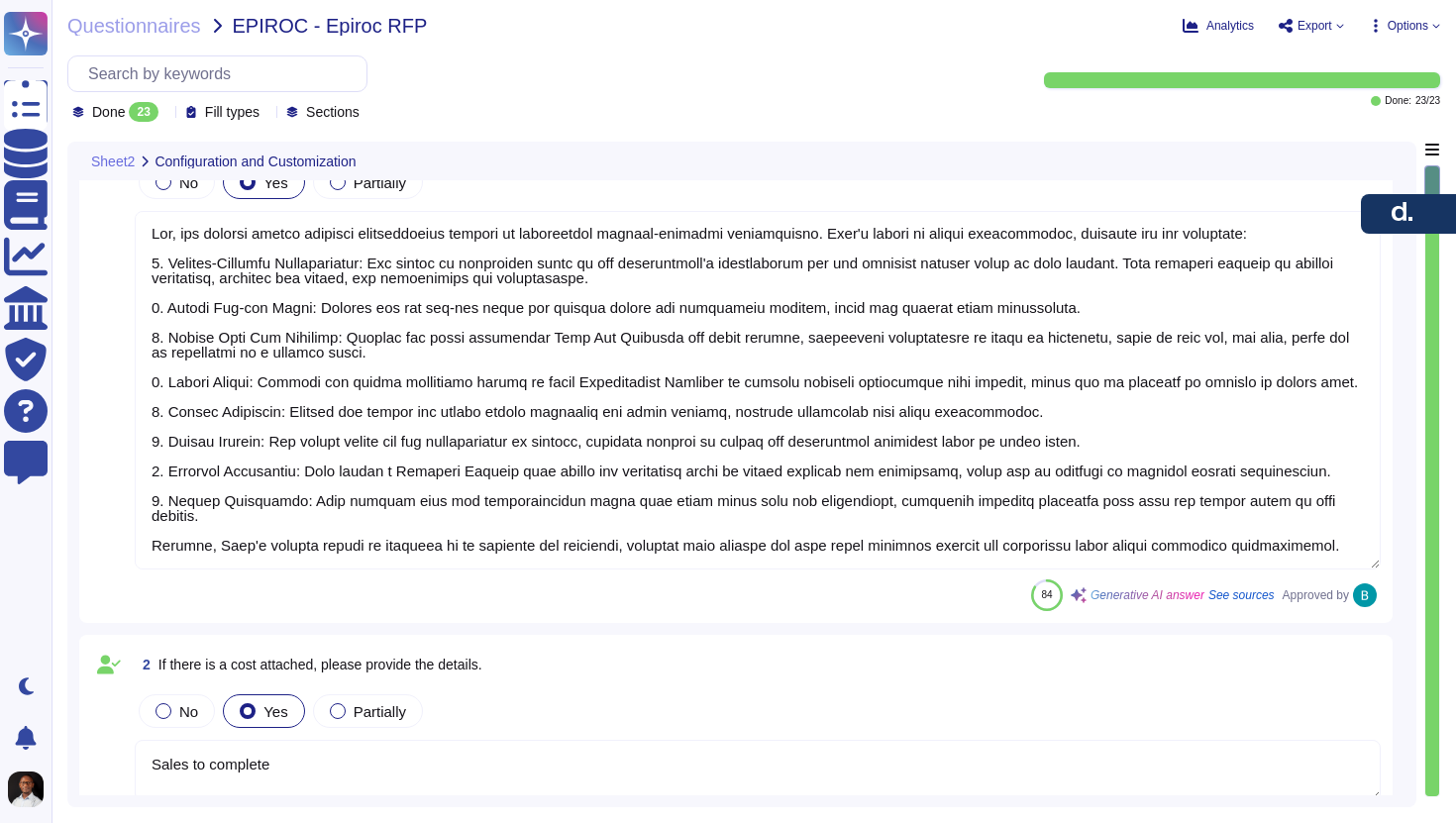 scroll, scrollTop: 0, scrollLeft: 0, axis: both 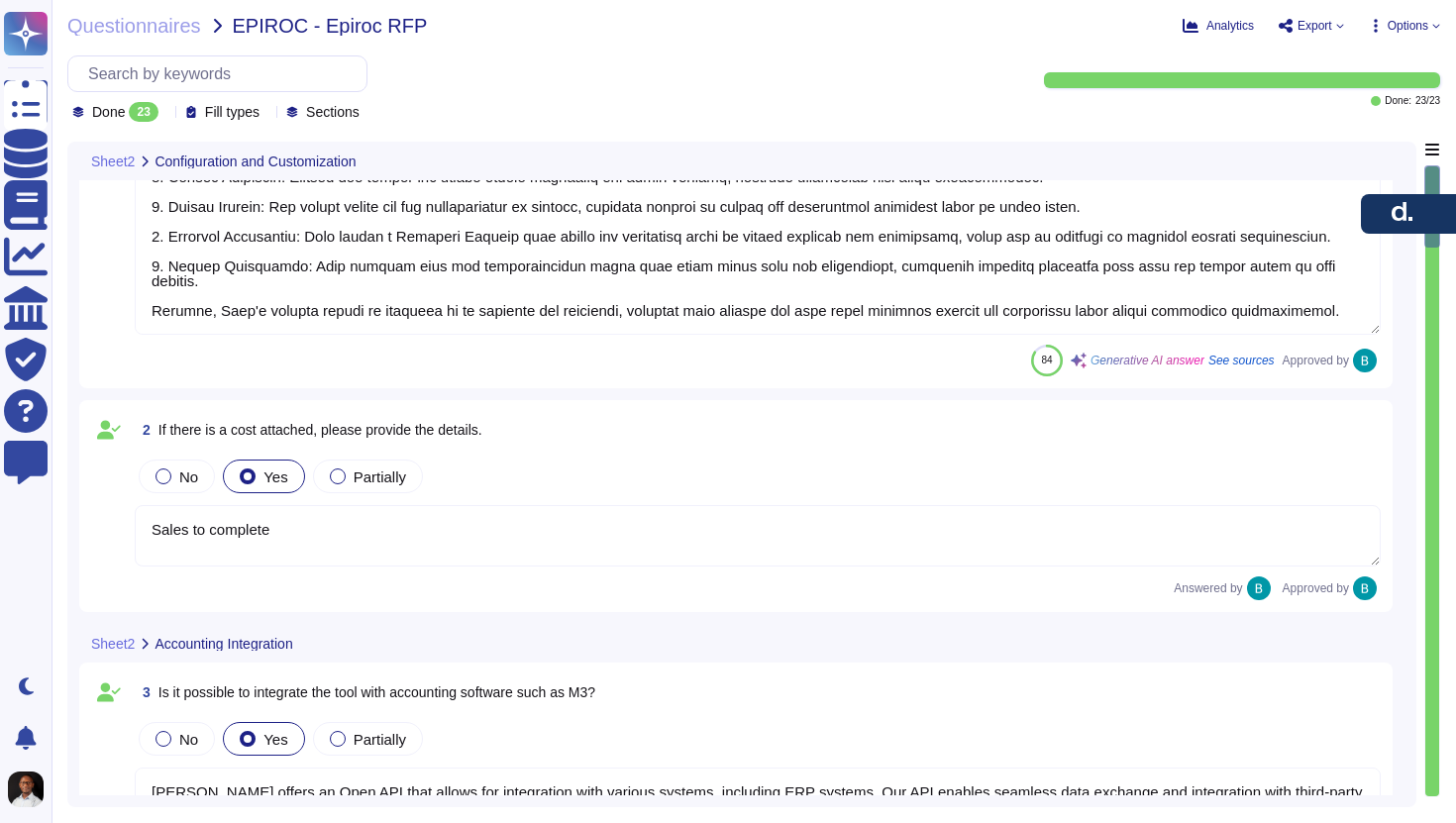 type on "Pay slips are typically released 1 day before pay day, meaning there is a delay before employees can access them. Employees will be able to access their pay slips after they are published, which occurs at that time." 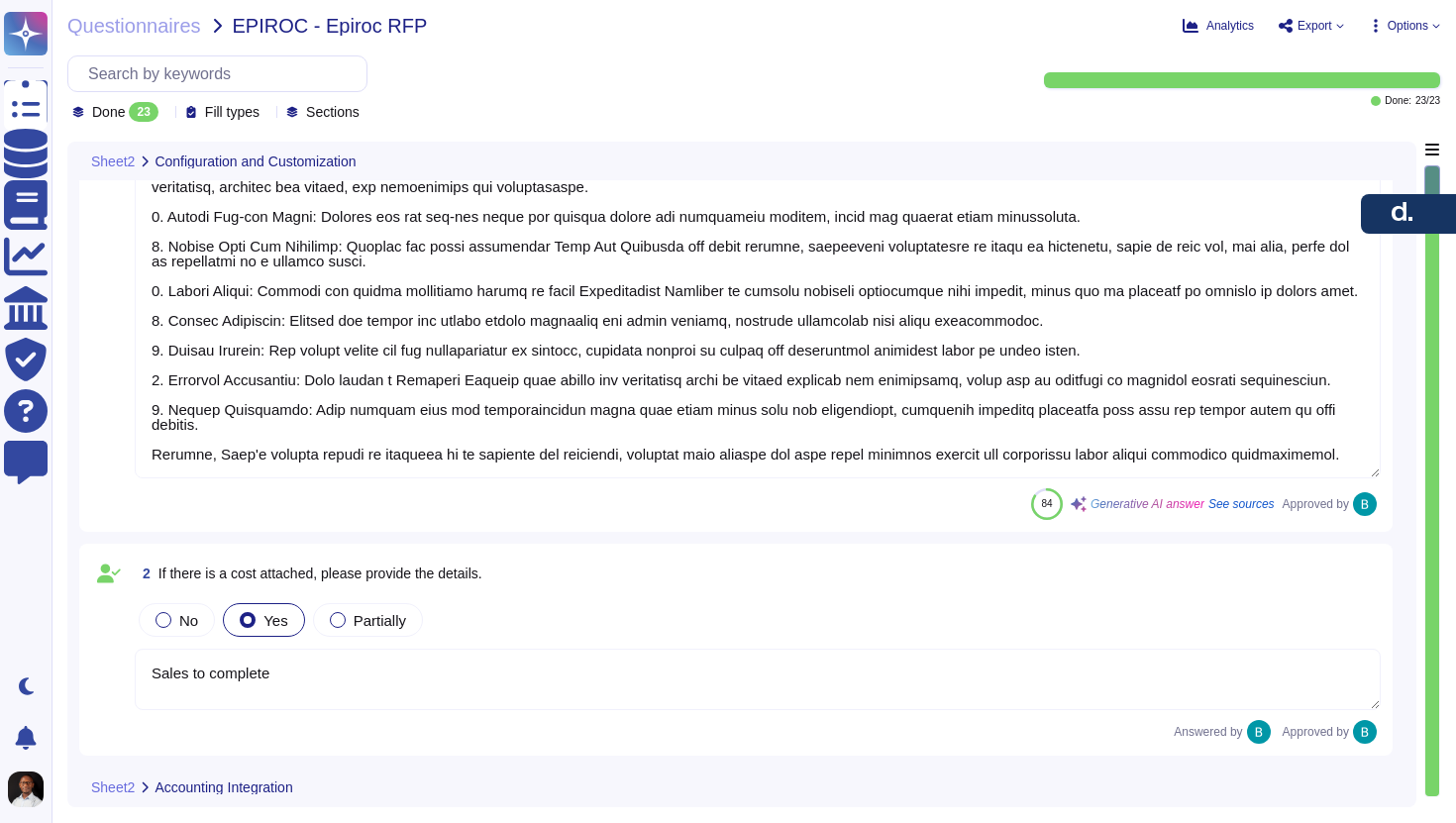 scroll, scrollTop: 0, scrollLeft: 0, axis: both 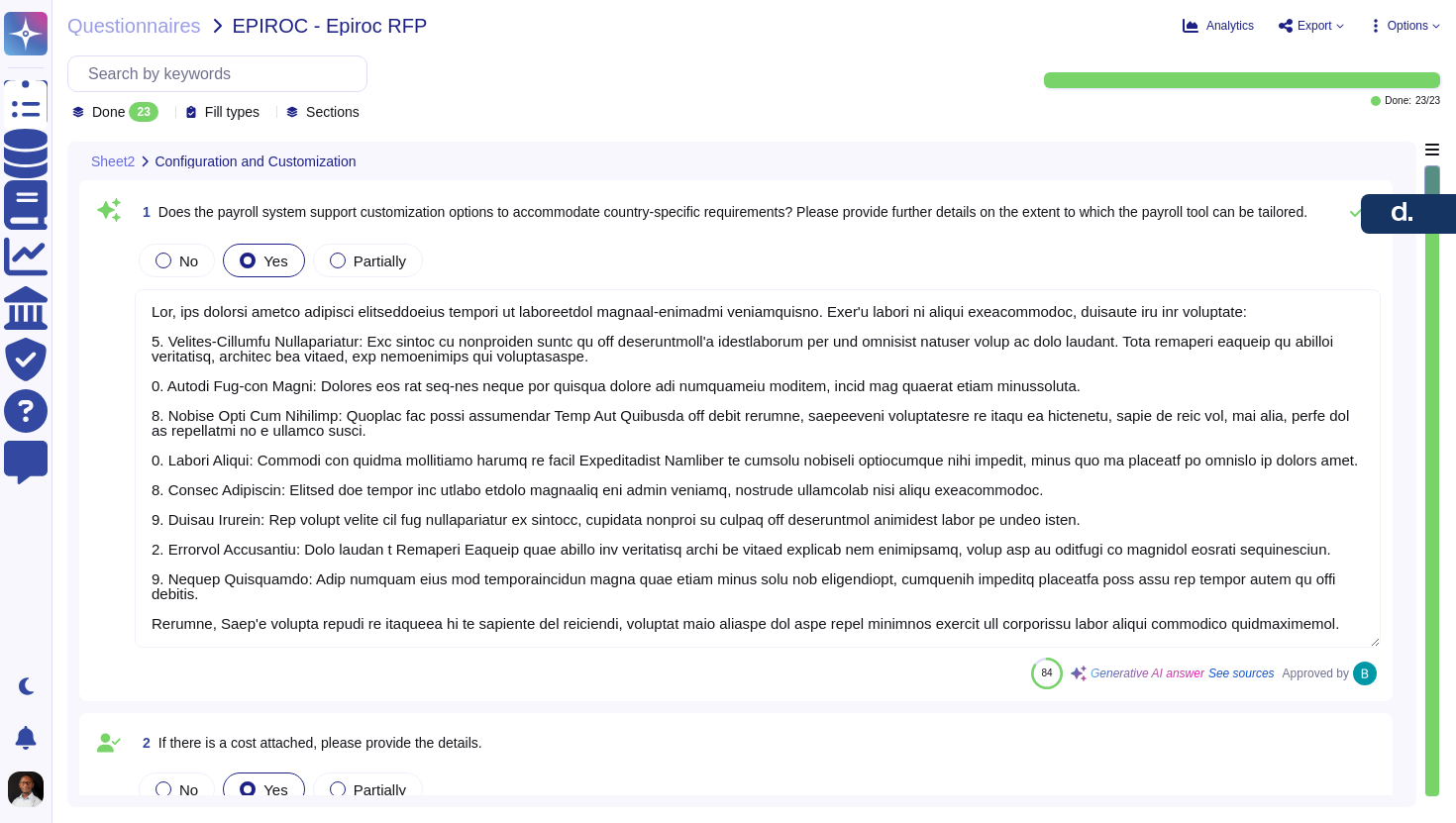 click on "EPIROC - Epiroc RFP" at bounding box center (330, 26) 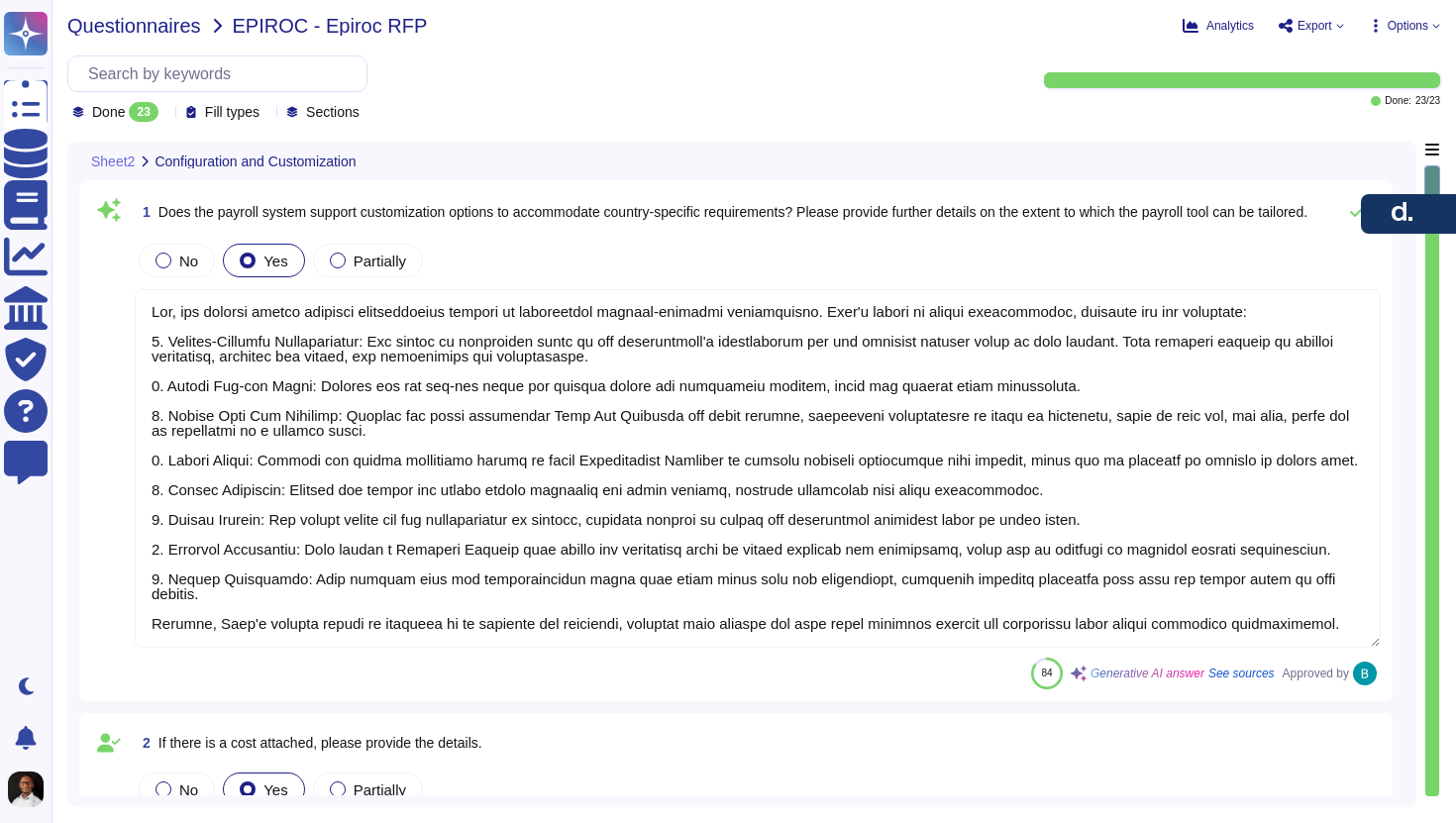 click on "Questionnaires" at bounding box center [134, 26] 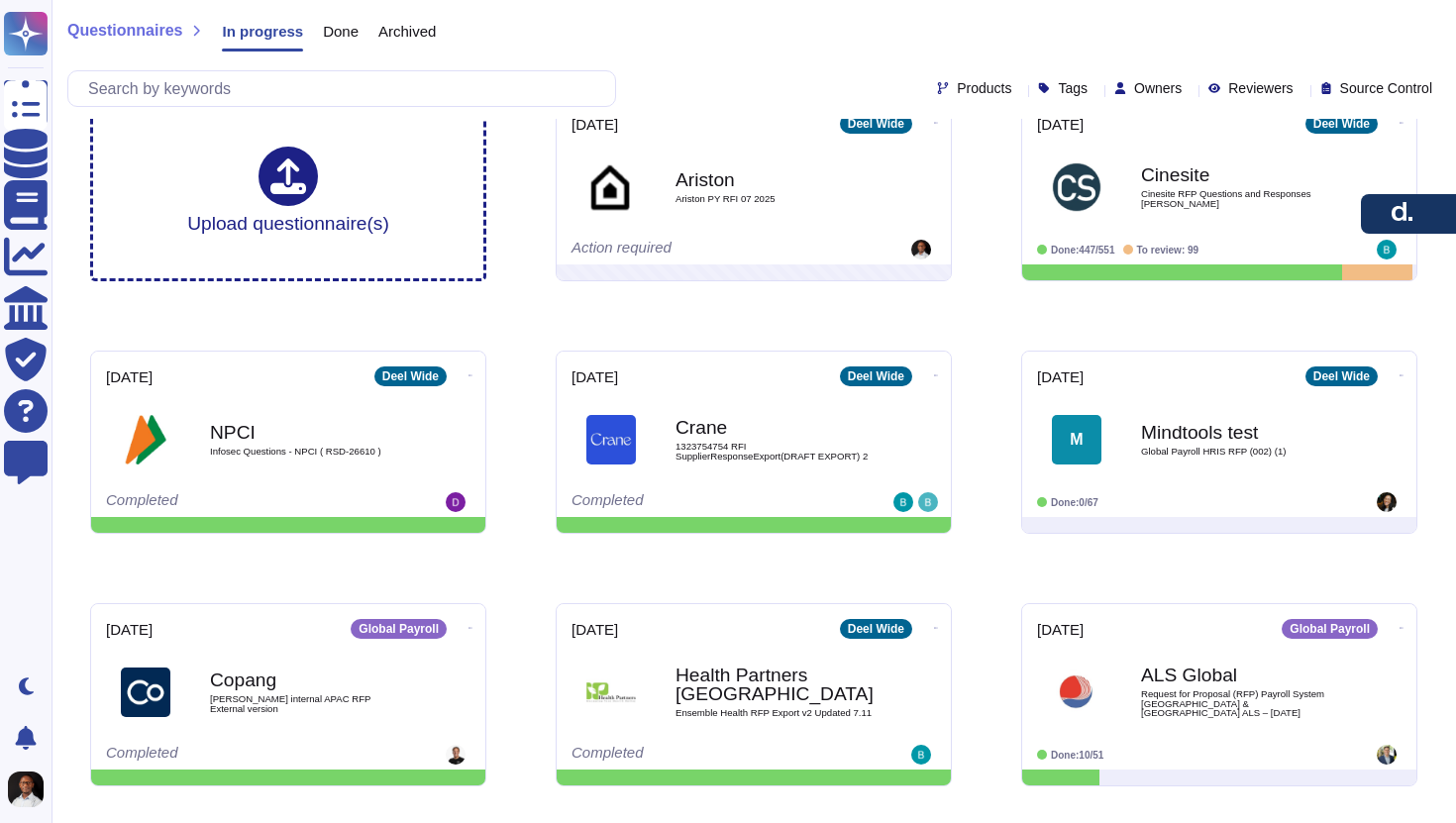 scroll, scrollTop: 0, scrollLeft: 0, axis: both 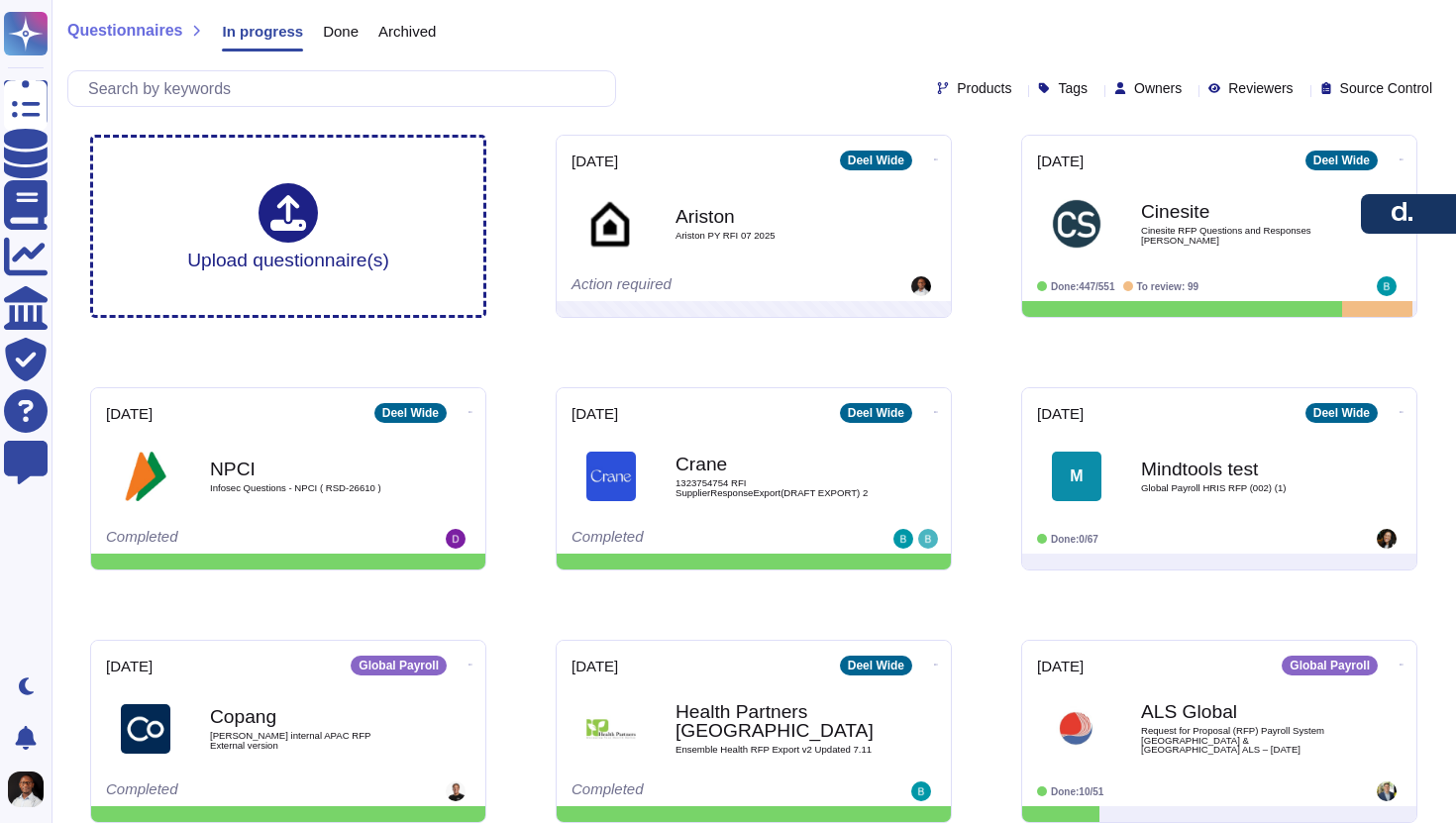click on "Done" at bounding box center [341, 31] 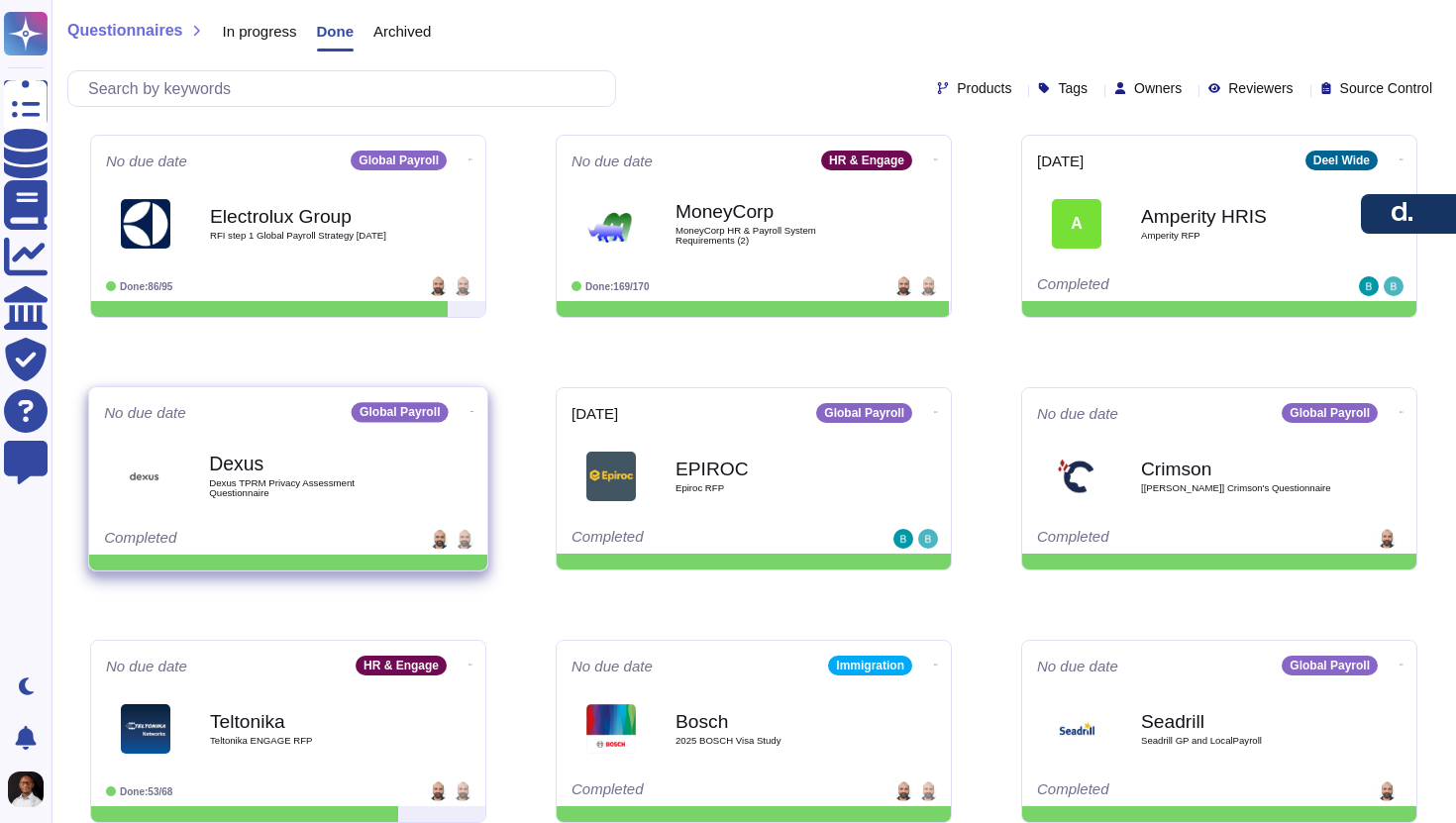 click 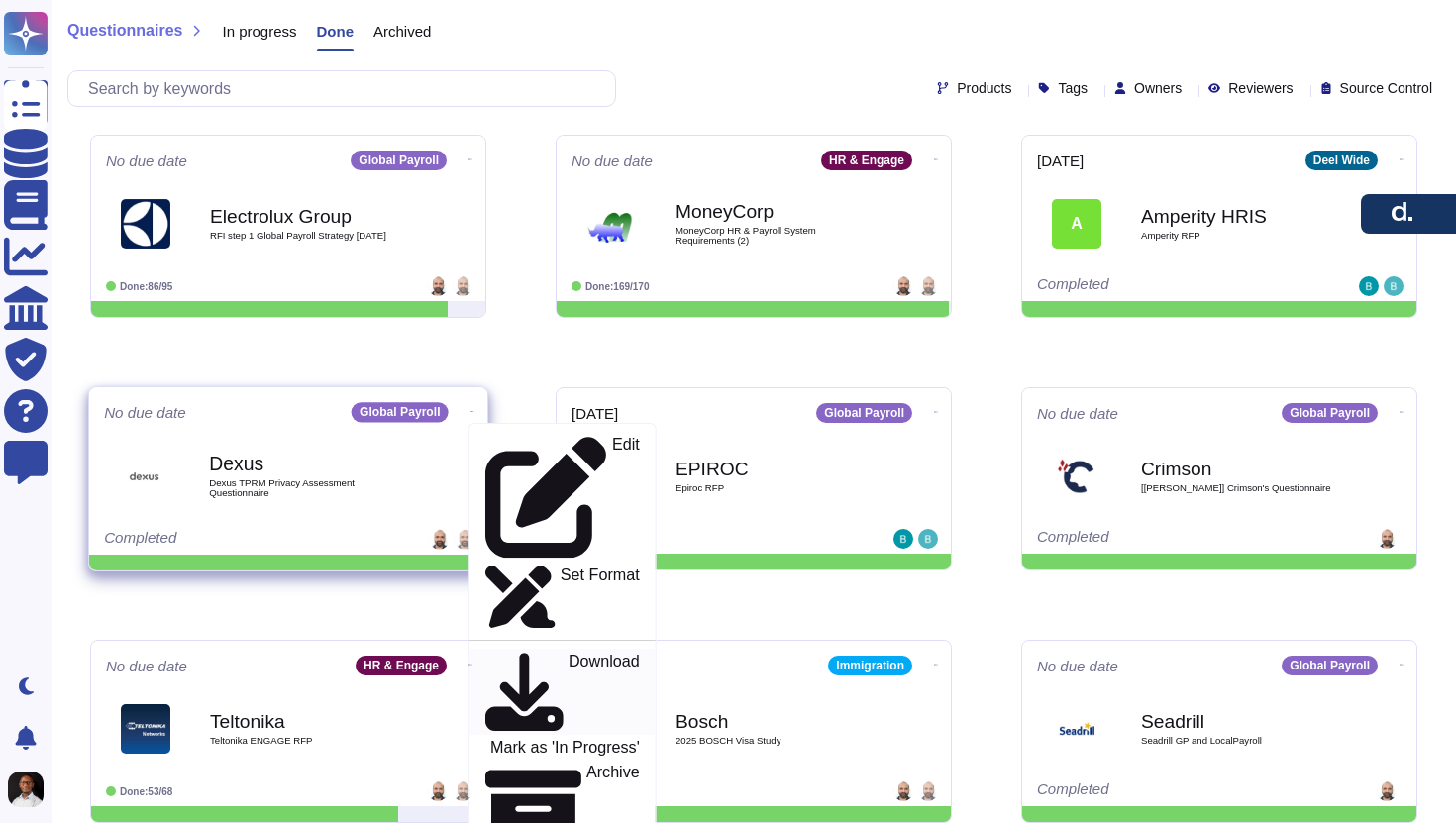 click on "Download" at bounding box center (604, 692) 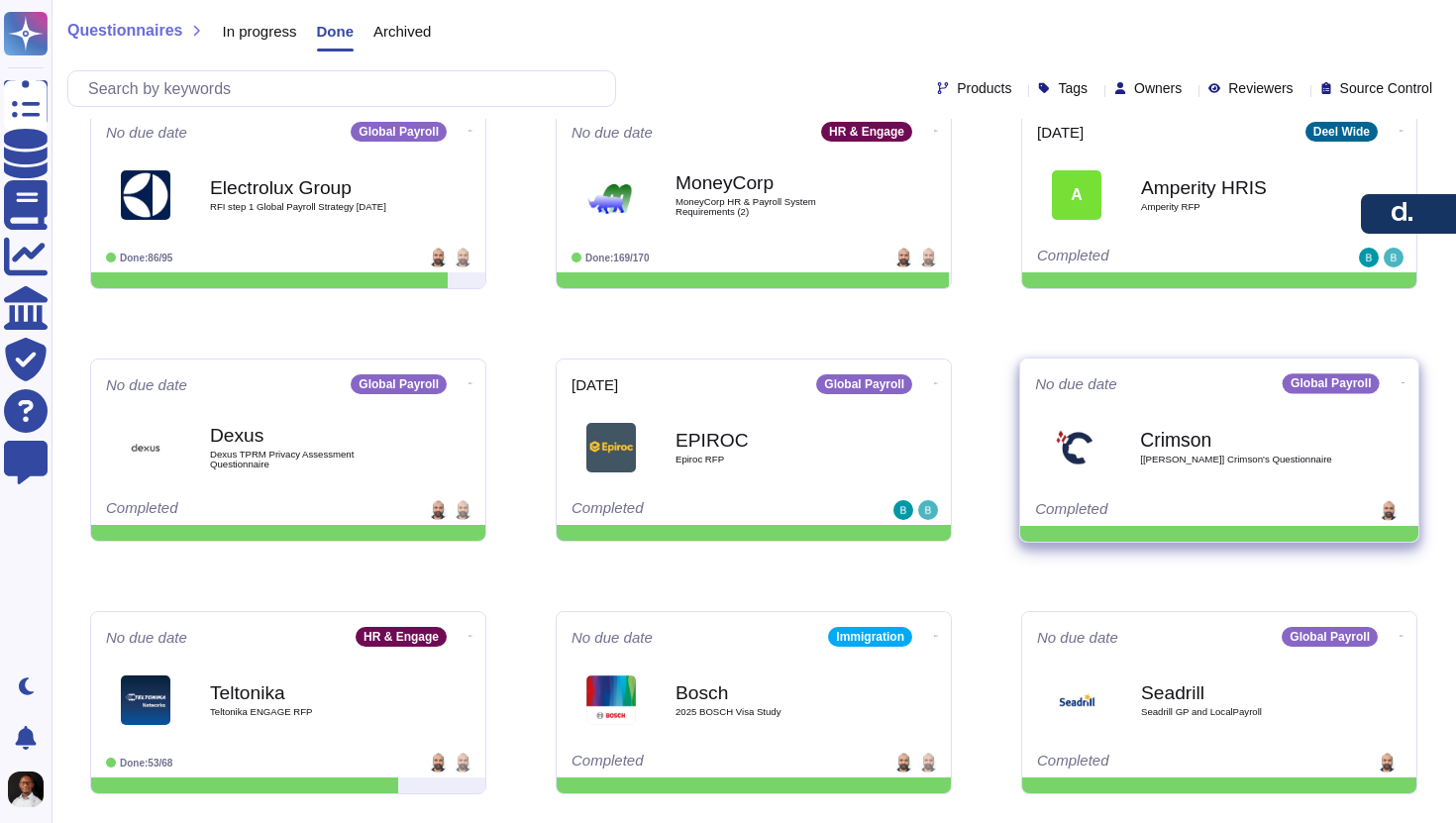 scroll, scrollTop: 0, scrollLeft: 0, axis: both 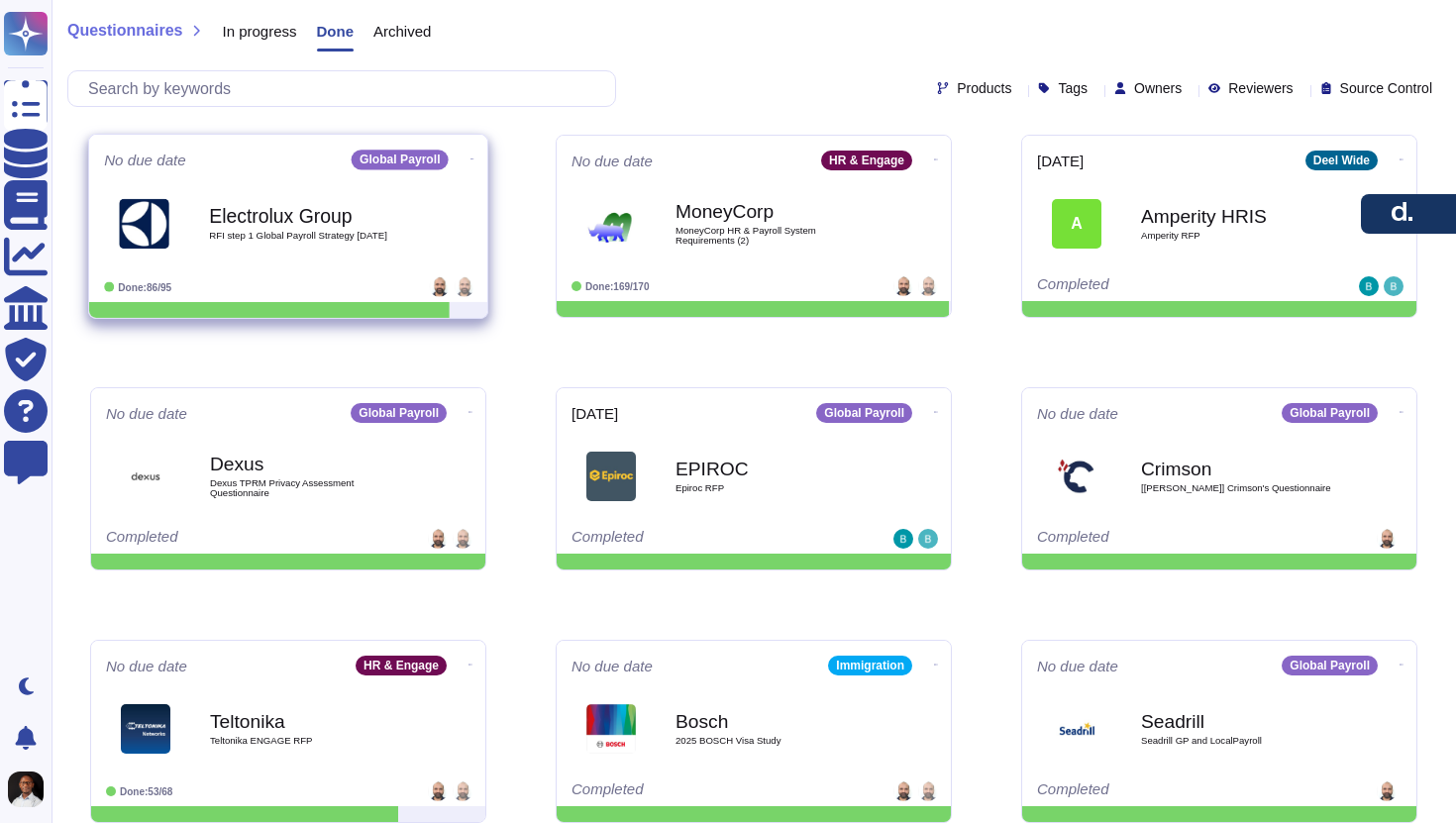 click 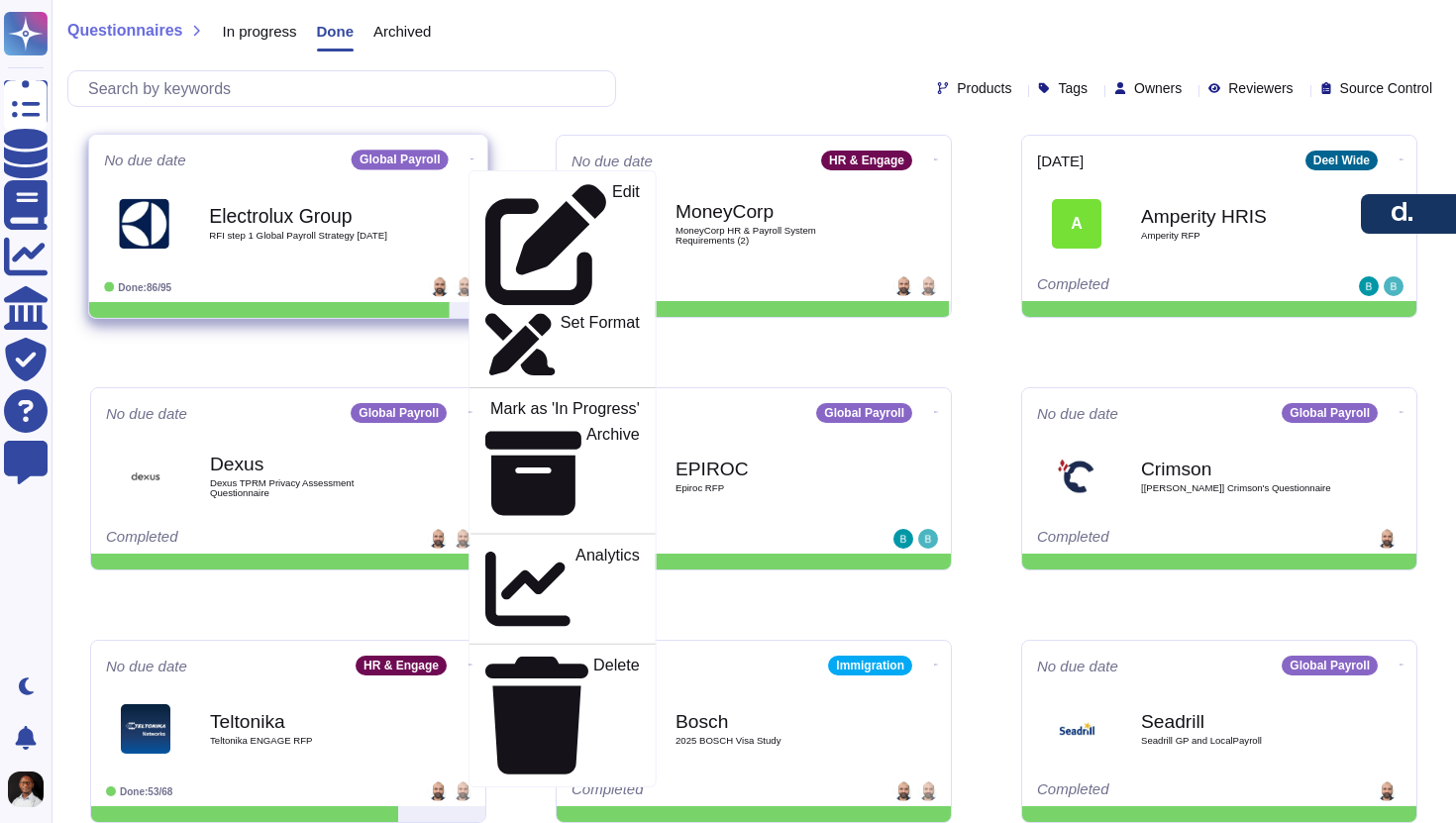 click at bounding box center (472, 156) 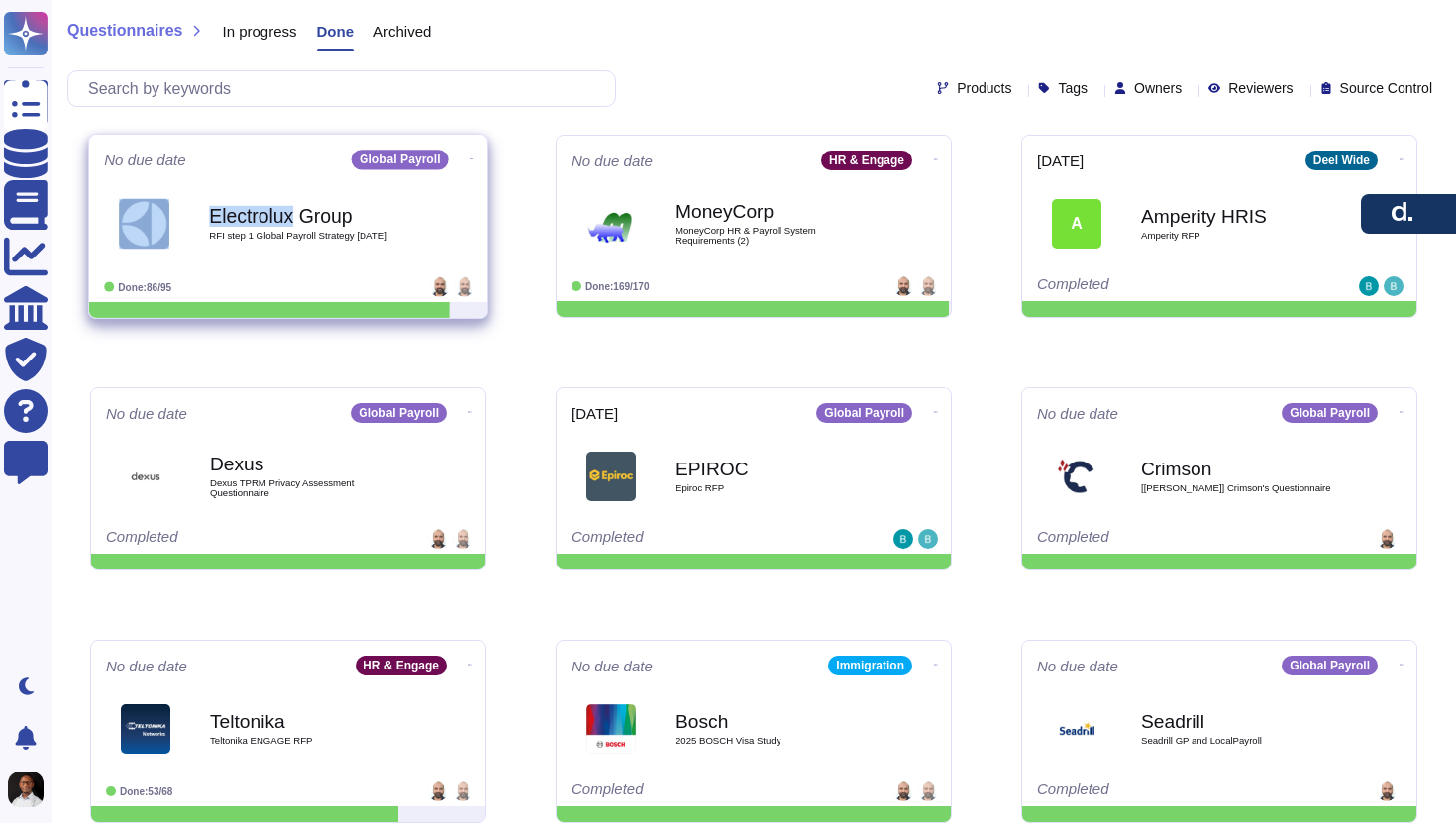 click at bounding box center (472, 156) 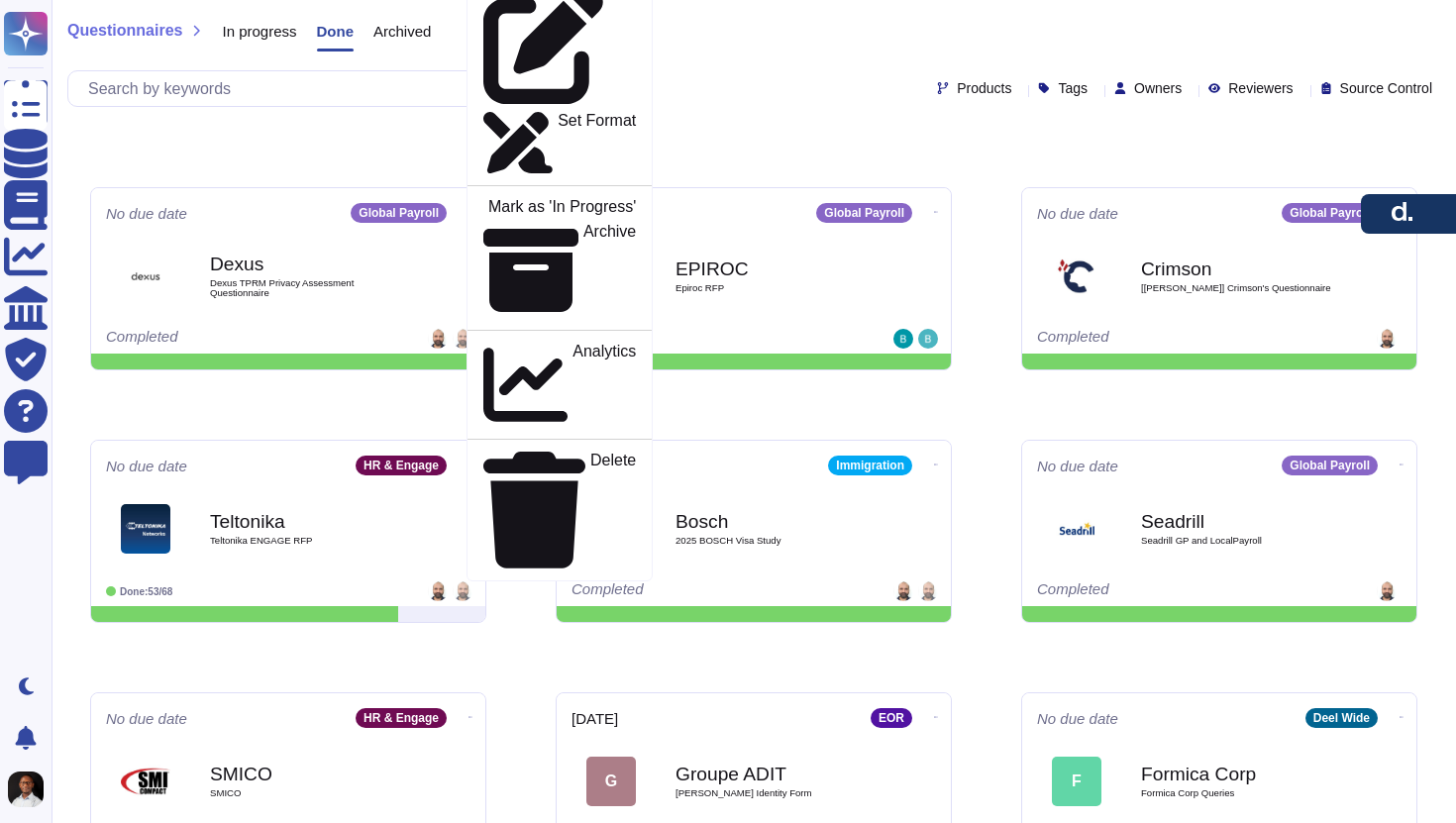 scroll, scrollTop: 201, scrollLeft: 0, axis: vertical 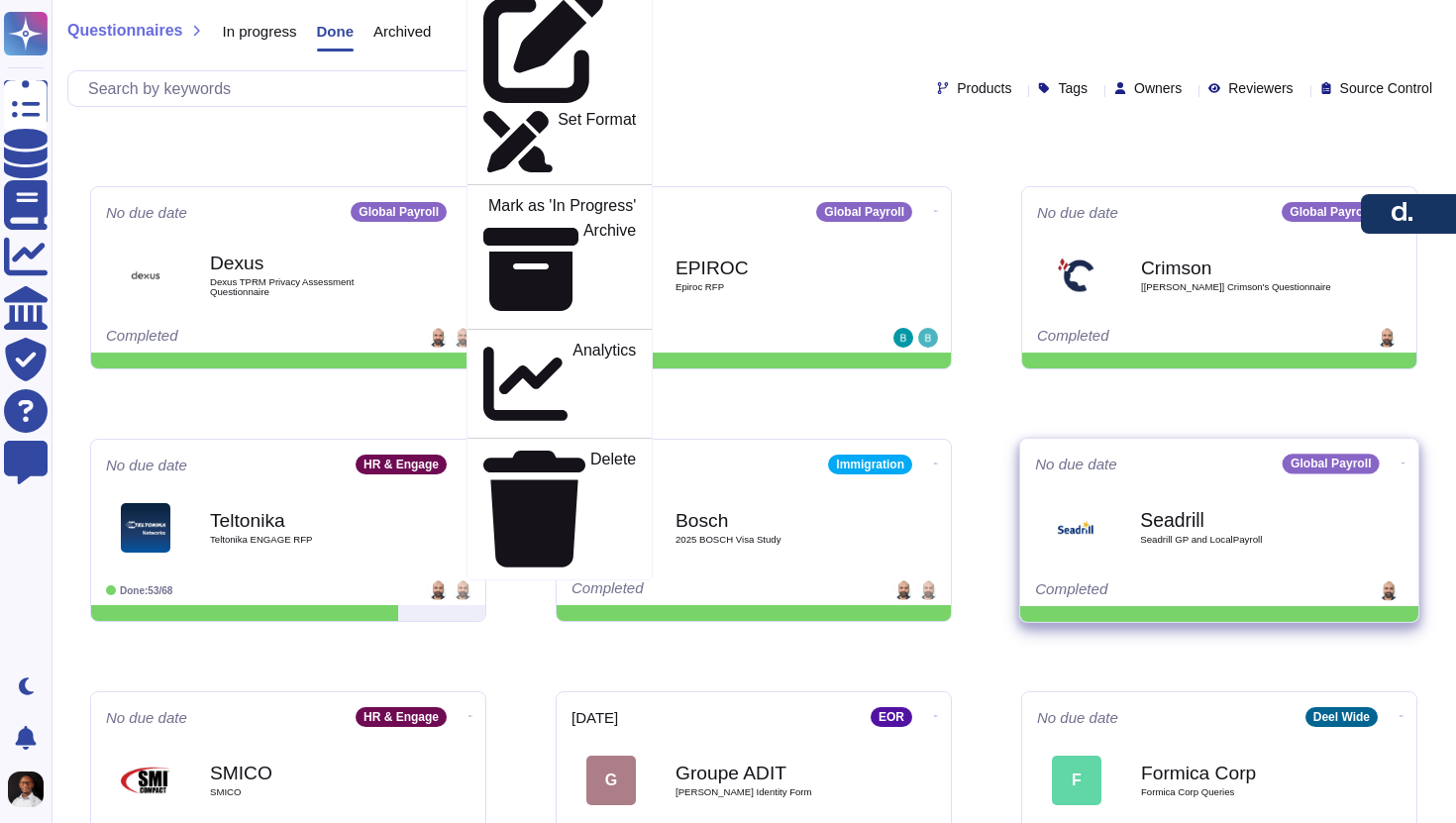 click 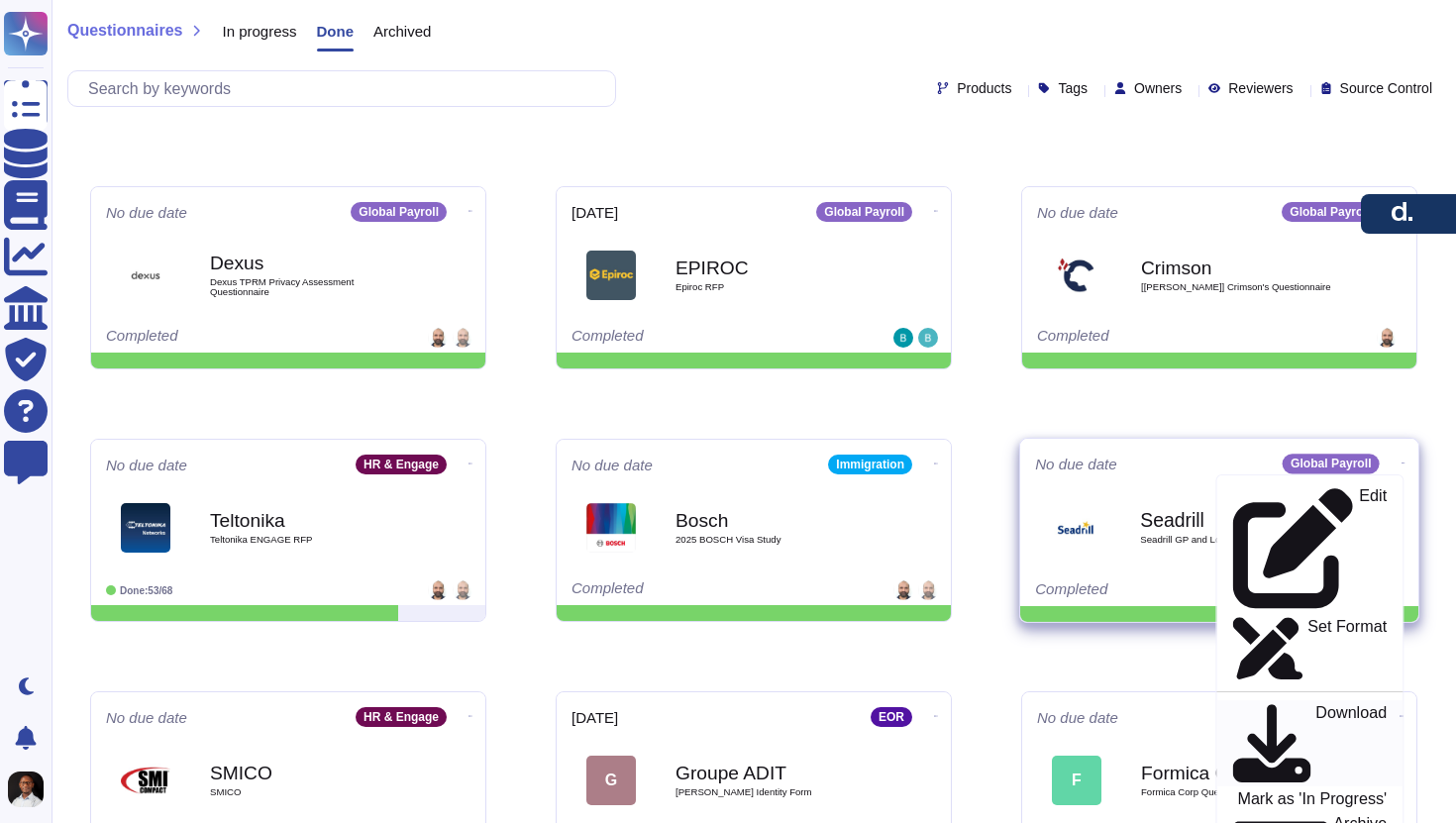 click on "Download" at bounding box center (1351, 744) 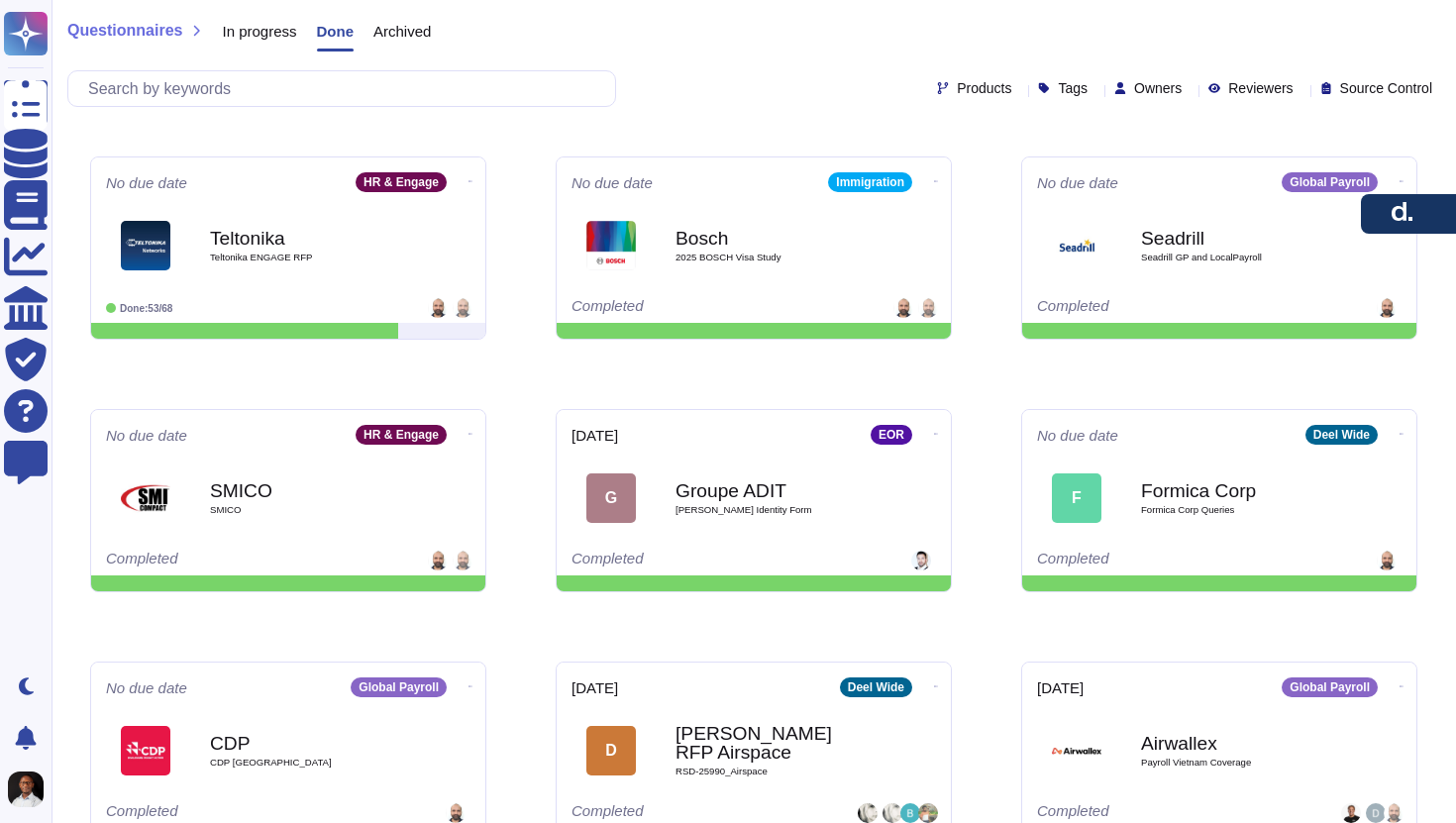 scroll, scrollTop: 487, scrollLeft: 0, axis: vertical 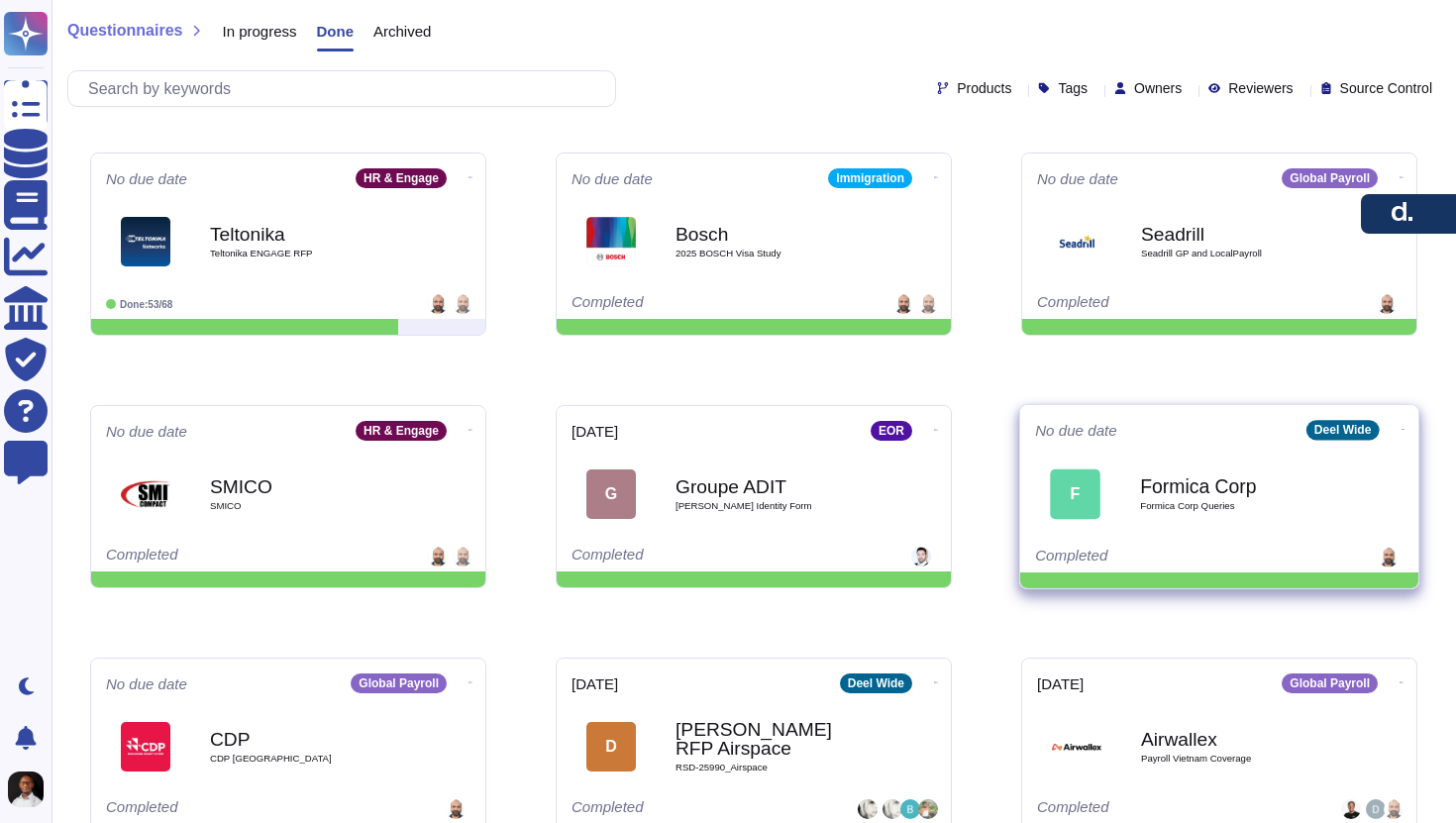 click 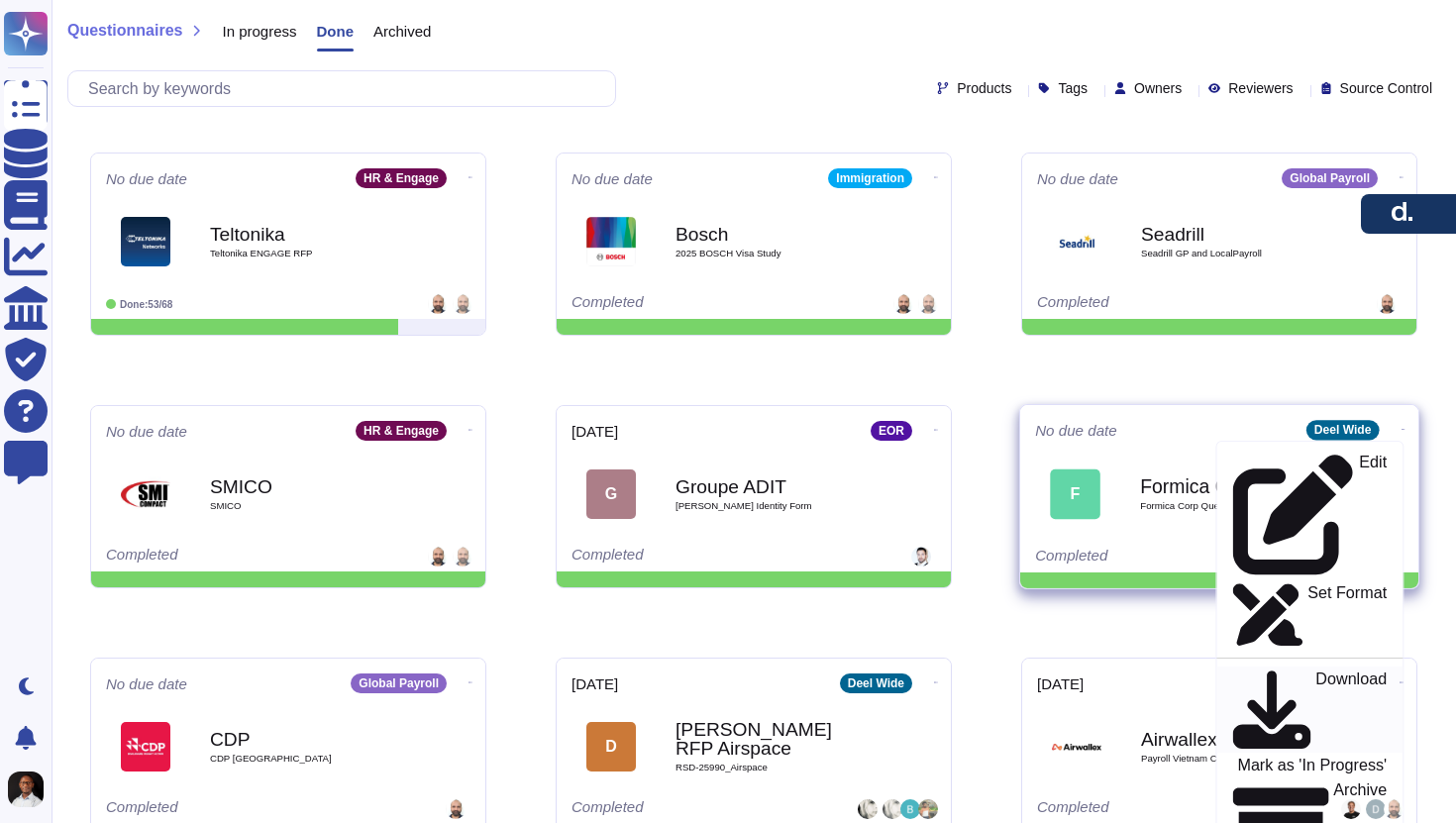 click on "Download" at bounding box center (1351, 710) 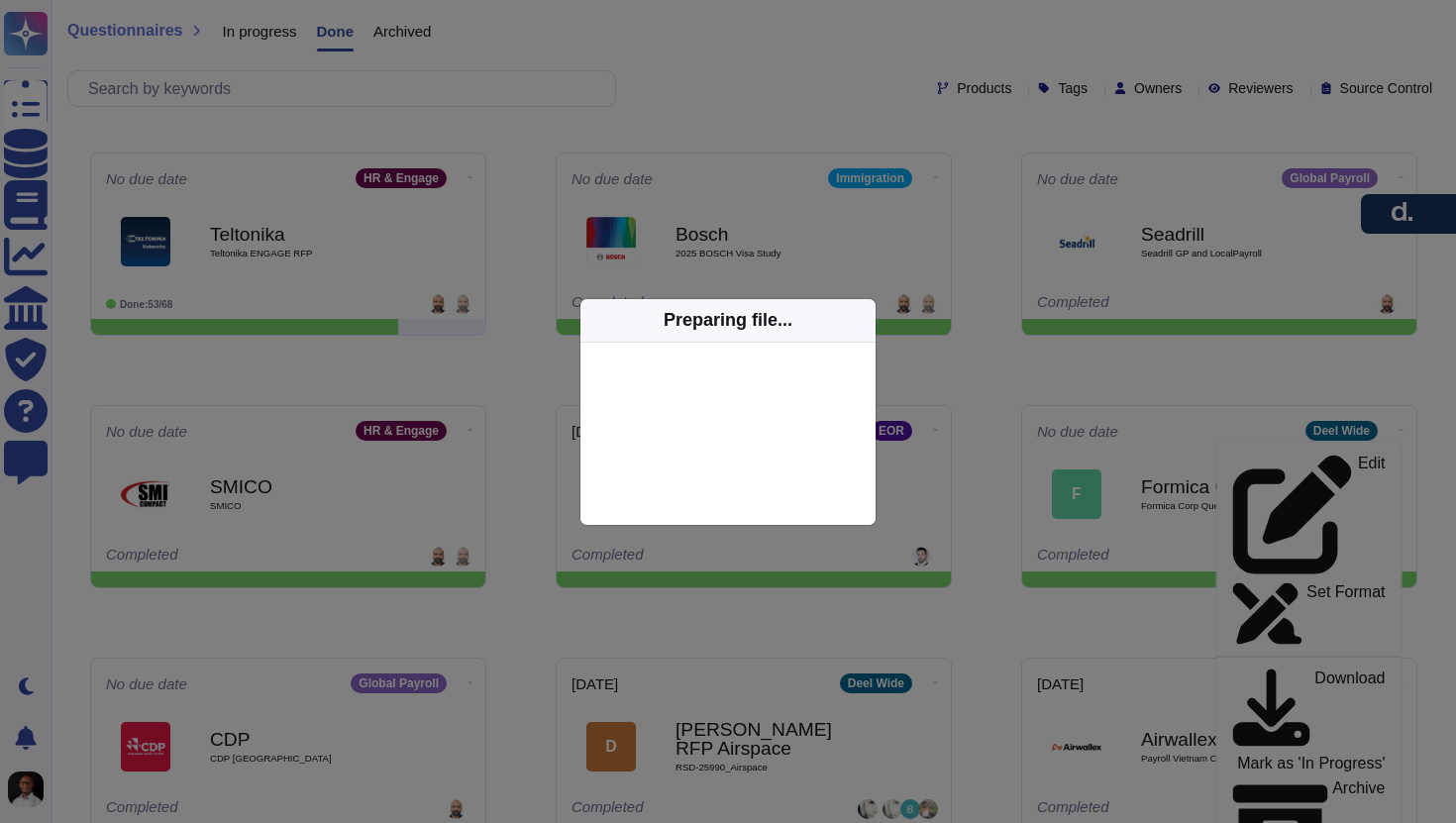 click on "Preparing file..." at bounding box center [728, 411] 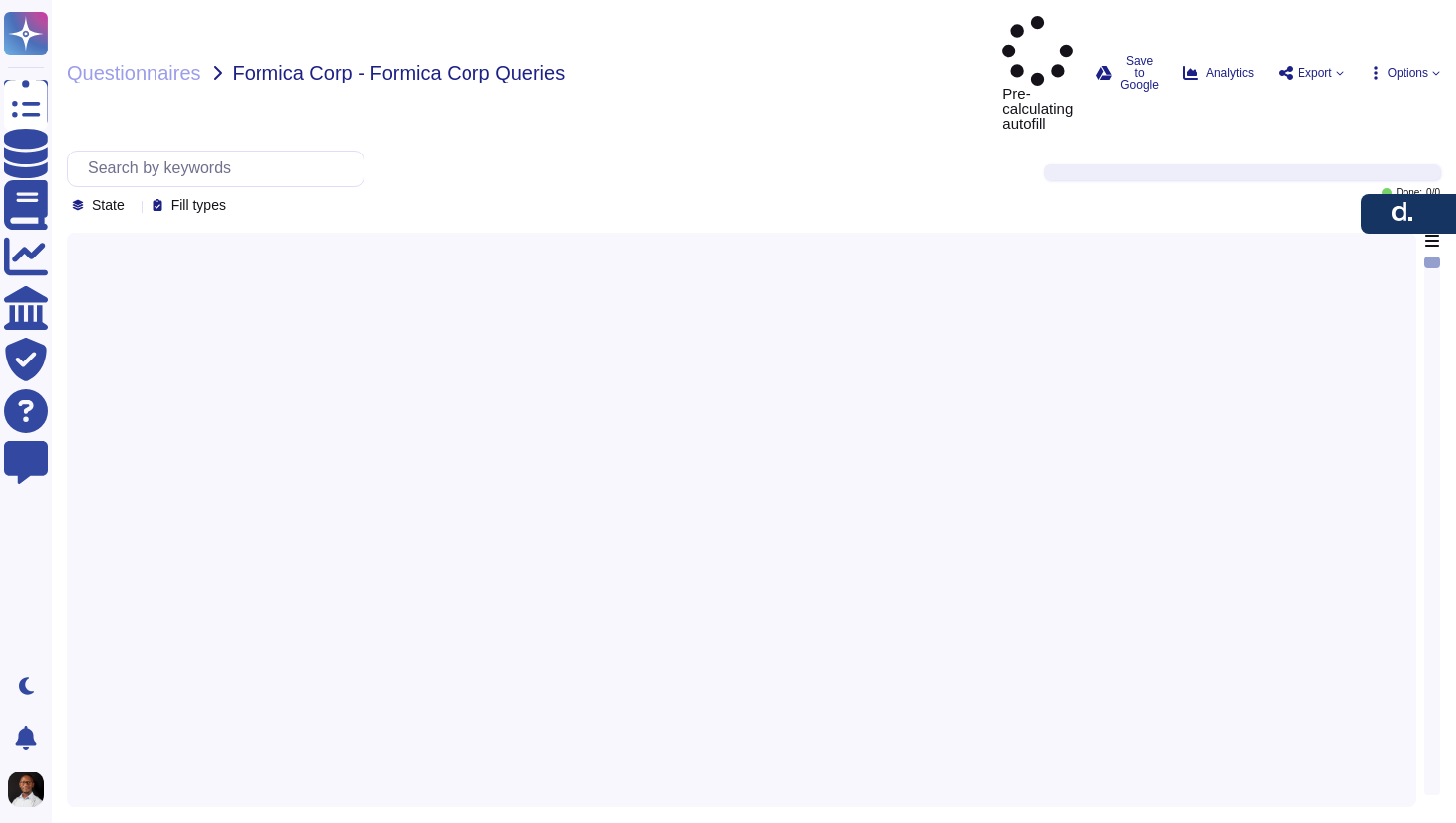 scroll, scrollTop: 0, scrollLeft: 0, axis: both 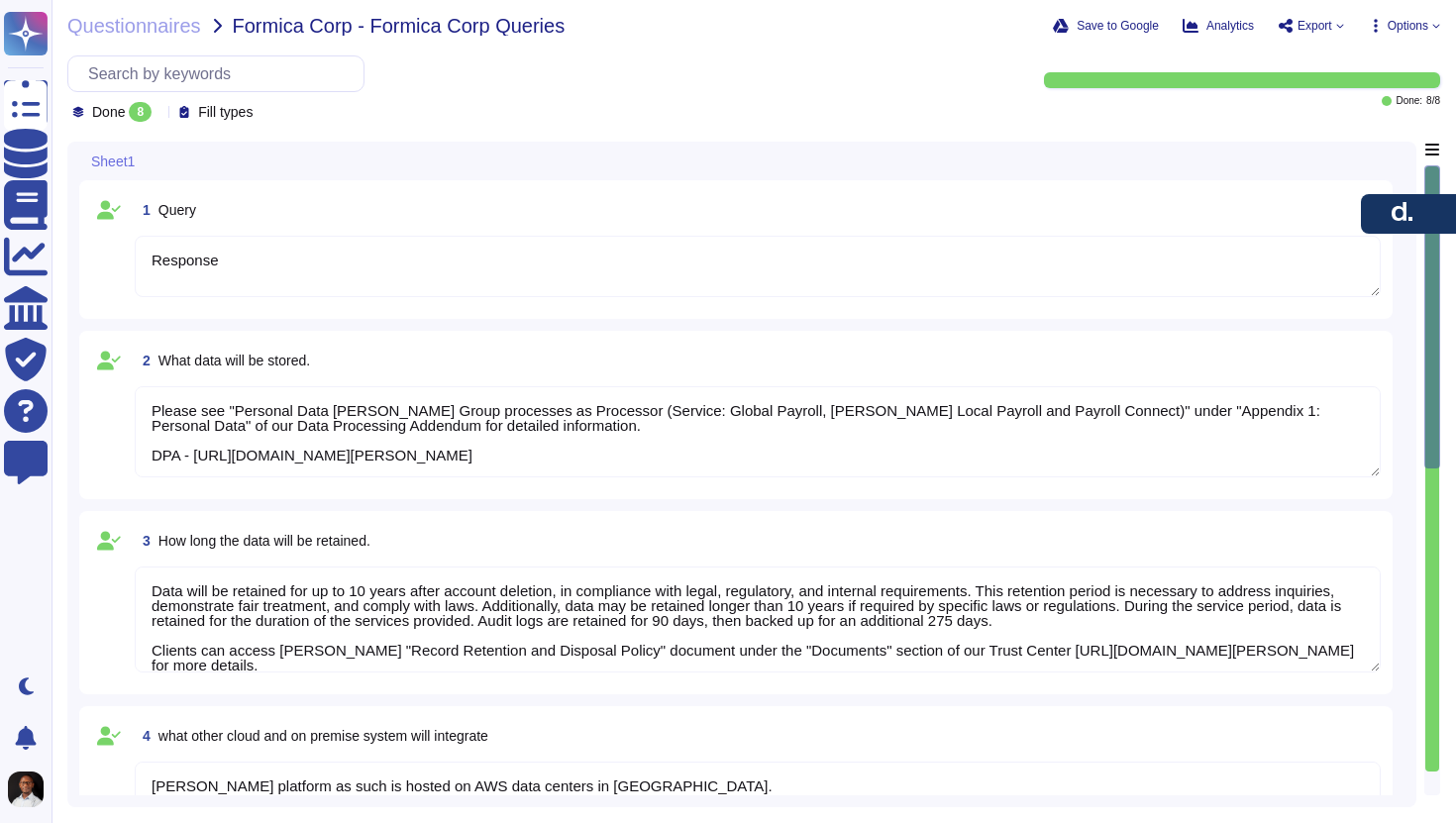 type on "Response" 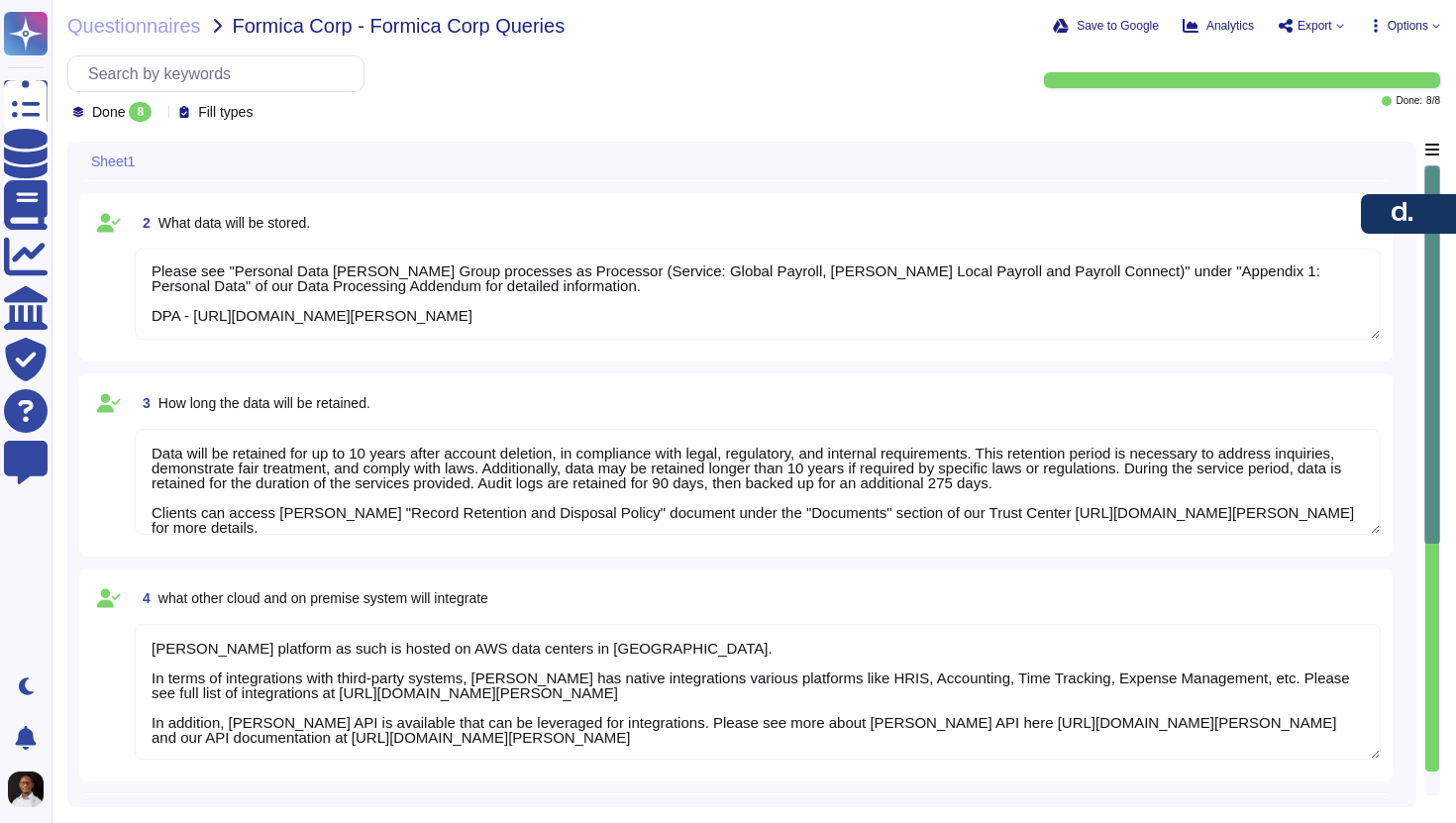 type on "[PERSON_NAME] provides several options for admin access and authentication:
1. Single Sign-On (SSO):
- Supported through various platforms including Okta, OneLogin, Azure (OIDC protocol), and a [PERSON_NAME] 2.0 connector.
- SSO can be configured for all users, including admins, enhancing security and streamlining the login process.
- [URL][DOMAIN_NAME]
2. Multi-Factor Authentication (MFA):
- MFA is available and can be enforced for sensitive actions and specific roles.
- Users can set up 2FA using authenticator apps, receive push notifications via the [PERSON_NAME] mobile app, and utilize biometric authentication (FaceID and fingerprint recognition).
- [URL][DOMAIN_NAME][PERSON_NAME]
3. User Authentication Process:
- Users must validate their email and pass a KYC and EDD process to be authenticated.
4. Password Management:
- [PERSON_NAME] passwords require a minimum of 6 c..." 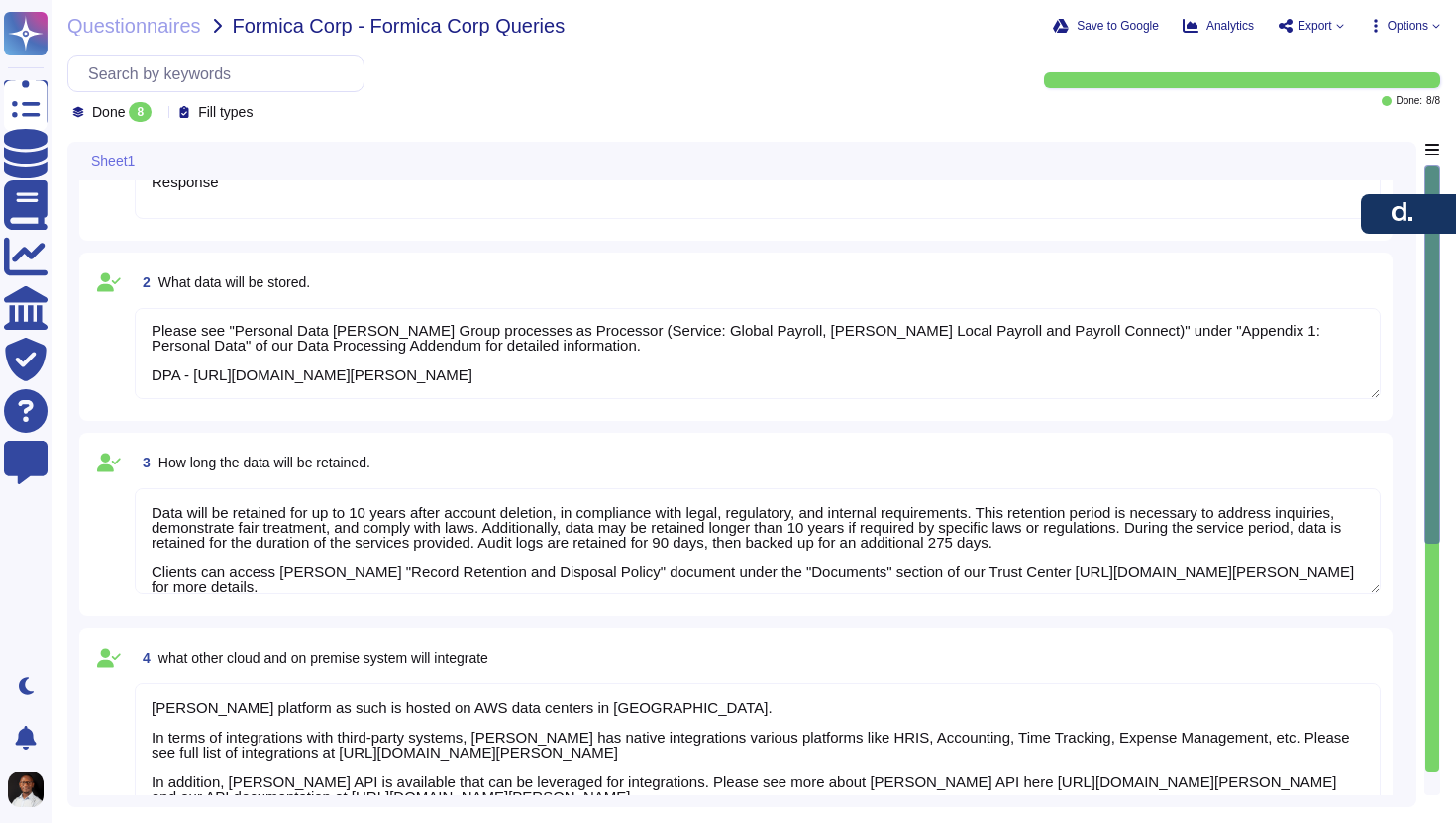 scroll, scrollTop: 0, scrollLeft: 0, axis: both 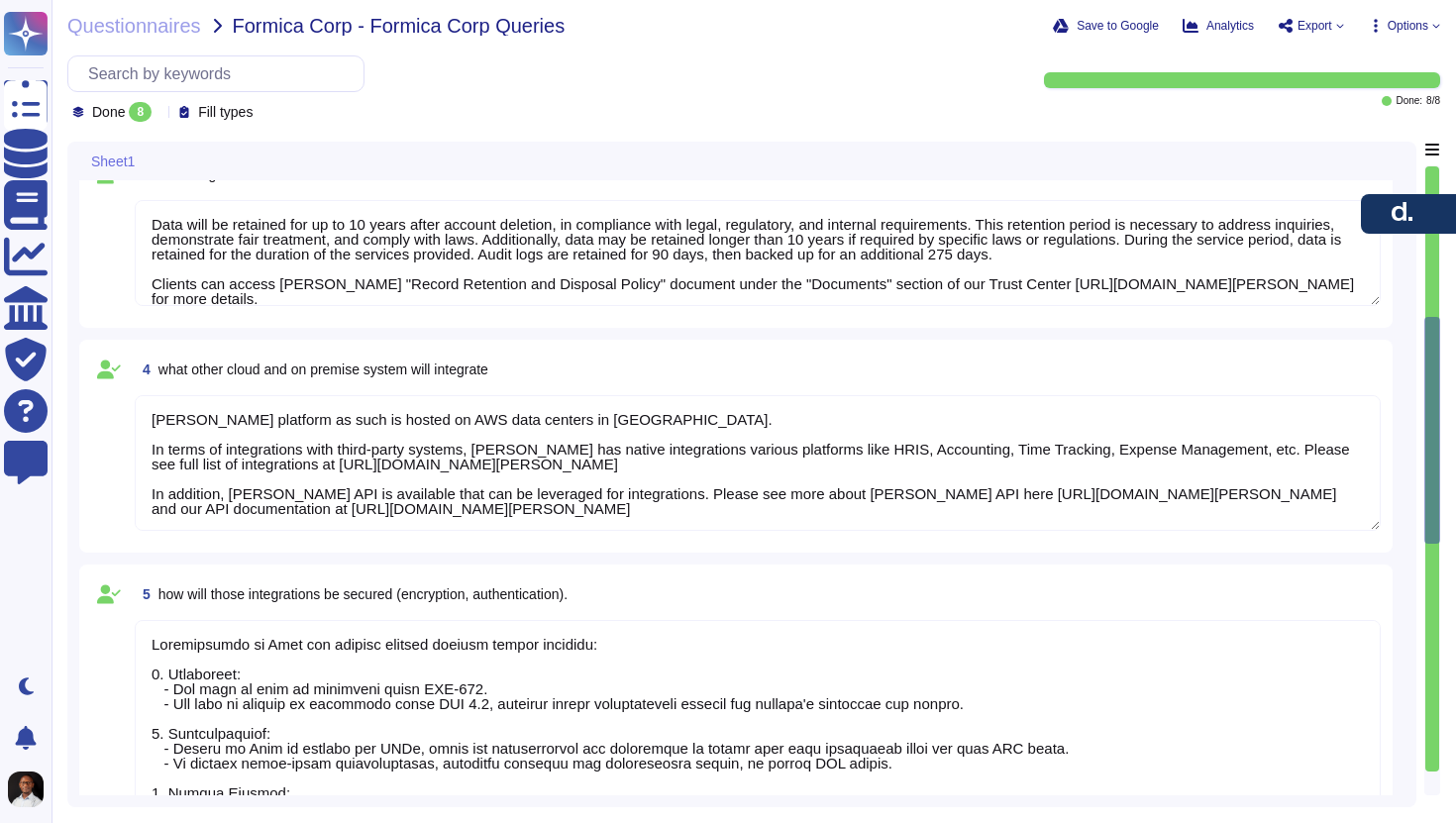 type on "[PERSON_NAME] provides several options for admin access and authentication:
1. Single Sign-On (SSO):
- Supported through various platforms including Okta, OneLogin, Azure (OIDC protocol), and a [PERSON_NAME] 2.0 connector.
- SSO can be configured for all users, including admins, enhancing security and streamlining the login process.
- [URL][DOMAIN_NAME]
2. Multi-Factor Authentication (MFA):
- MFA is available and can be enforced for sensitive actions and specific roles.
- Users can set up 2FA using authenticator apps, receive push notifications via the [PERSON_NAME] mobile app, and utilize biometric authentication (FaceID and fingerprint recognition).
- [URL][DOMAIN_NAME][PERSON_NAME]
3. User Authentication Process:
- Users must validate their email and pass a KYC and EDD process to be authenticated.
4. Password Management:
- [PERSON_NAME] passwords require a minimum of 6 c..." 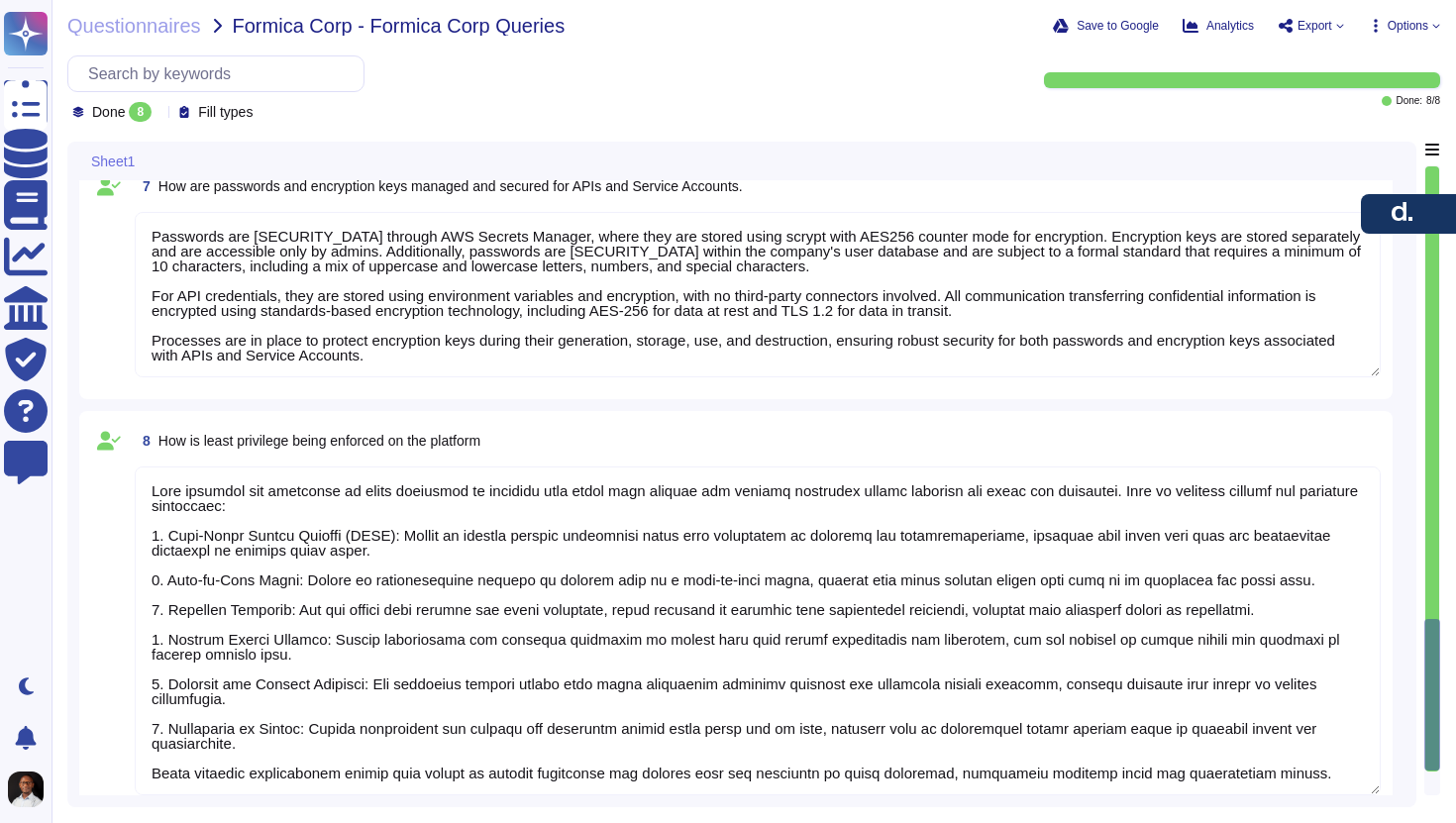 scroll, scrollTop: 1558, scrollLeft: 0, axis: vertical 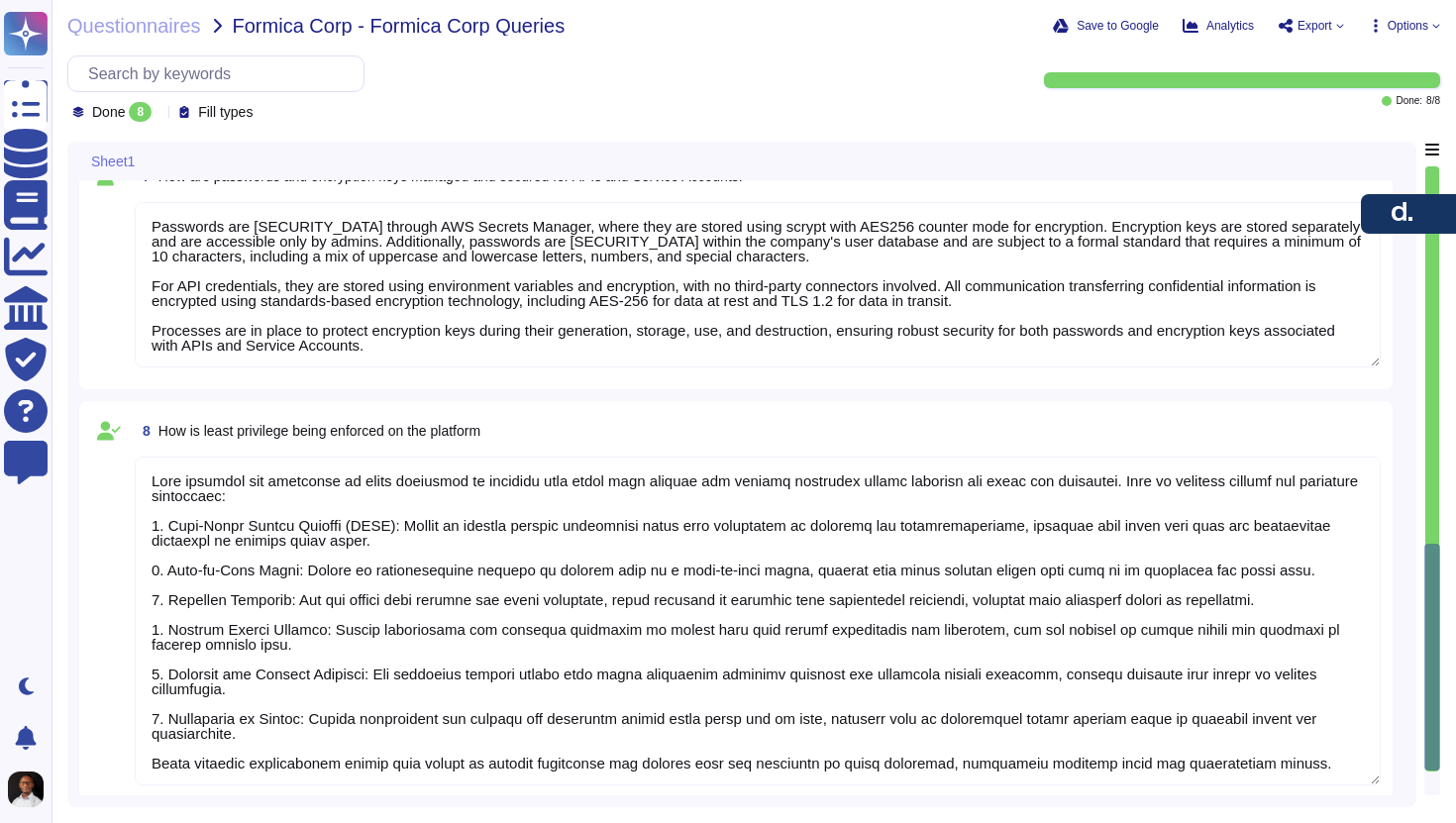 type on "Integrations at [PERSON_NAME] are secured through several robust measures:
1. Encryption:
- All data at rest is encrypted using AES-256.
- All data in transit is encrypted using TLS 1.2, ensuring secure communication between the company's customers and assets.
2. Authentication:
- Access to [PERSON_NAME] is granted via APIs, which are authenticated and authorized to ensure that only authorized users can make API calls.
- We utilize token-based authentication, including personal and organization tokens, to secure API access.
3. Access Control:
- Access between various AWS services is managed using IAM roles, ensuring that only authorized access is granted.
4. Secure Protocols:
- Only secure protocols, such as HTTPS and VPN, are used to transfer personal data.
5. Vulnerability Management:
- Regular vulnerability scanning and penetration testing are conducted to identify and address potential security issues.
These measures ensure that integrations are conducted in a secure environment, mainta..." 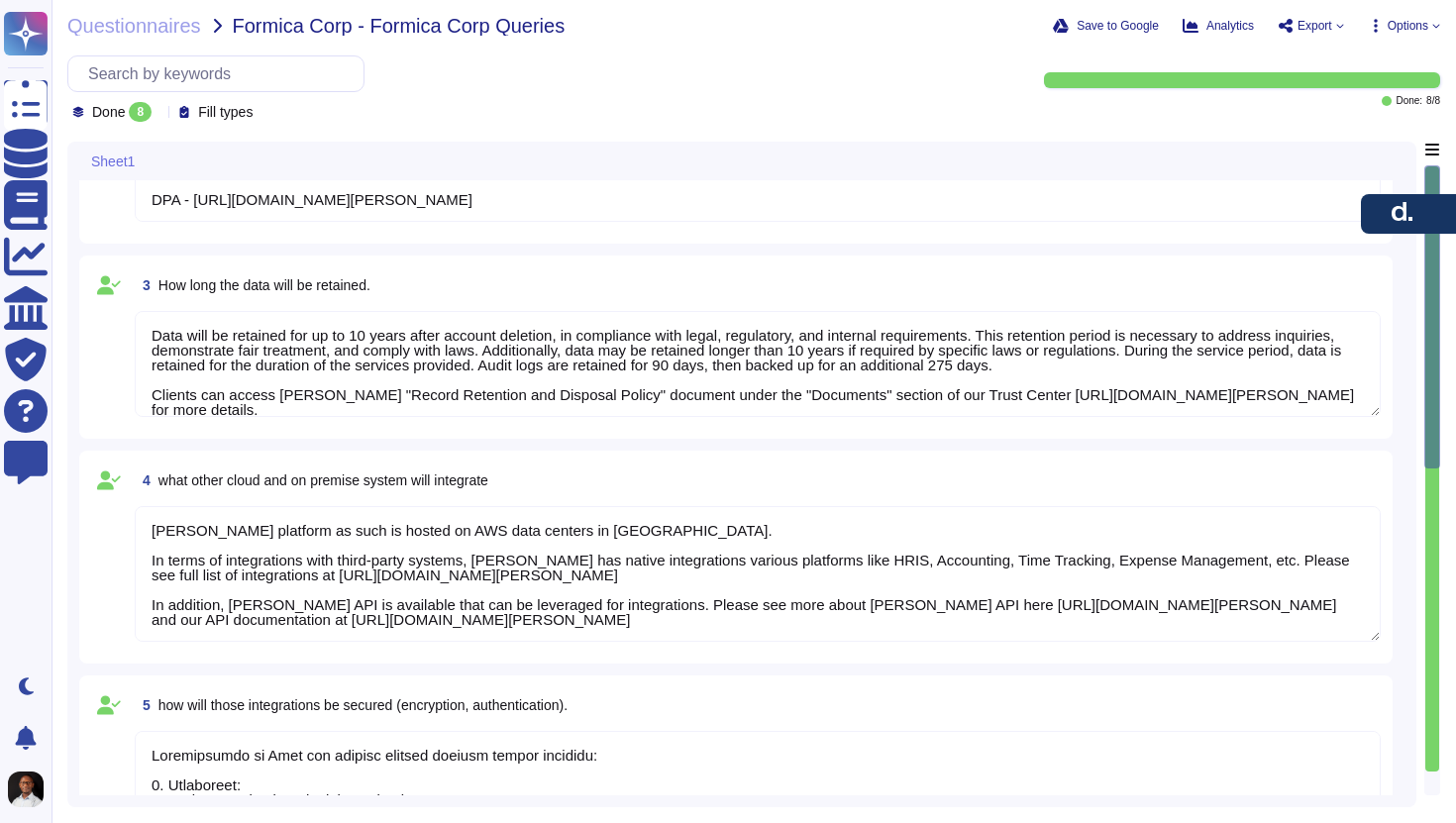 scroll, scrollTop: 0, scrollLeft: 0, axis: both 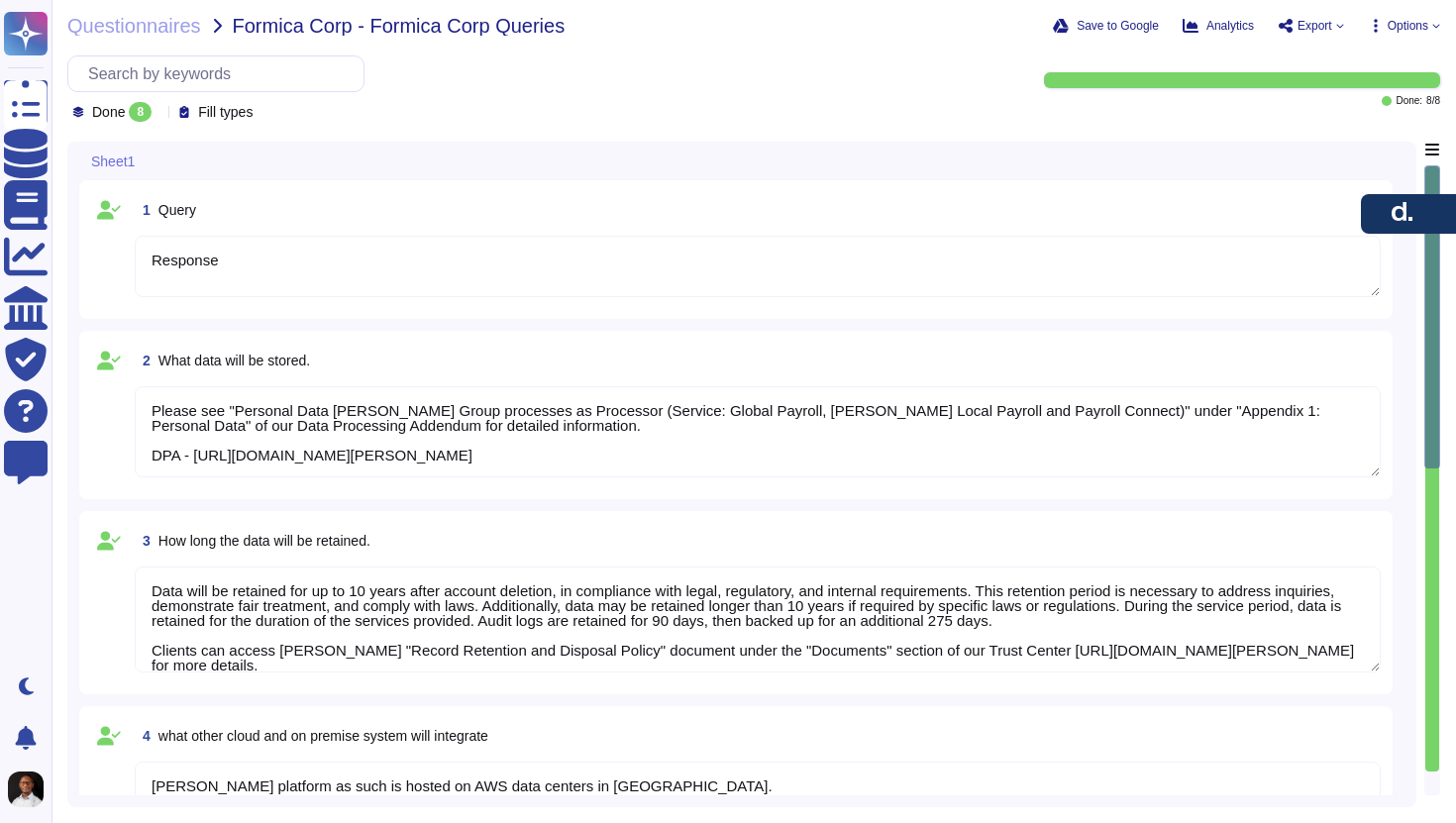 click on "Formica Corp - Formica Corp Queries" at bounding box center [399, 26] 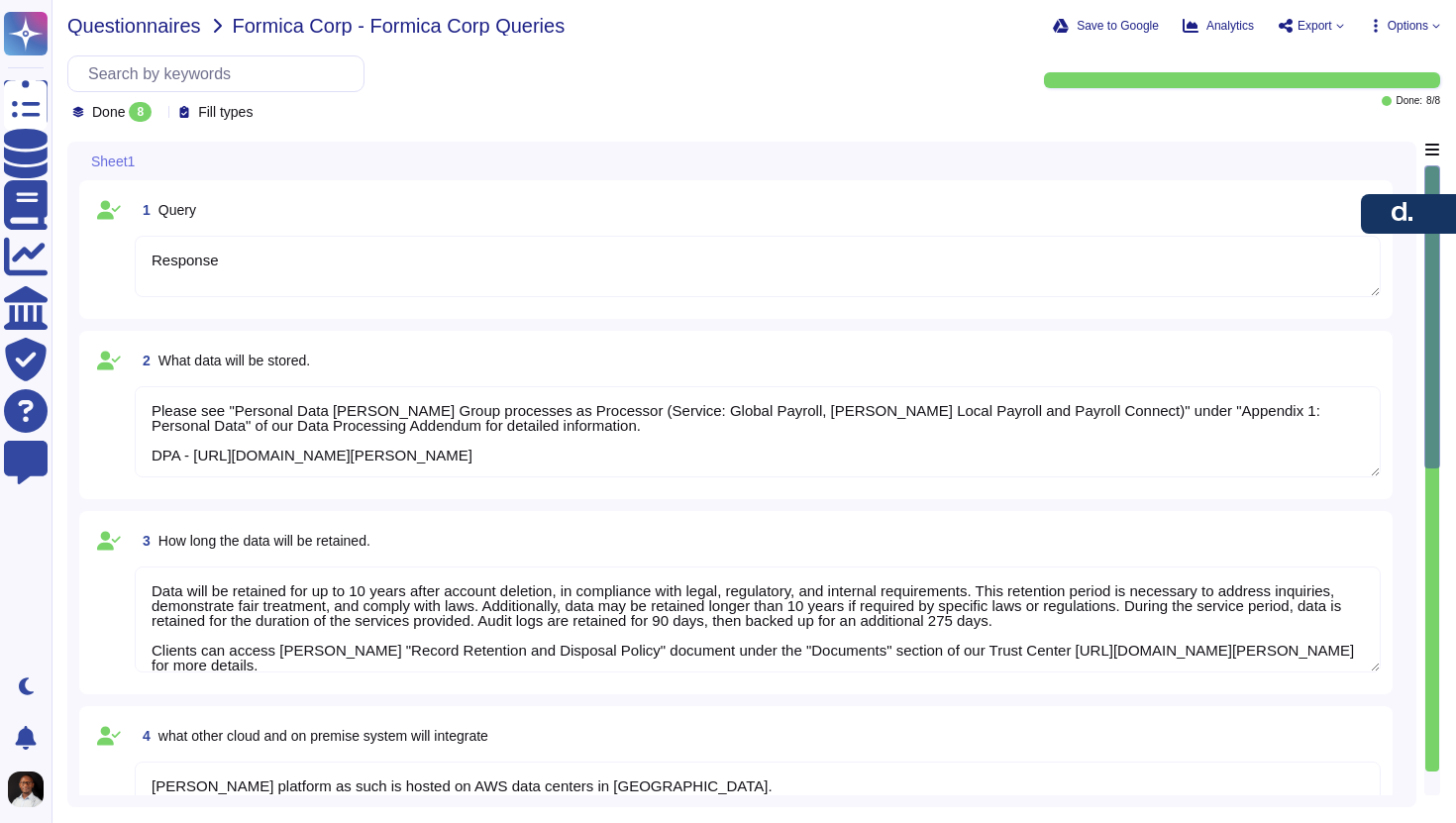 click on "Questionnaires" at bounding box center [134, 26] 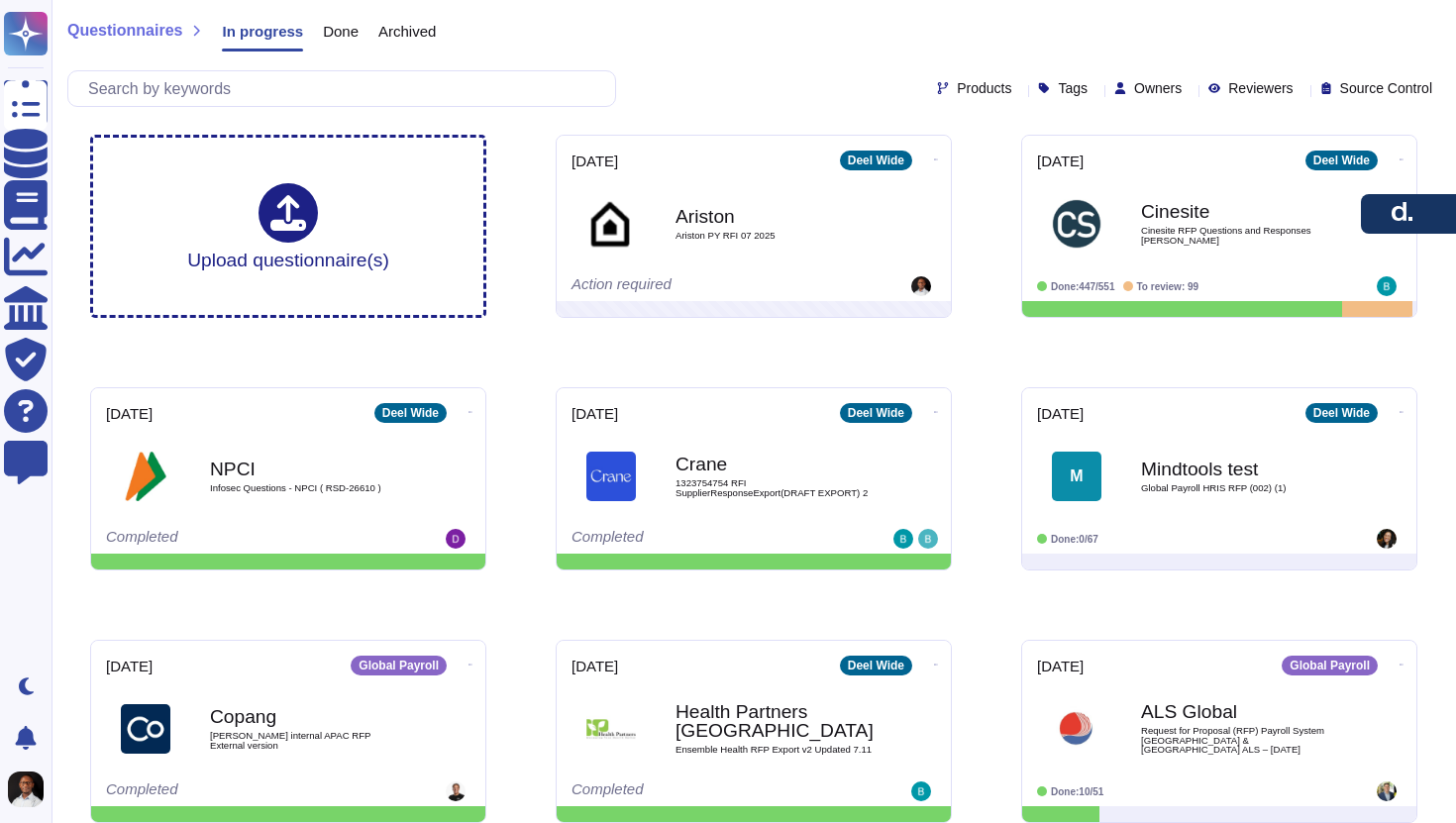 click on "Done" at bounding box center (331, 36) 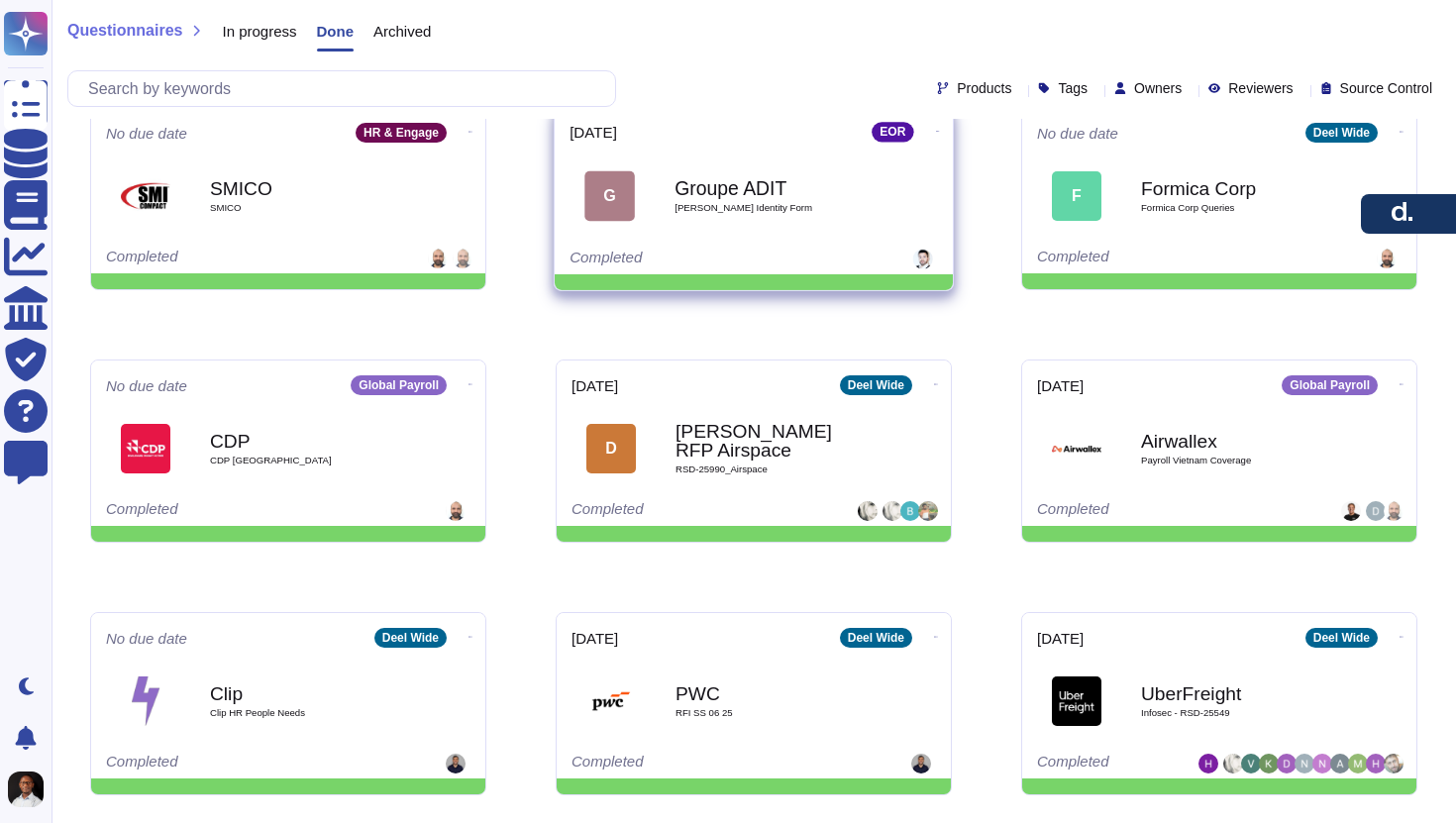 scroll, scrollTop: 845, scrollLeft: 0, axis: vertical 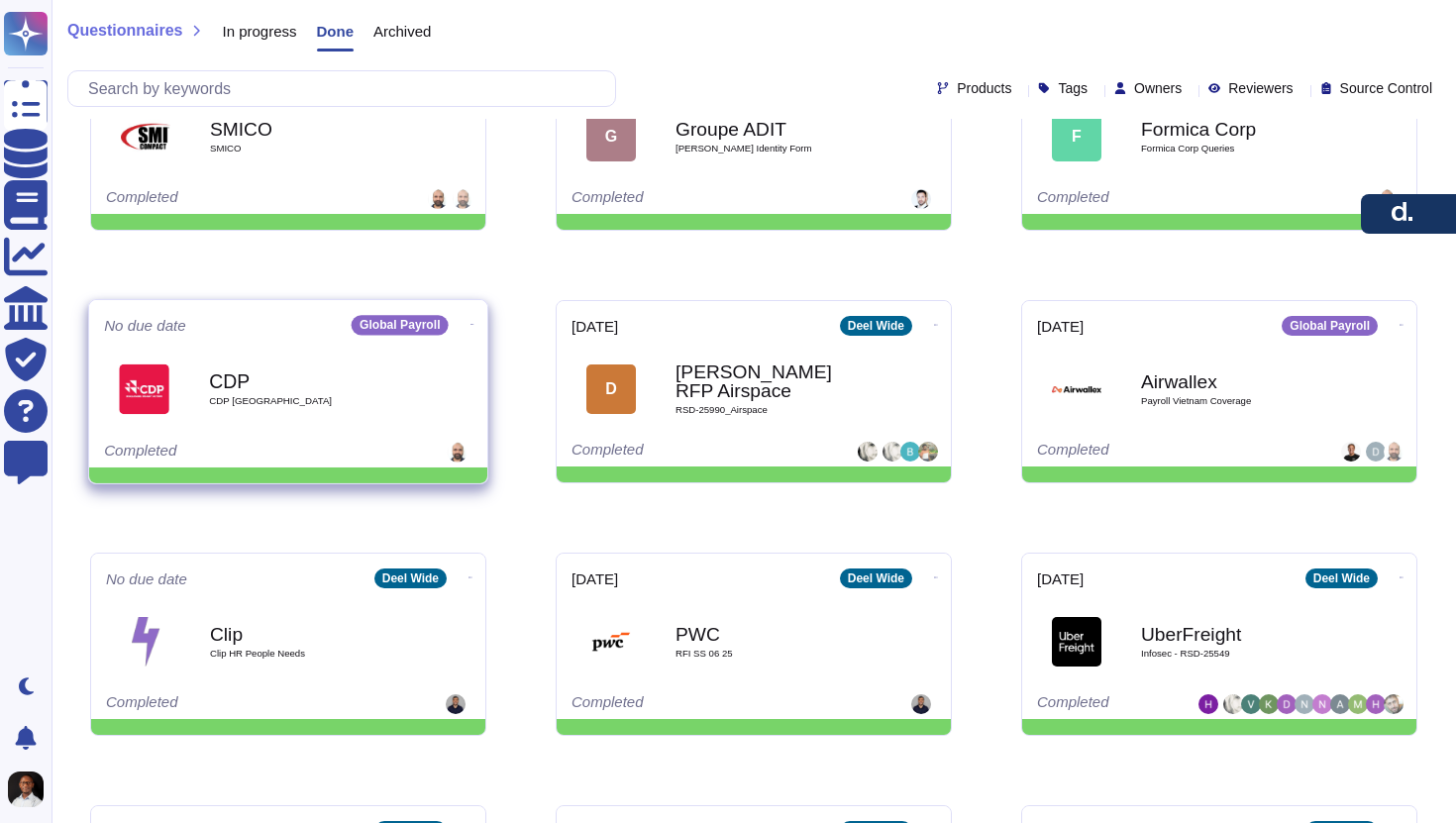 click 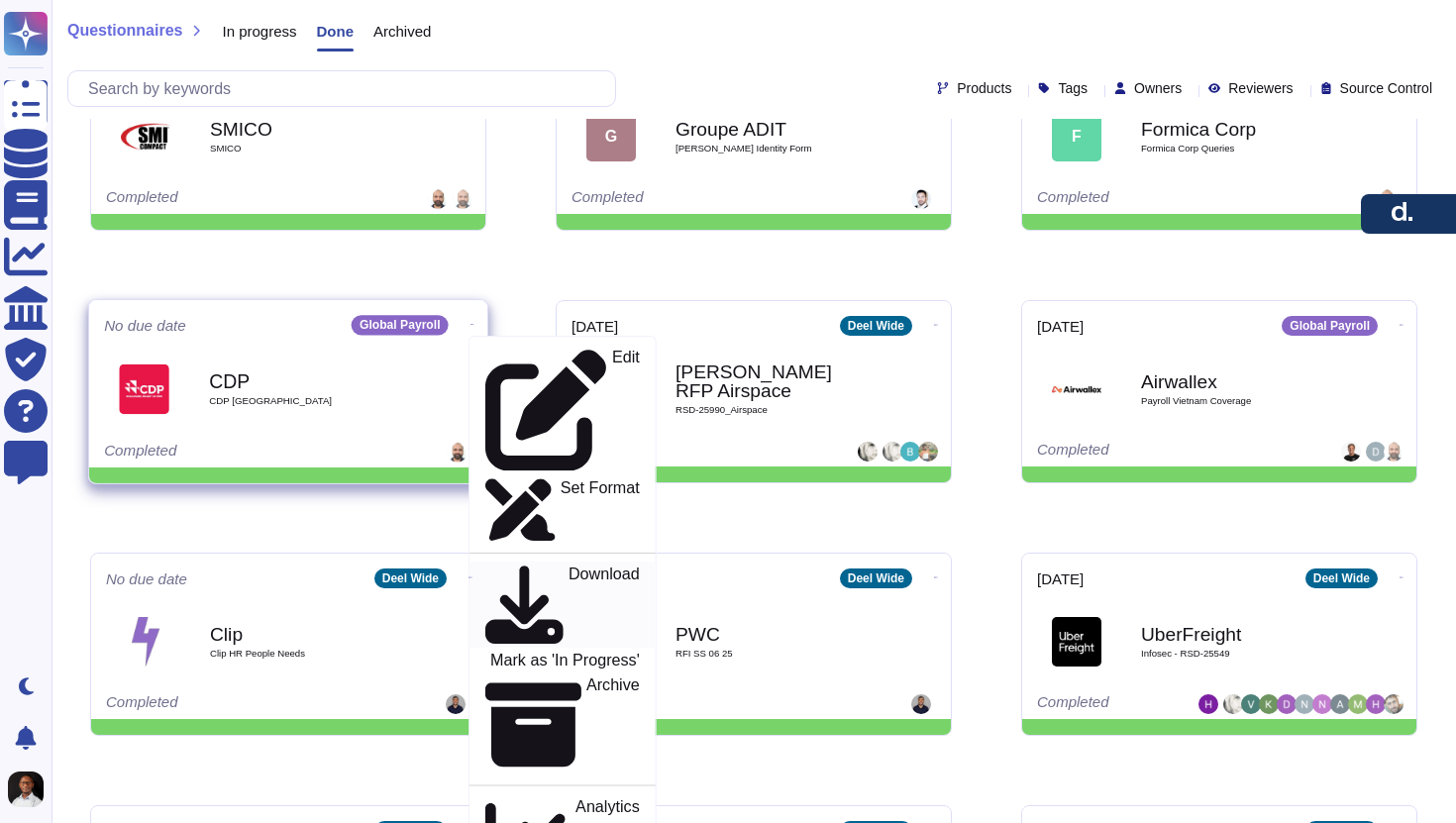 click on "Download" at bounding box center (604, 605) 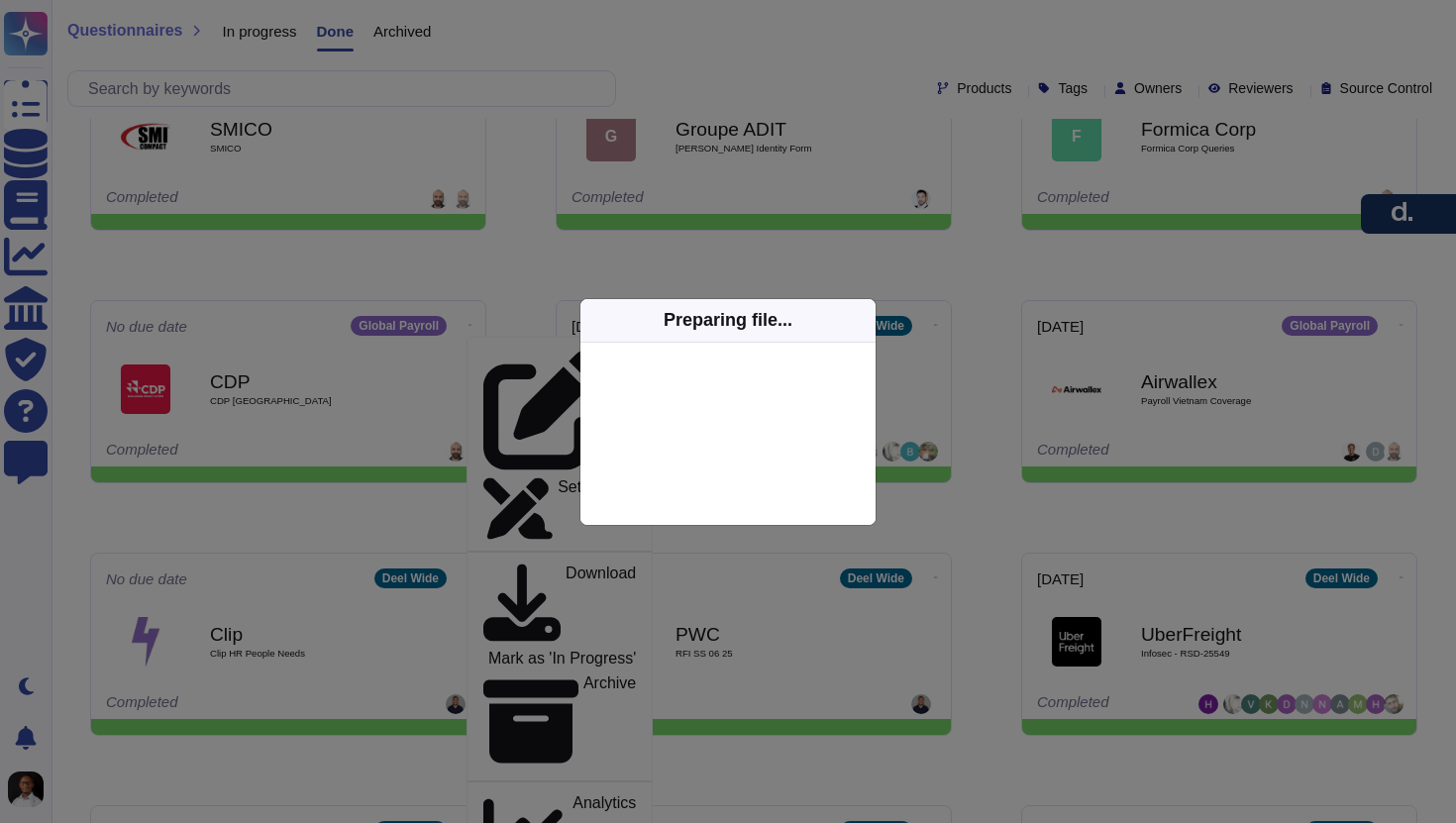 click on "Preparing file..." at bounding box center (728, 411) 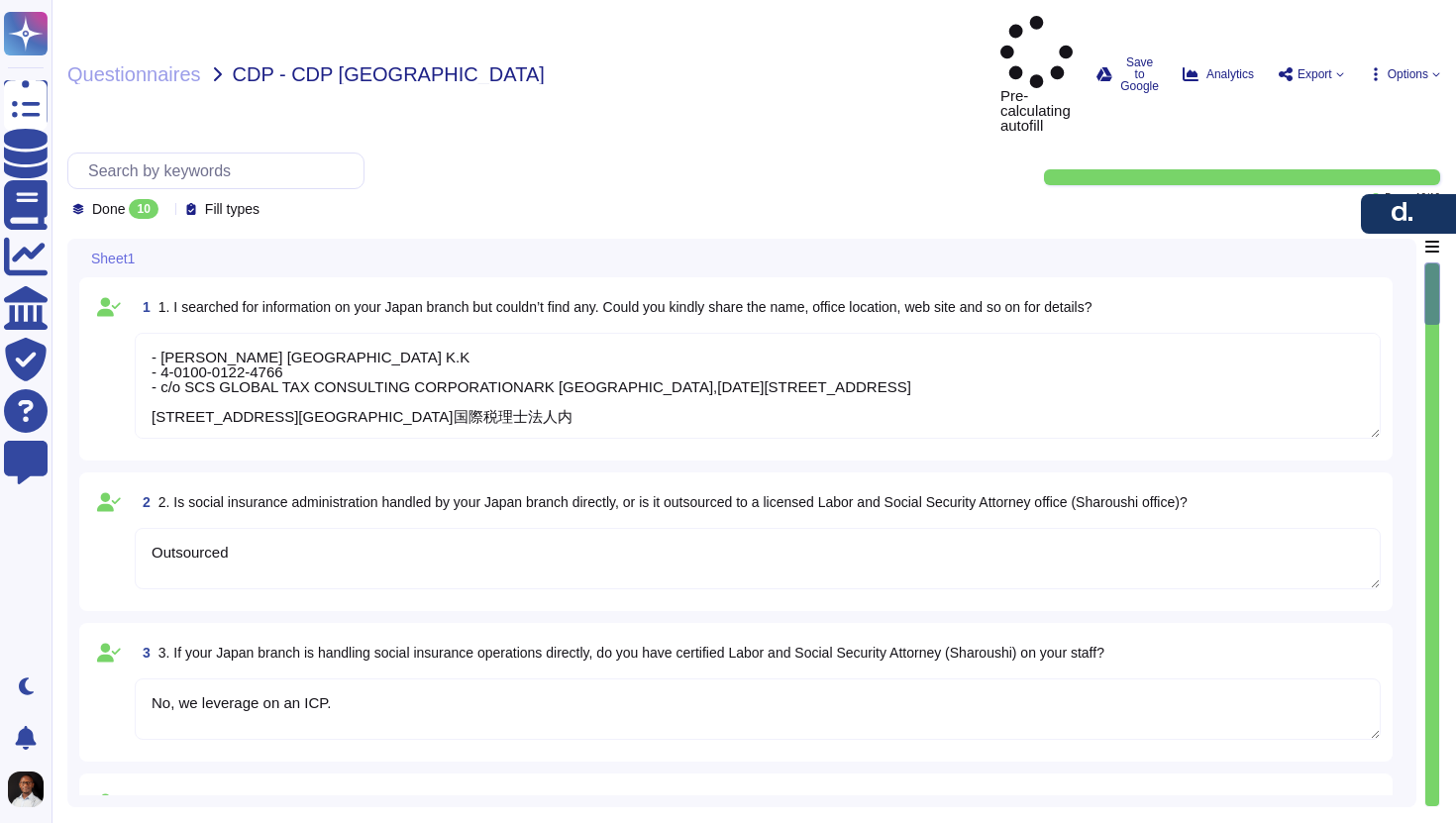 type on "- [PERSON_NAME] [GEOGRAPHIC_DATA] K.K
- 4-0100-0122-4766
- c/o SCS GLOBAL TAX CONSULTING CORPORATIONARK [GEOGRAPHIC_DATA],[DATE][STREET_ADDRESS]
[STREET_ADDRESS][GEOGRAPHIC_DATA]国際税理士法人内" 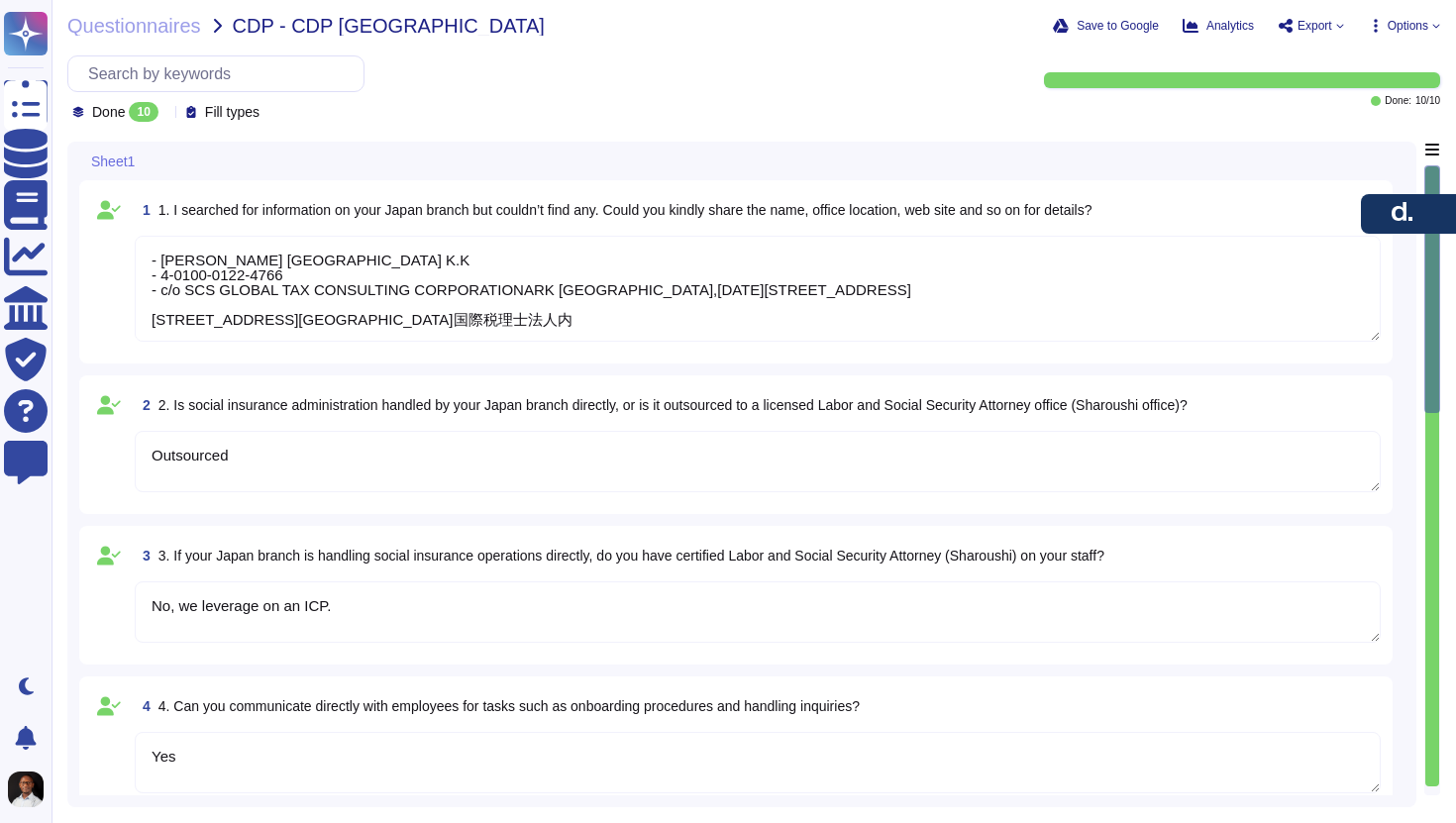 type on "This needs to be discuss further to understand how the T&A data will be provided as input to our platform." 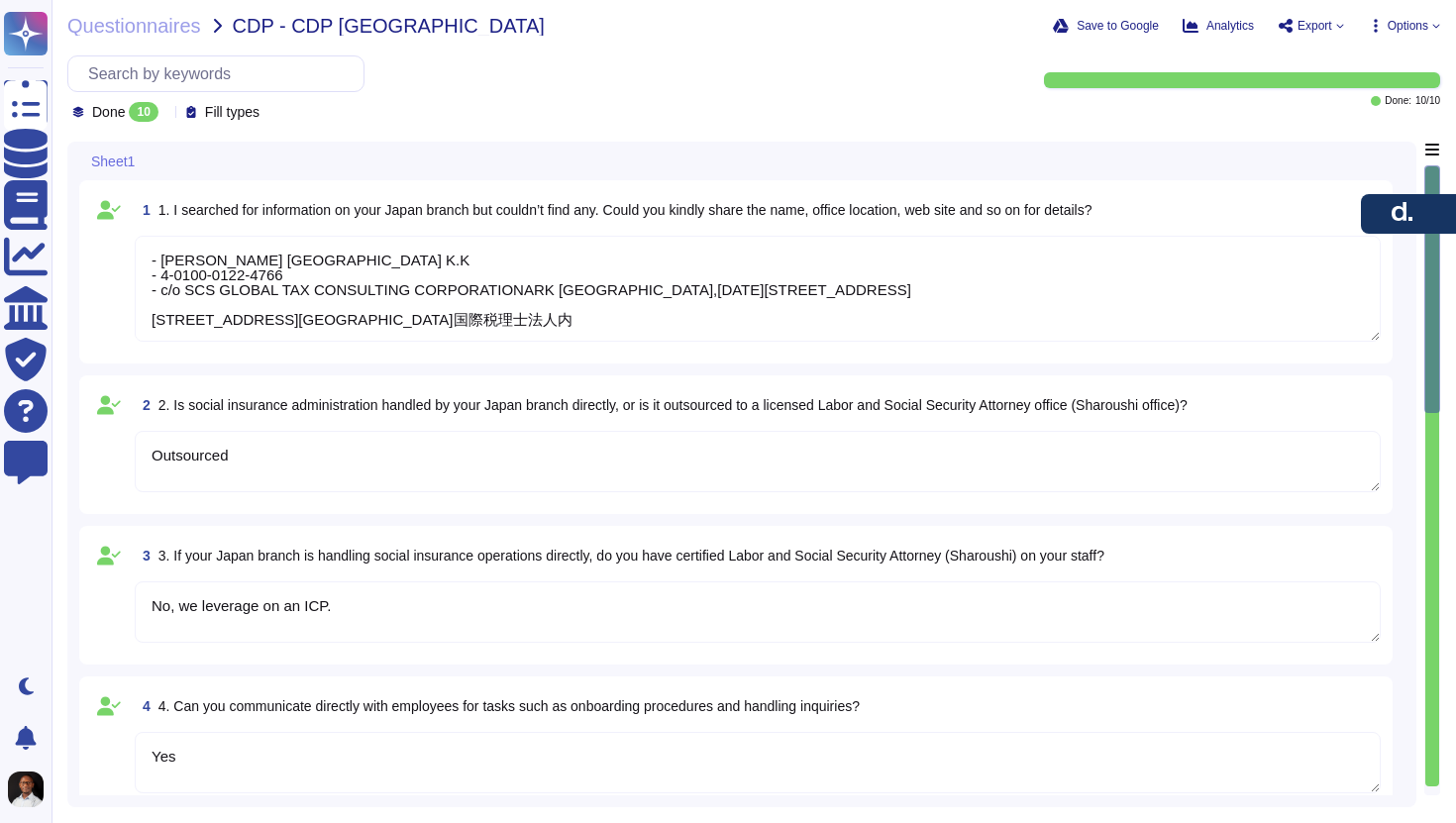 type on "Yes" 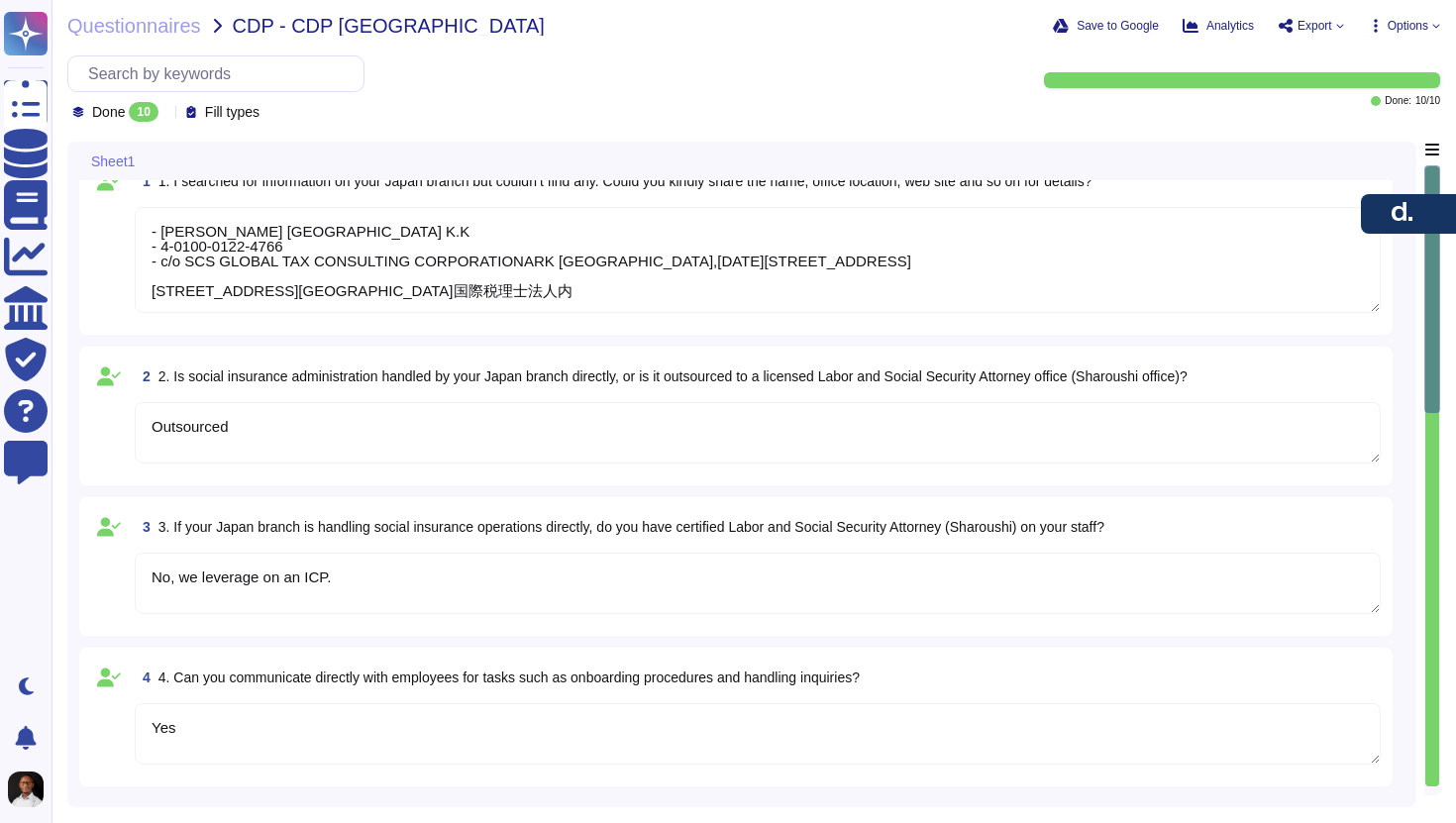 scroll, scrollTop: 0, scrollLeft: 0, axis: both 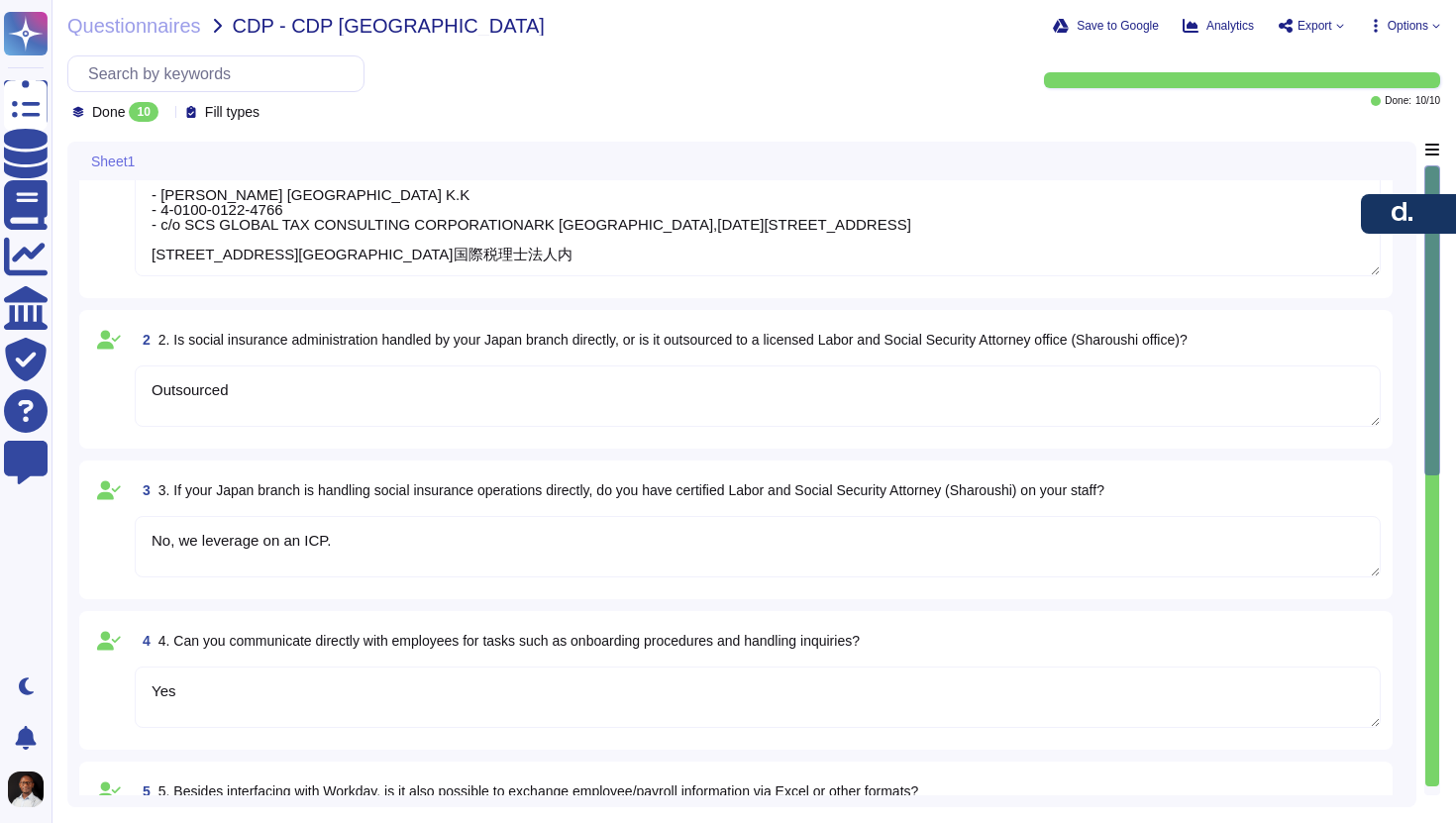 type on "Yes" 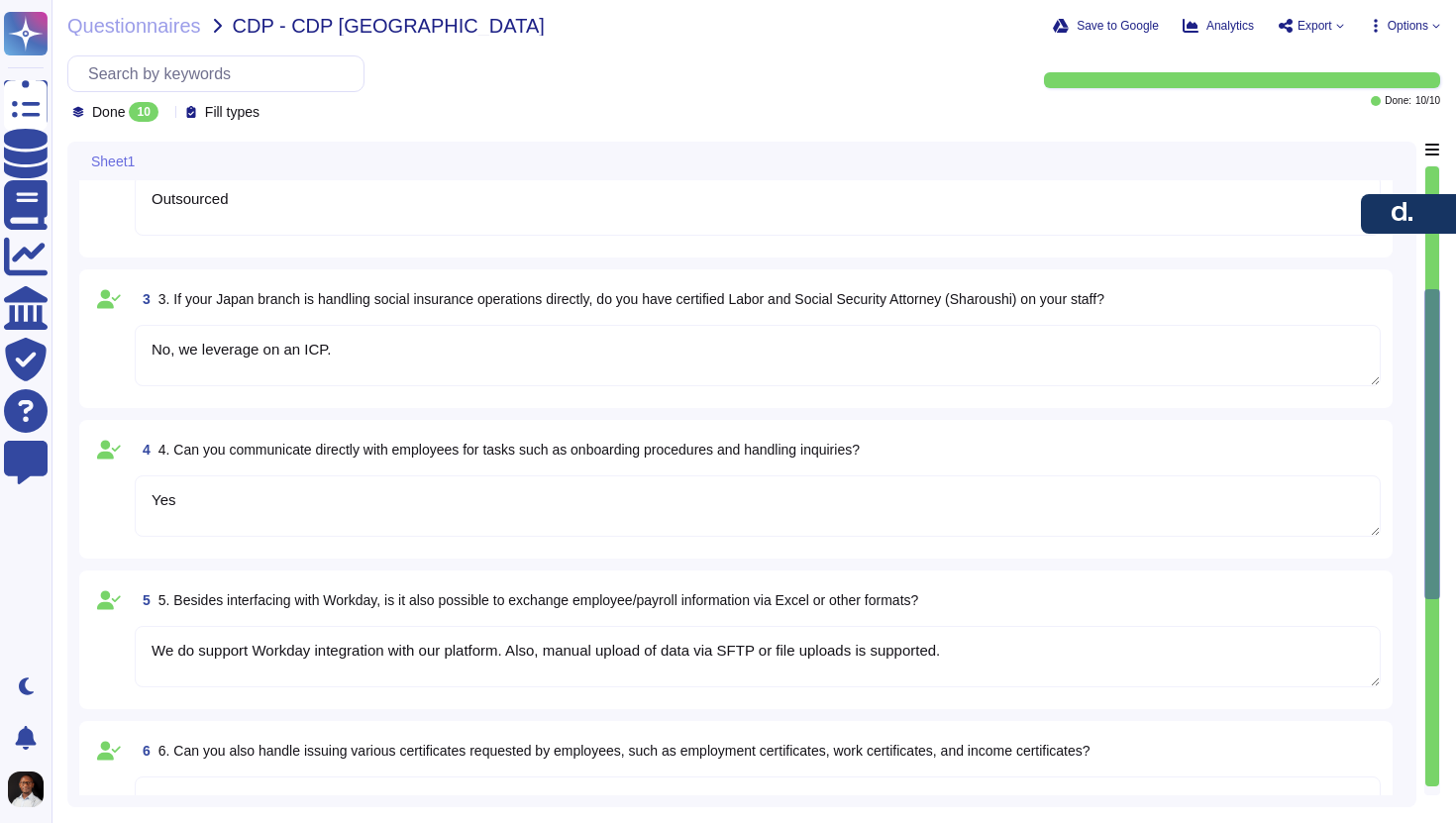type on "Yes, we use MJS payroll system for EOR and Freee for GP." 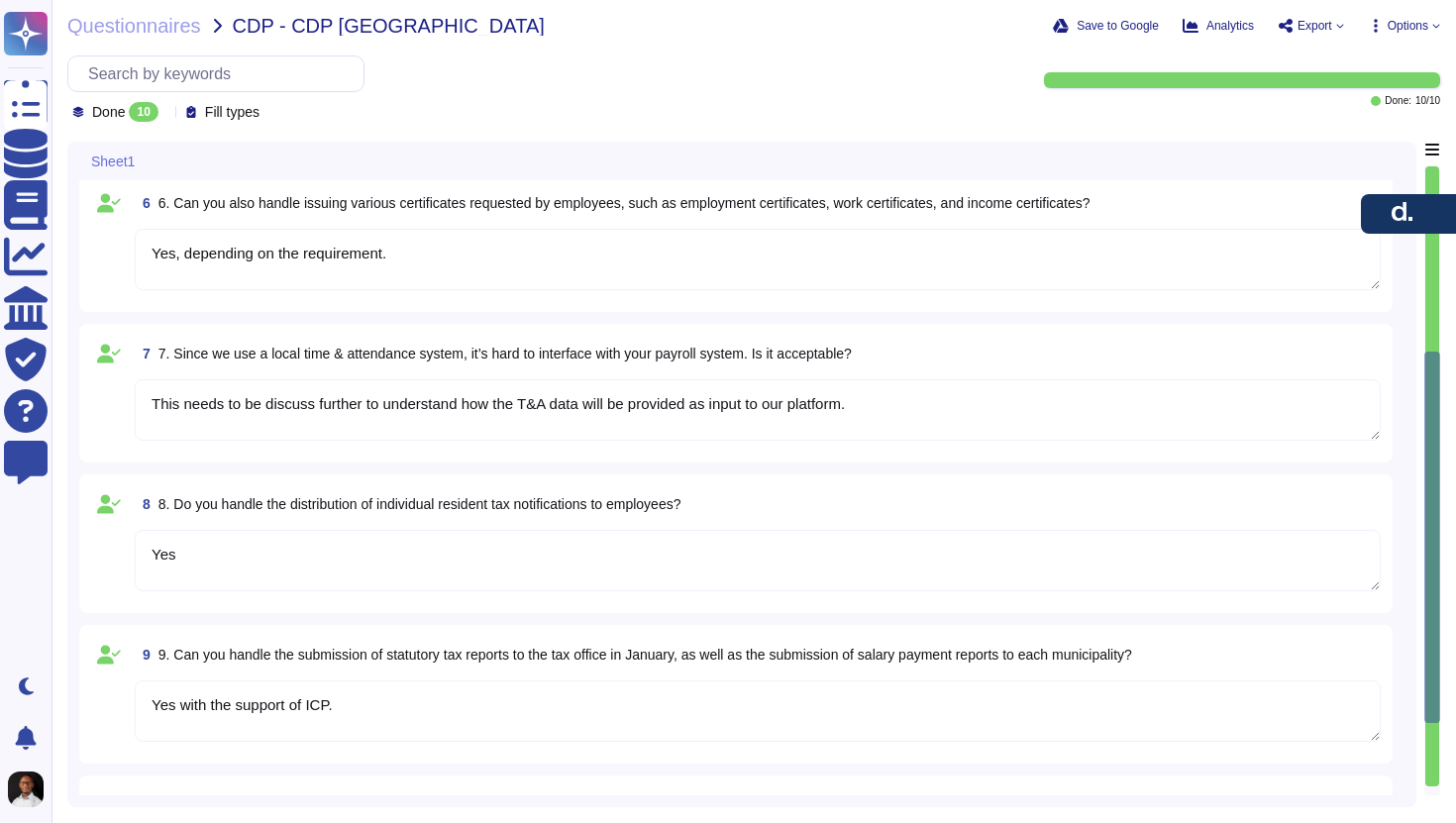 type on "Outsourced" 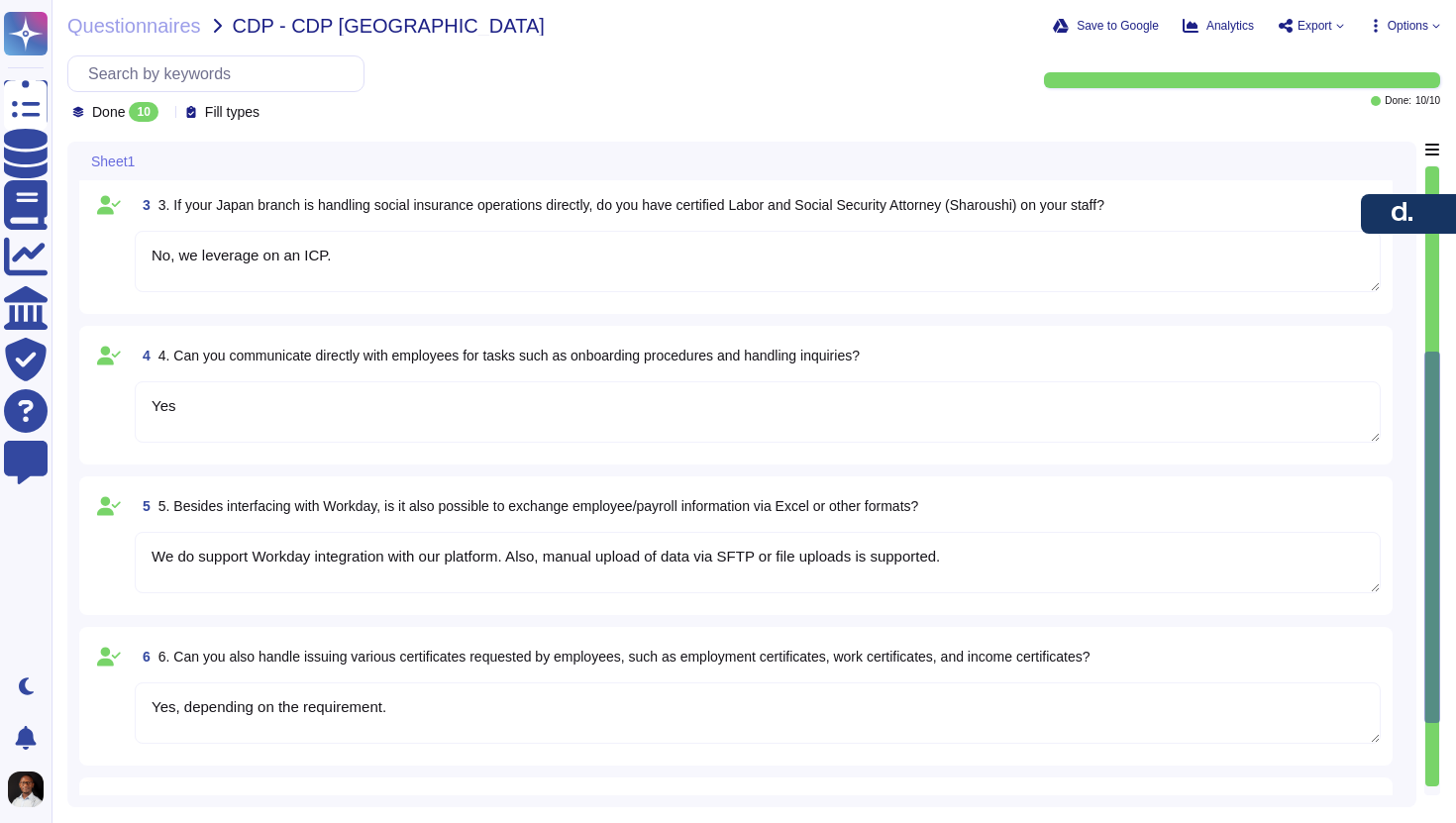 scroll, scrollTop: 0, scrollLeft: 0, axis: both 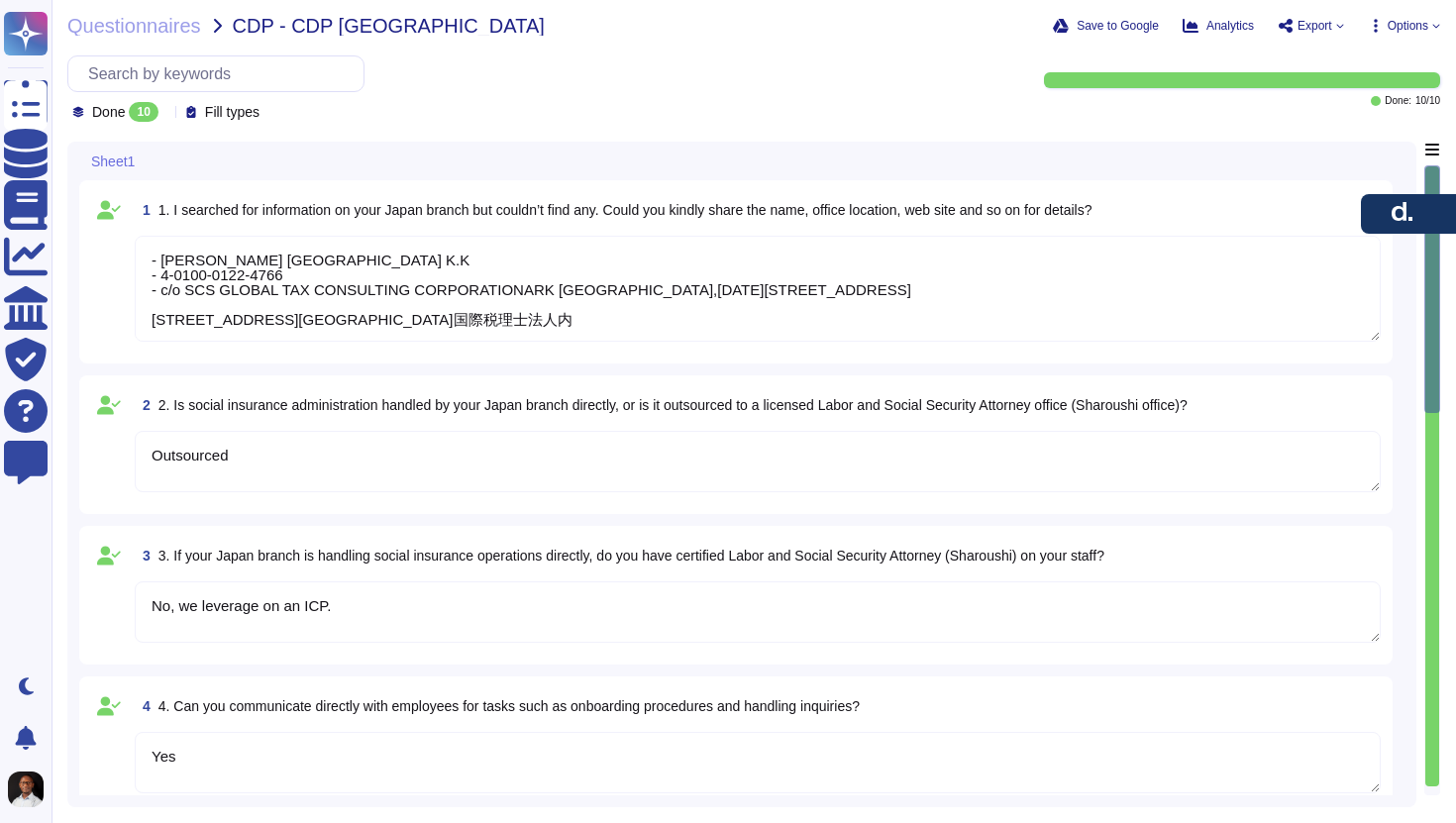 type on "- [PERSON_NAME] [GEOGRAPHIC_DATA] K.K
- 4-0100-0122-4766
- c/o SCS GLOBAL TAX CONSULTING CORPORATIONARK [GEOGRAPHIC_DATA],[DATE][STREET_ADDRESS]
[STREET_ADDRESS][GEOGRAPHIC_DATA]国際税理士法人内" 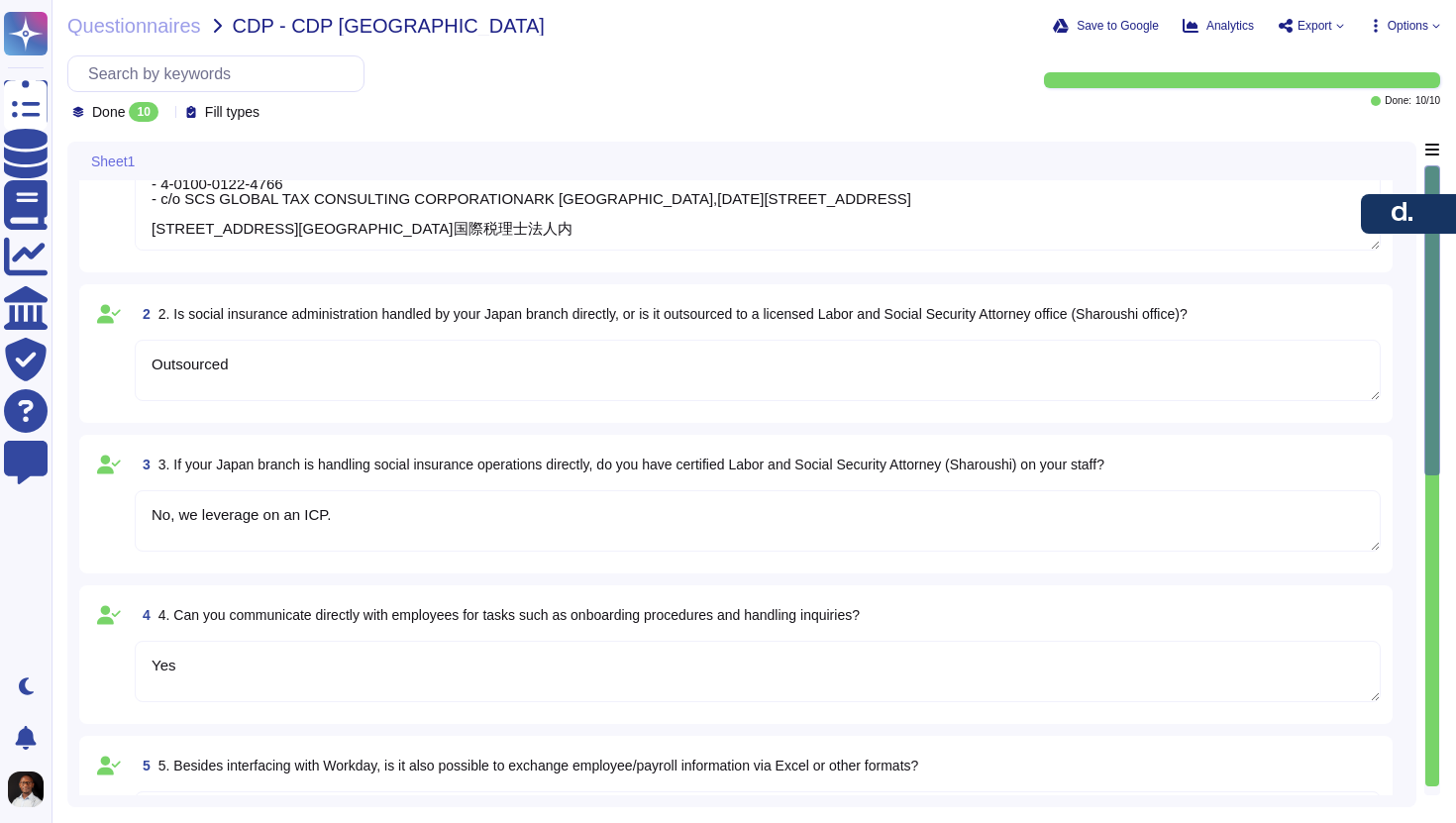 type on "Yes" 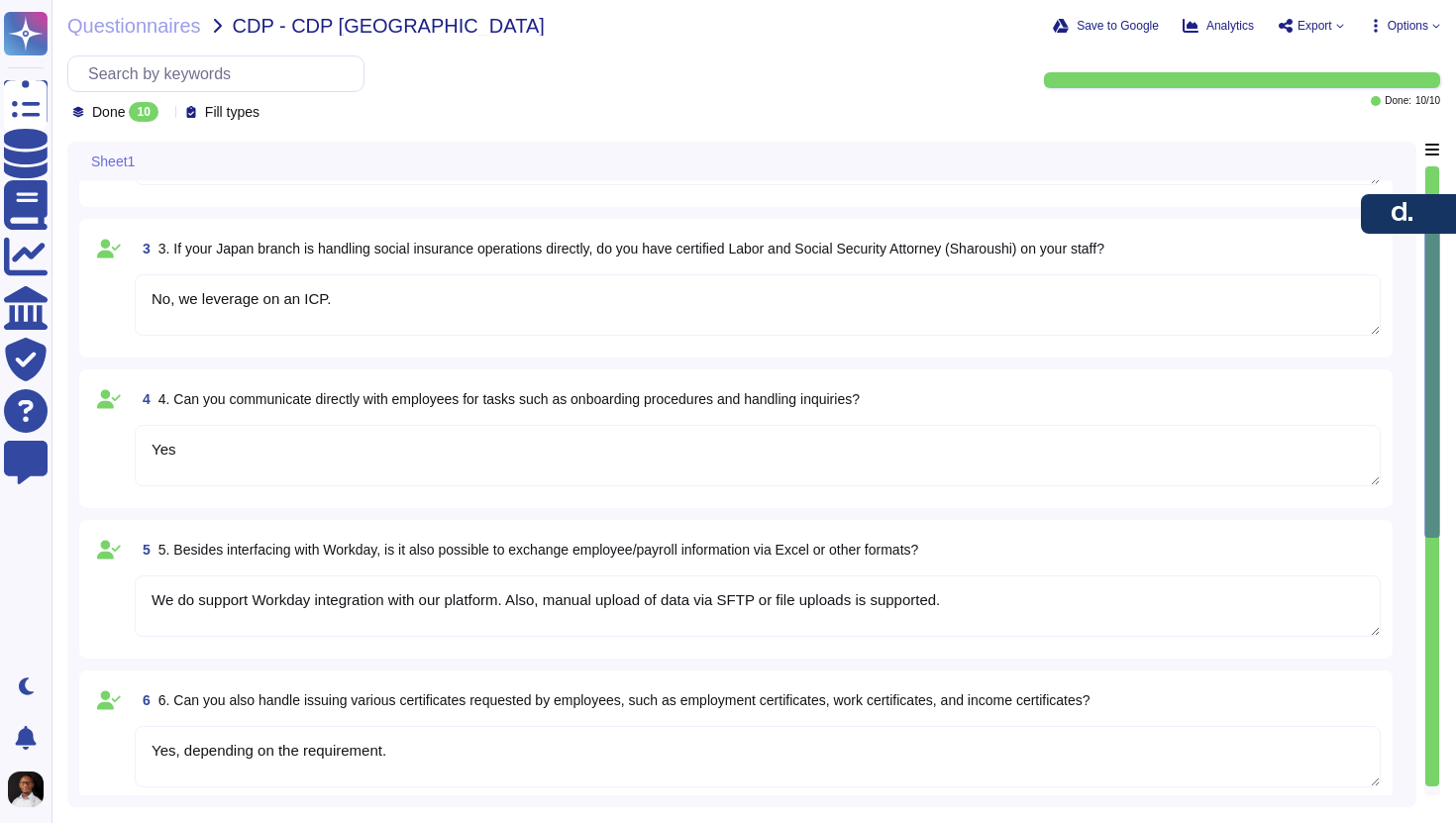 type on "Yes with the support of ICP." 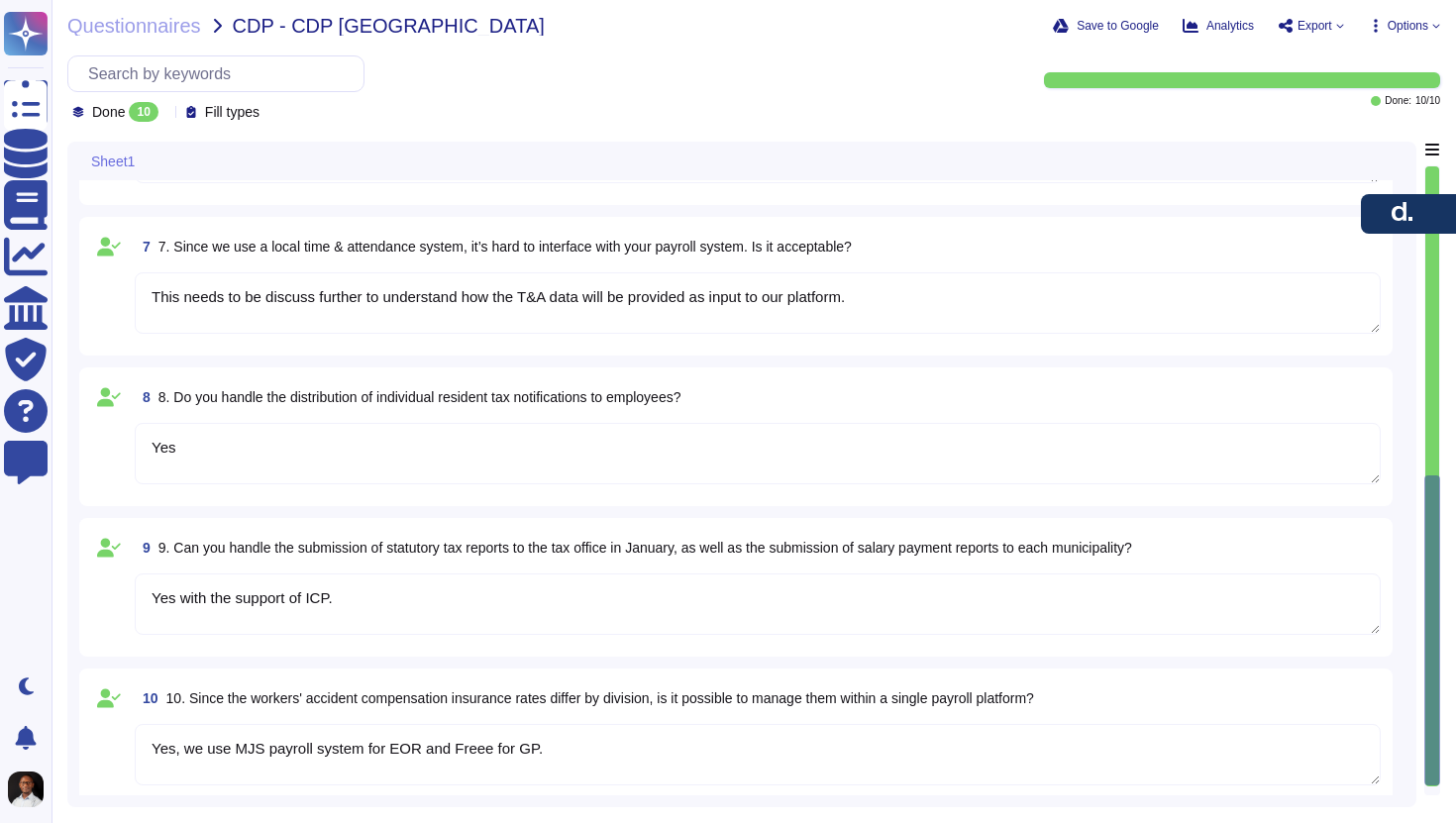 type on "No, we leverage on an ICP." 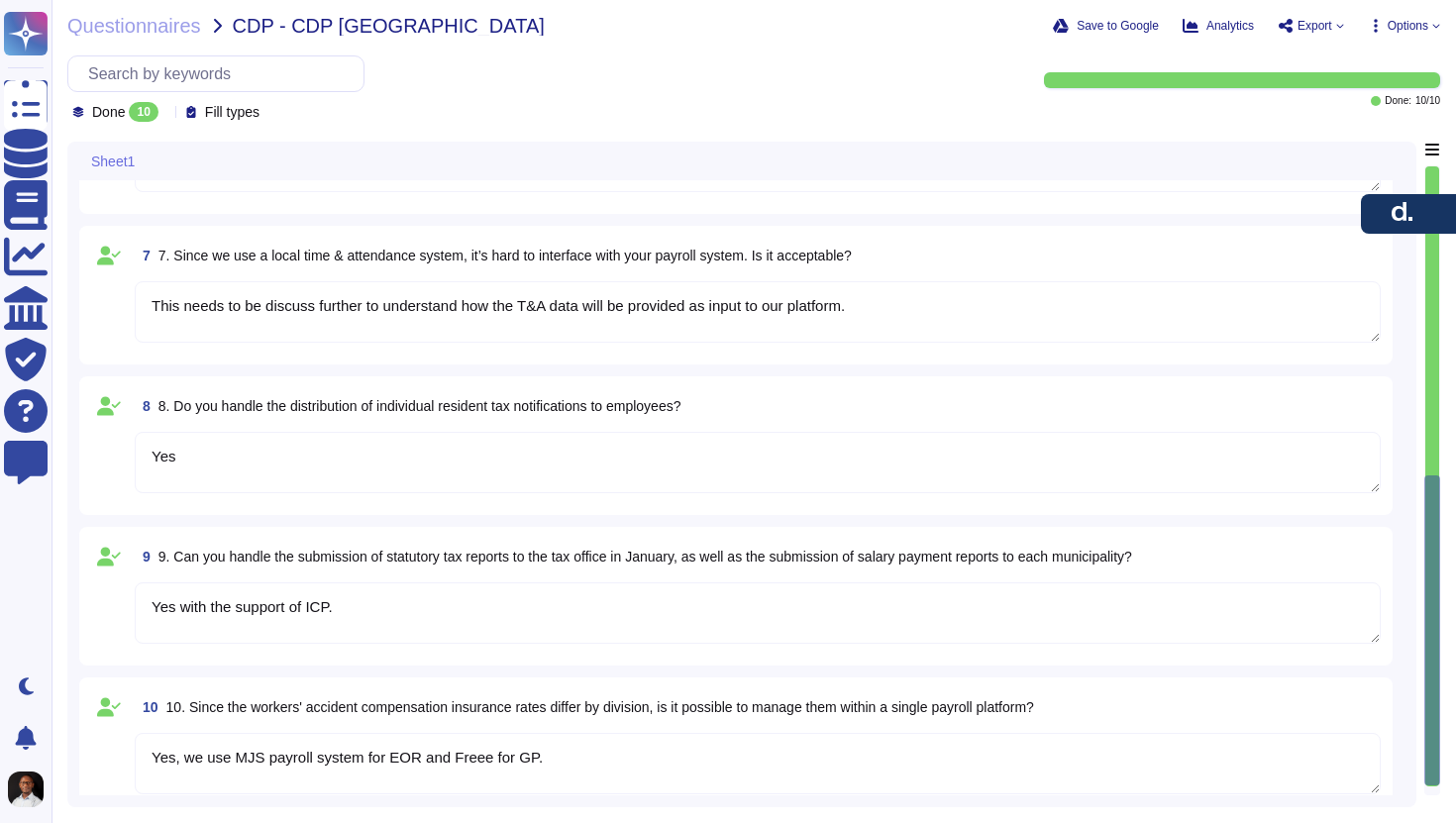 scroll, scrollTop: 334, scrollLeft: 0, axis: vertical 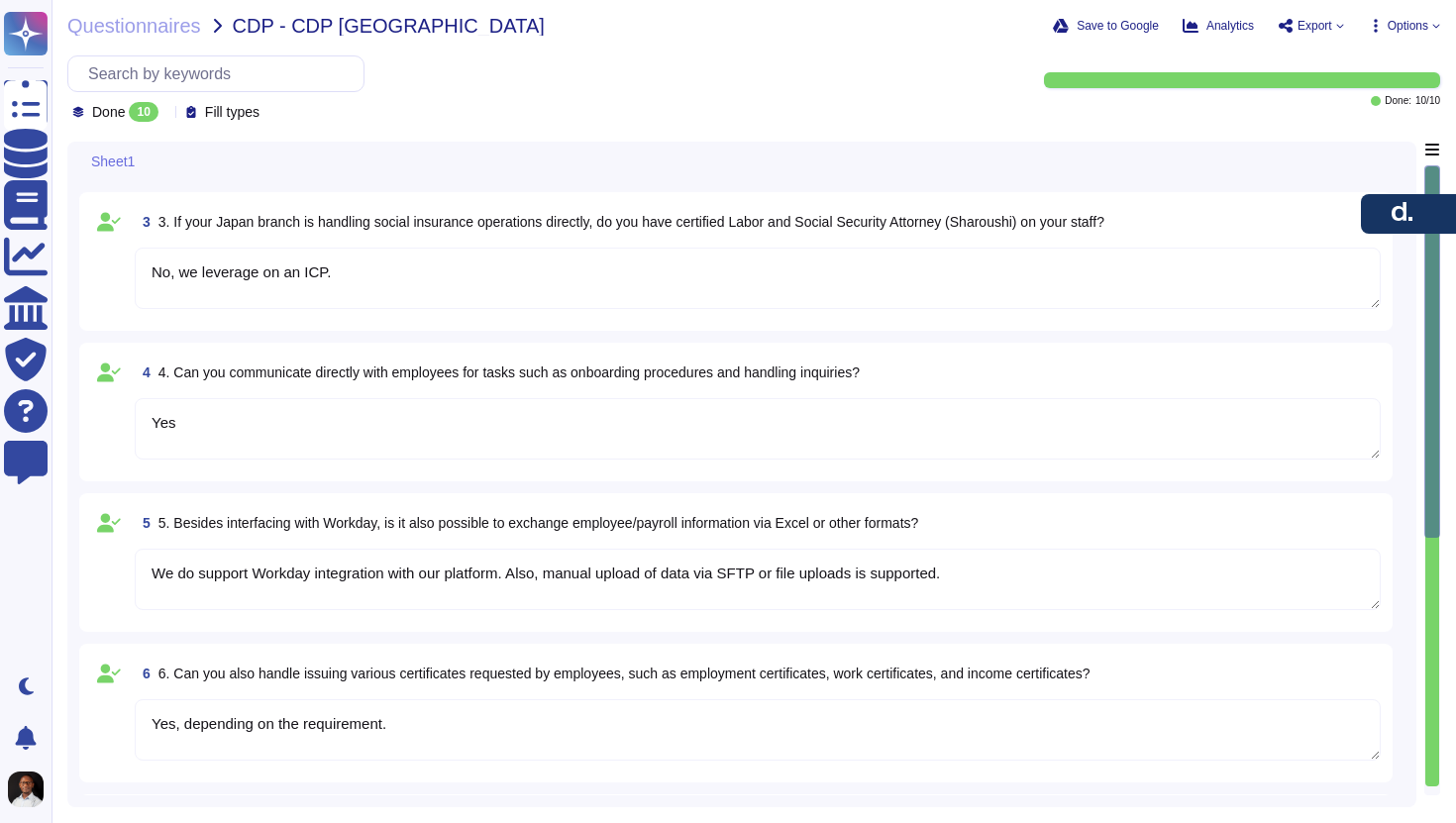 type on "- [PERSON_NAME] [GEOGRAPHIC_DATA] K.K
- 4-0100-0122-4766
- c/o SCS GLOBAL TAX CONSULTING CORPORATIONARK [GEOGRAPHIC_DATA],[DATE][STREET_ADDRESS]
[STREET_ADDRESS][GEOGRAPHIC_DATA]国際税理士法人内" 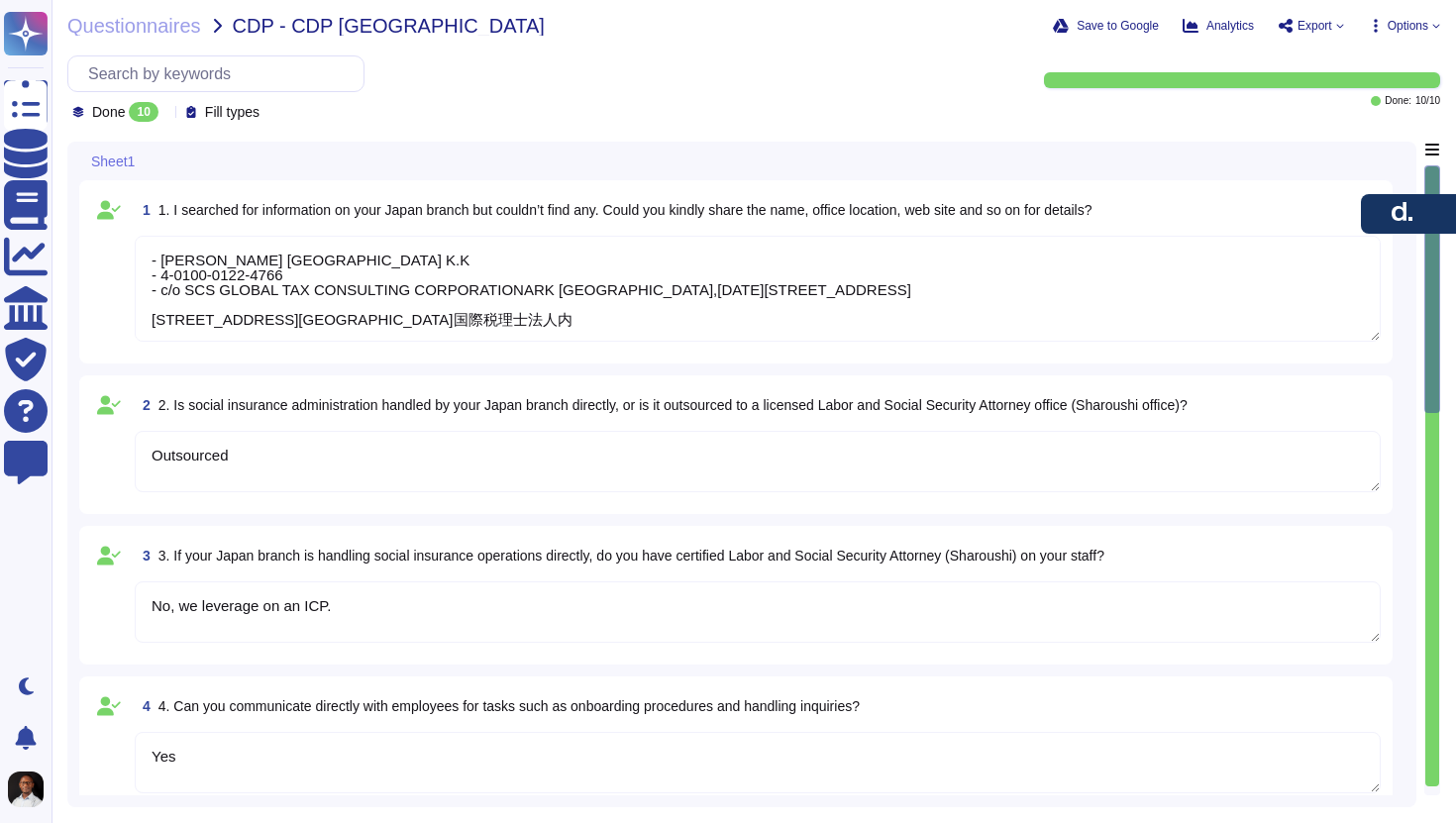 scroll, scrollTop: 2, scrollLeft: 0, axis: vertical 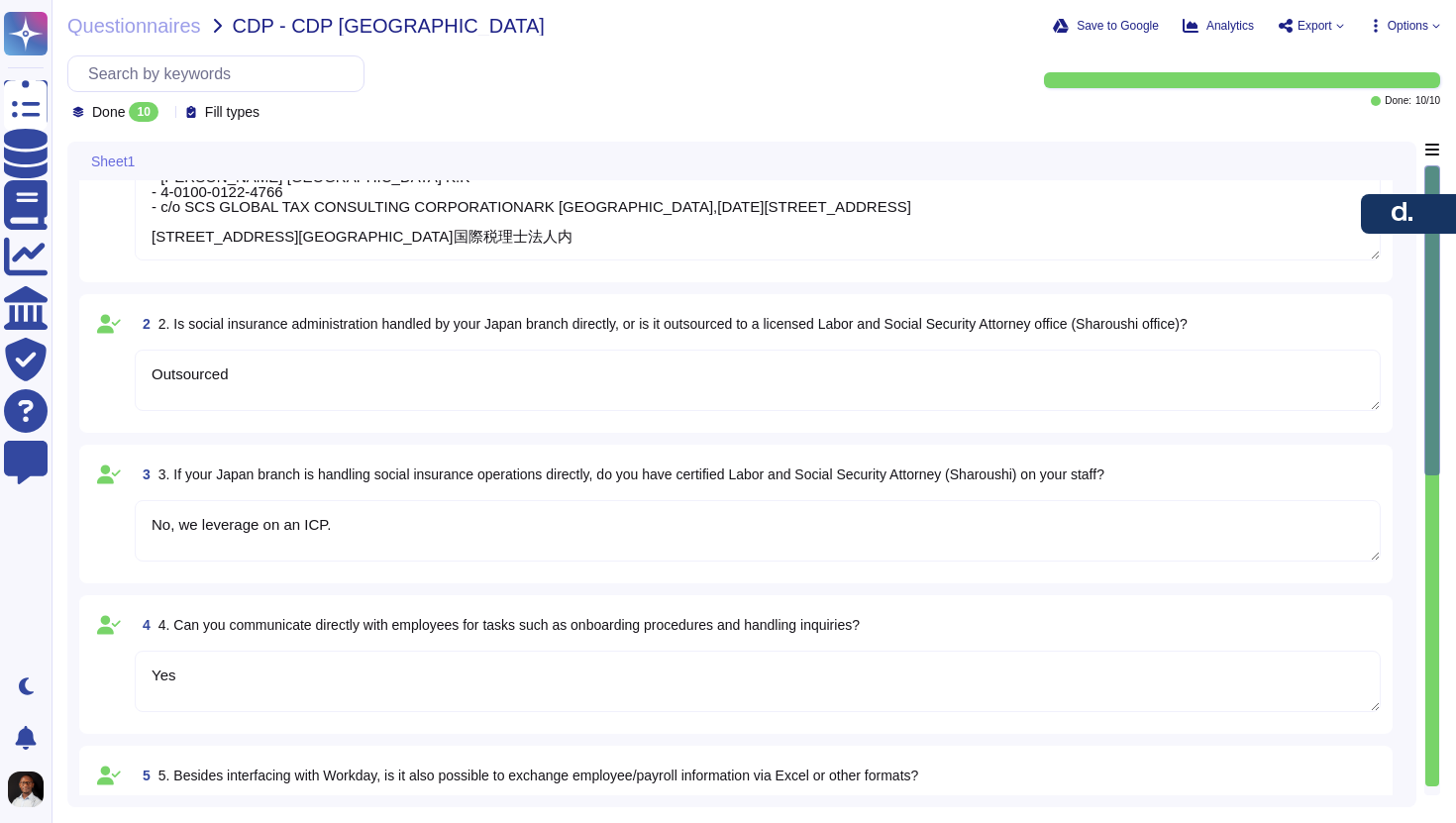 type on "Yes" 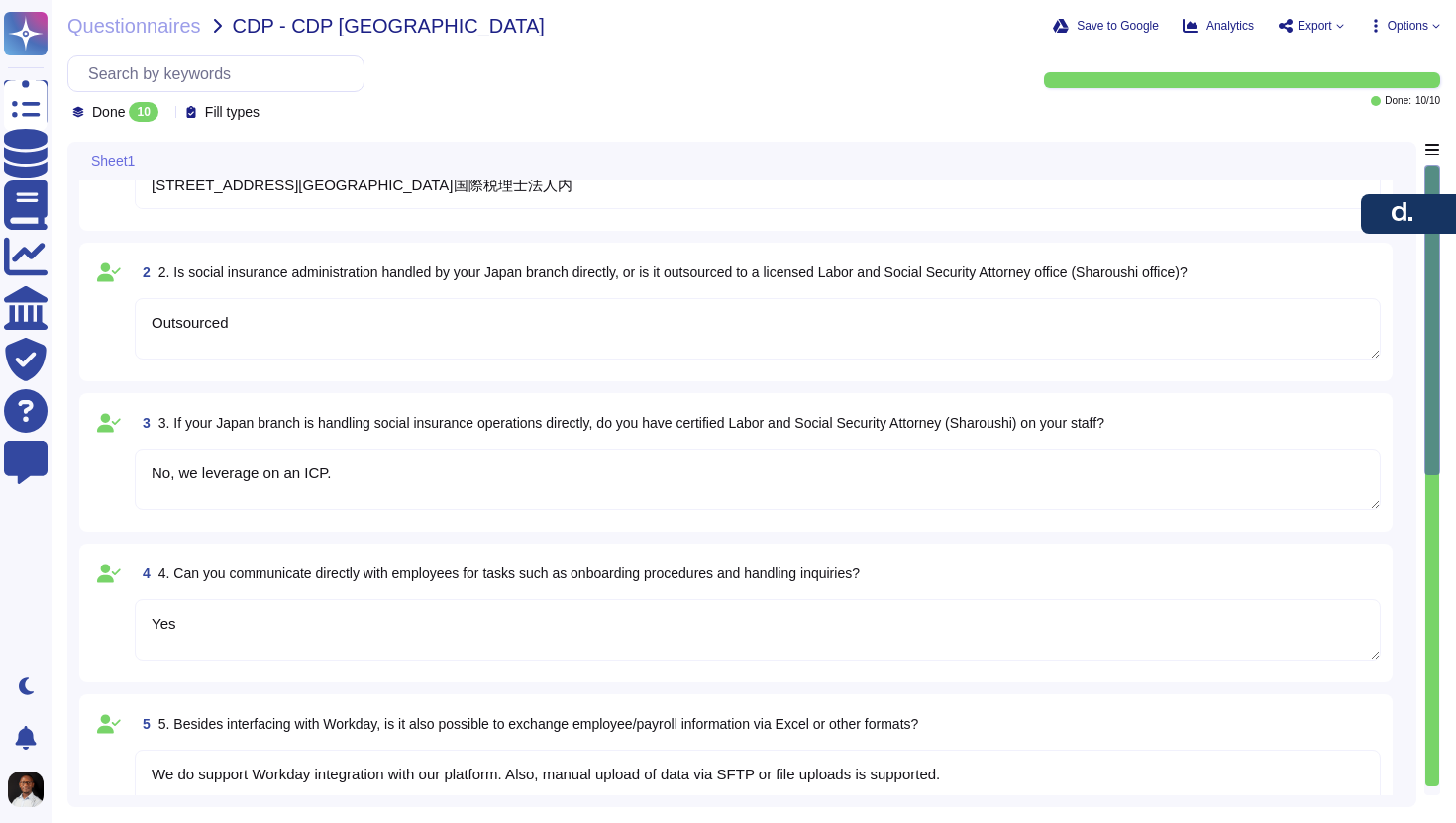 scroll, scrollTop: 0, scrollLeft: 0, axis: both 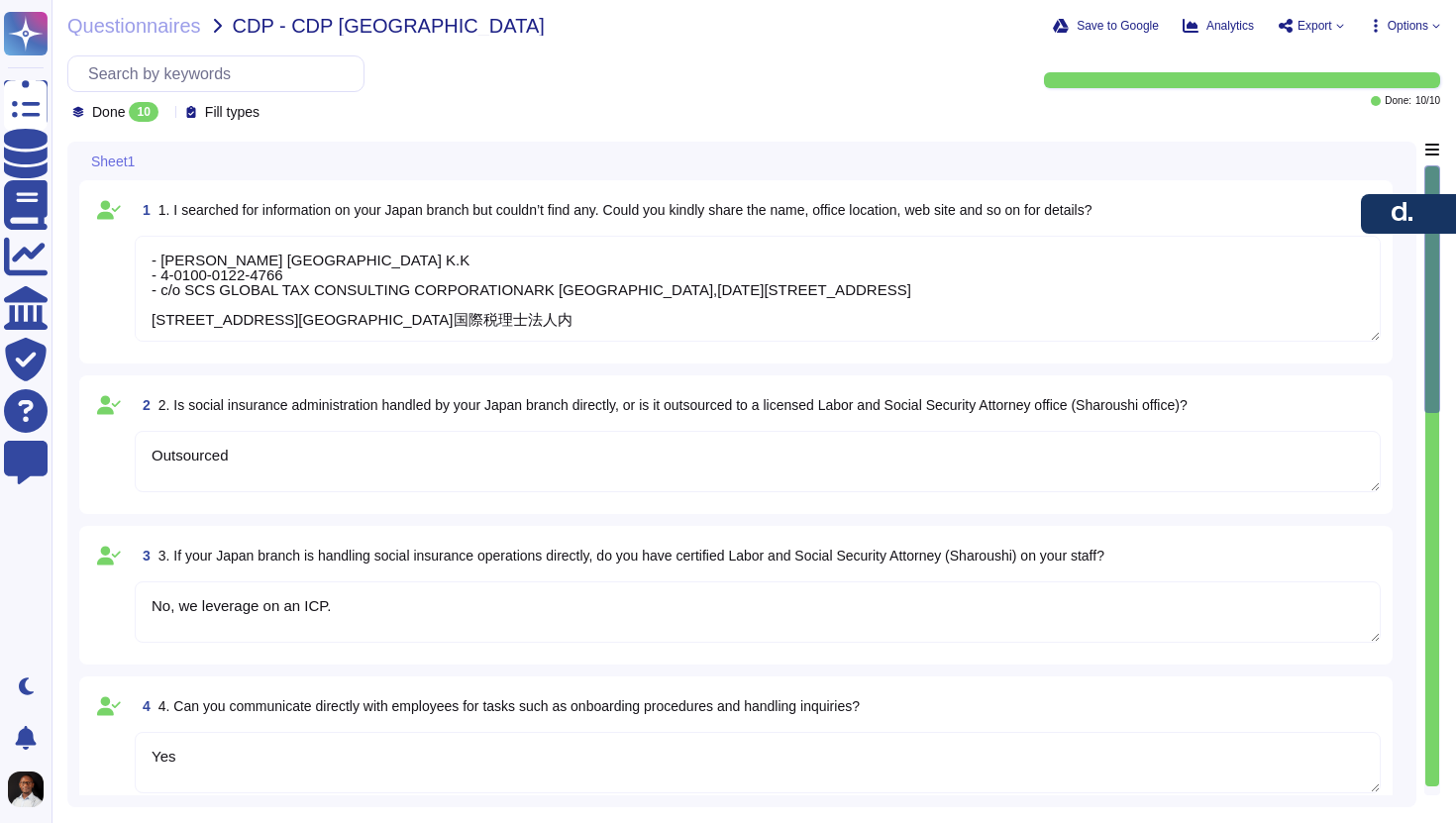 type on "Yes" 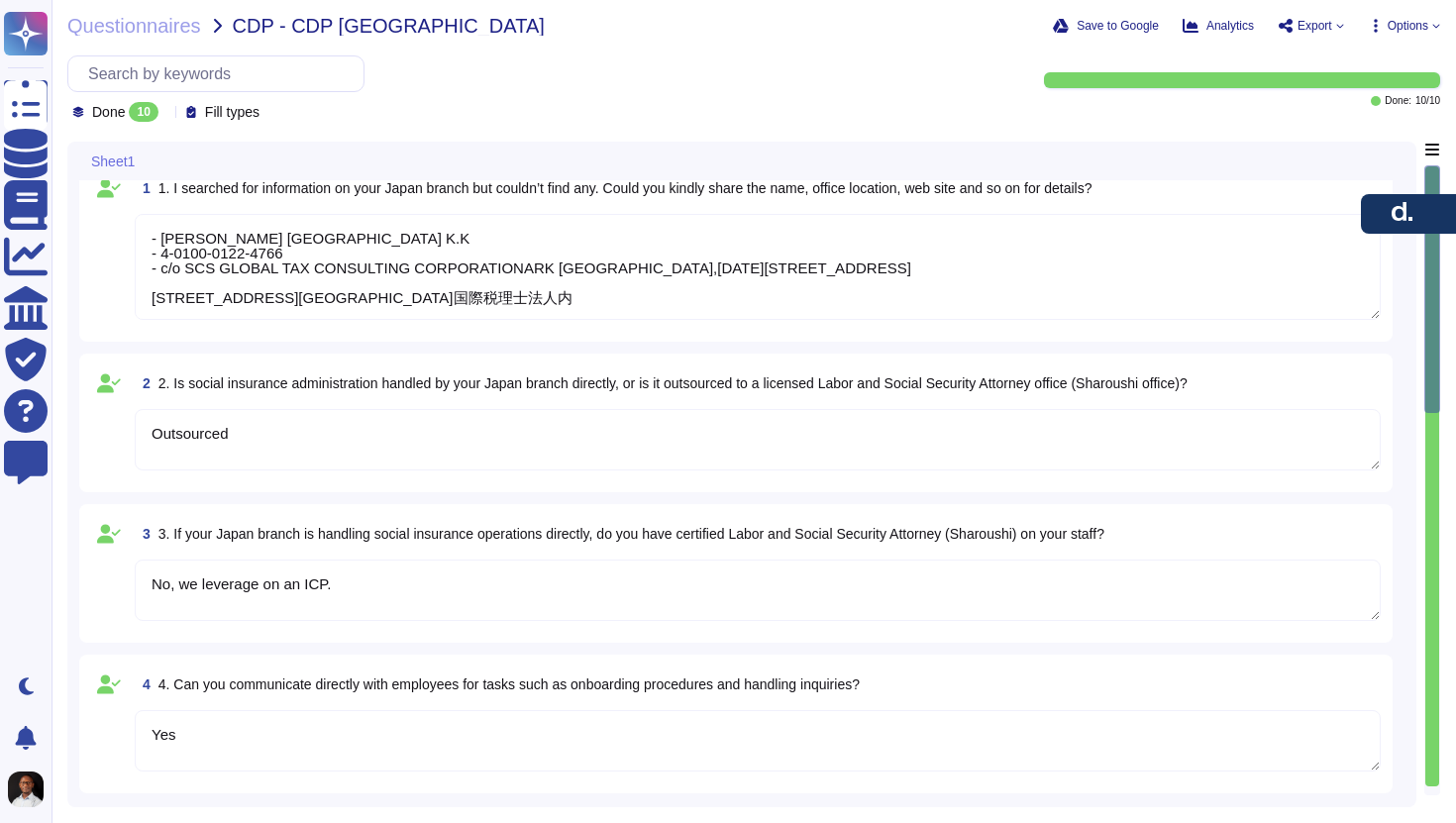 scroll, scrollTop: 0, scrollLeft: 0, axis: both 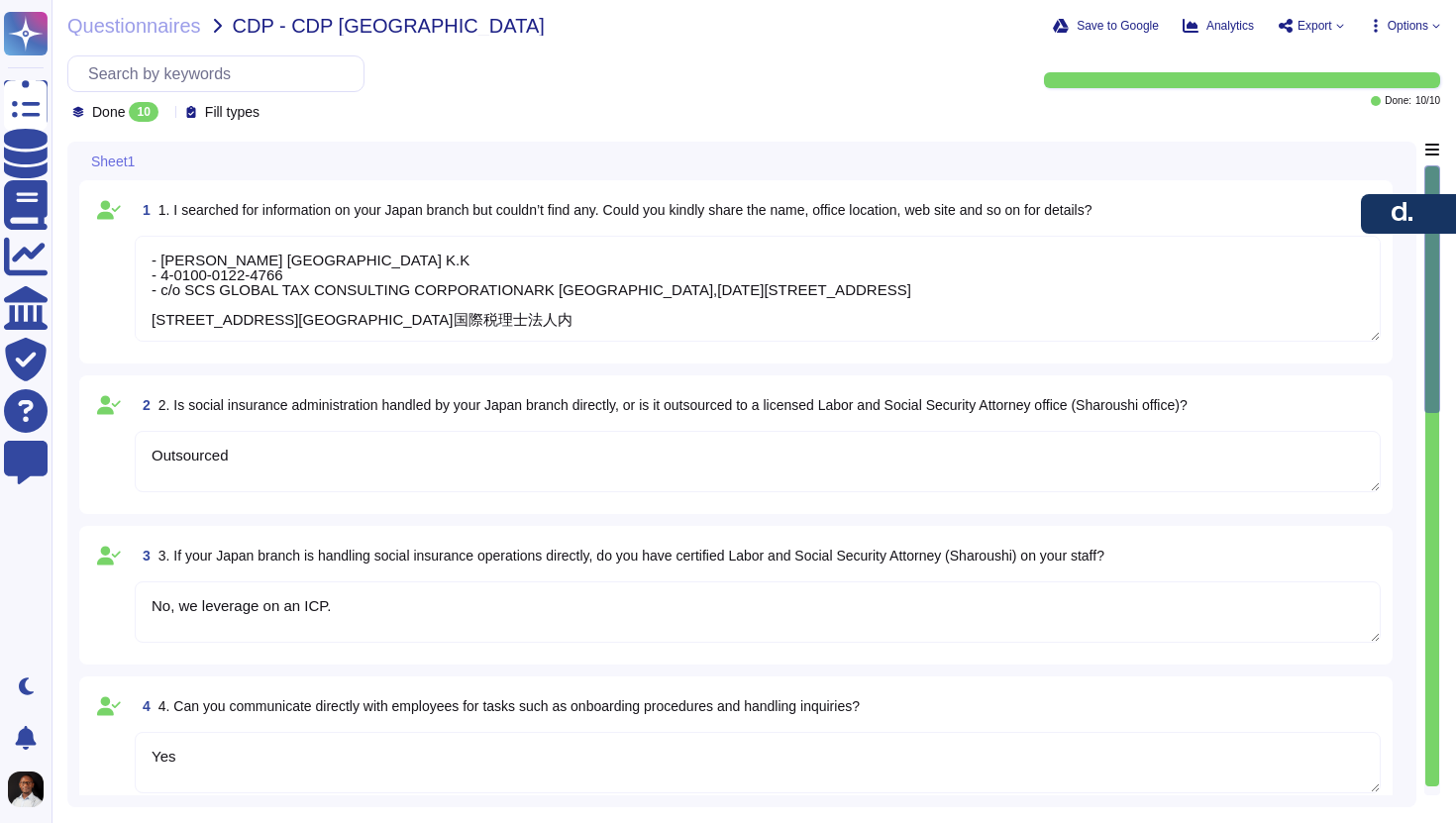click on "Done 10 Fill types" at bounding box center [517, 88] 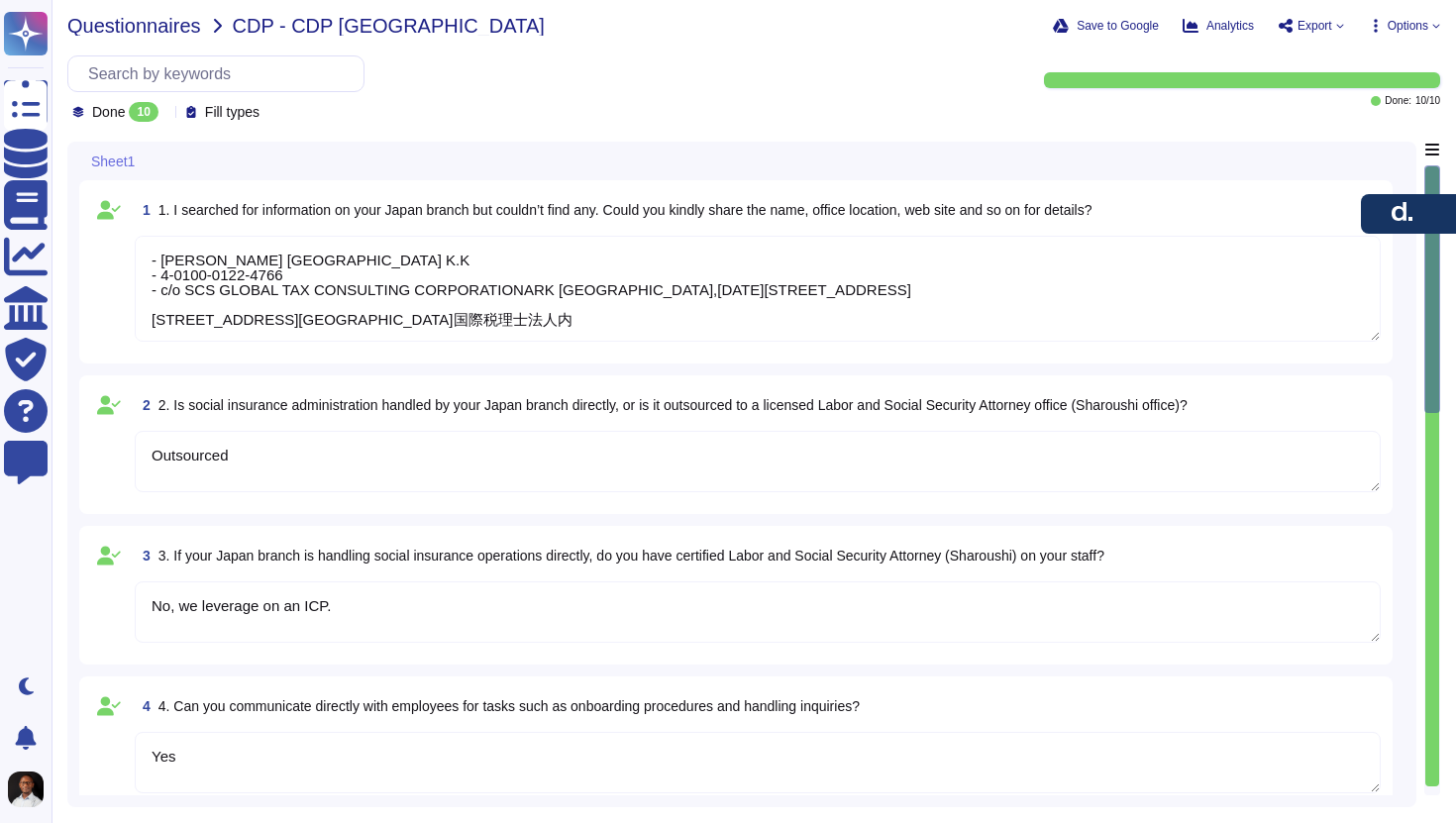 click on "Questionnaires" at bounding box center (134, 26) 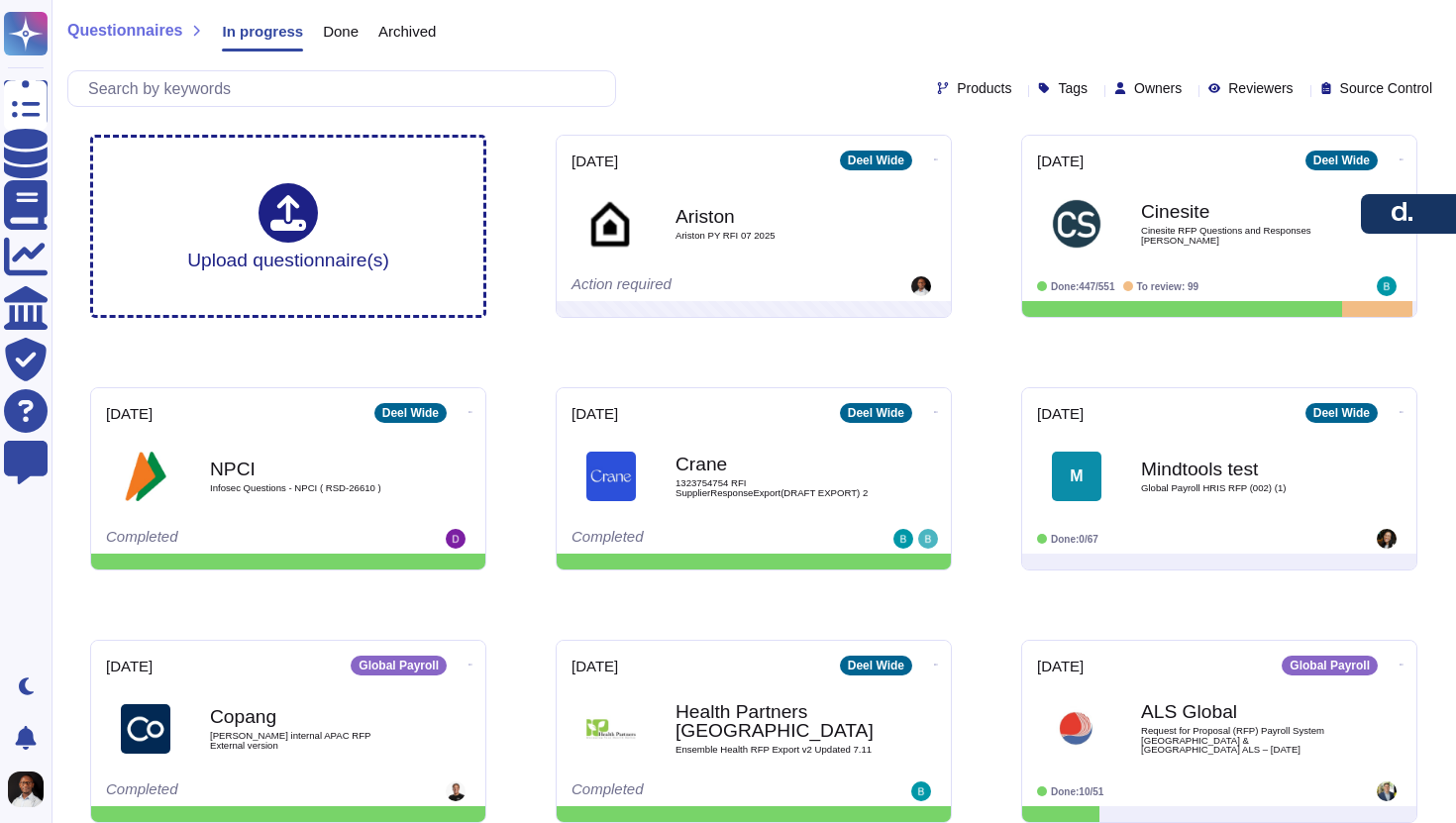click on "Done" at bounding box center (341, 31) 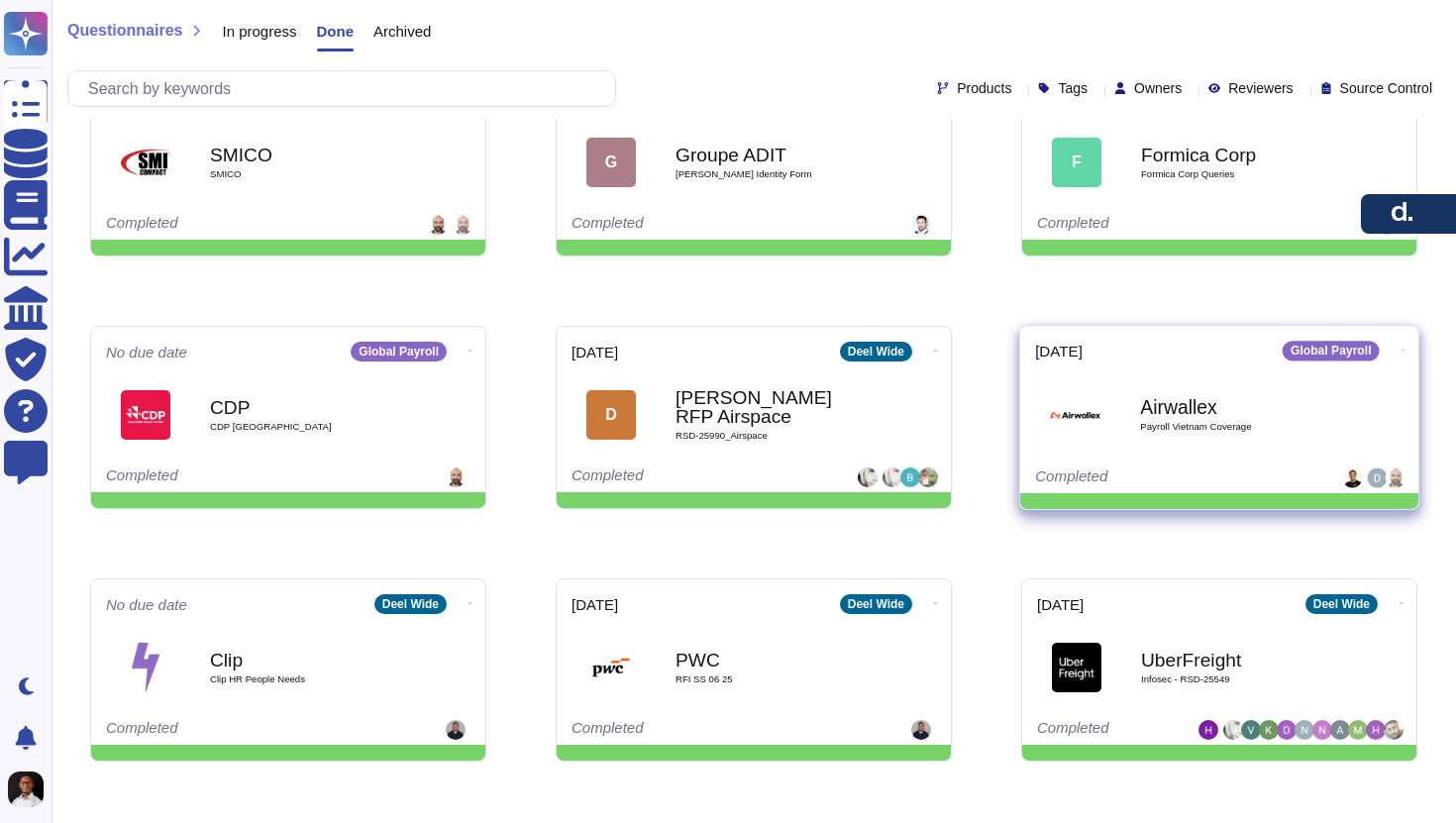 scroll, scrollTop: 825, scrollLeft: 0, axis: vertical 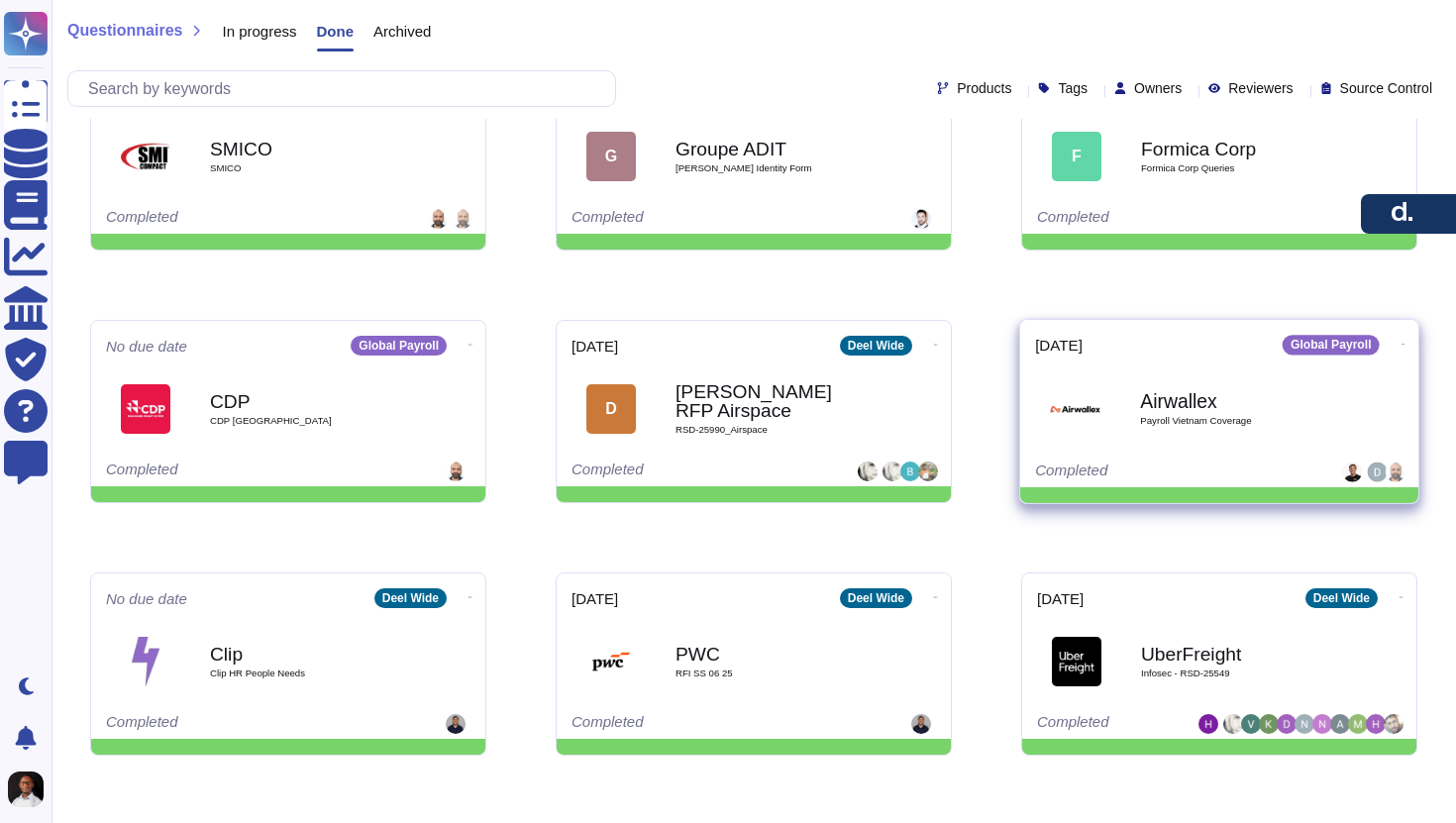 click 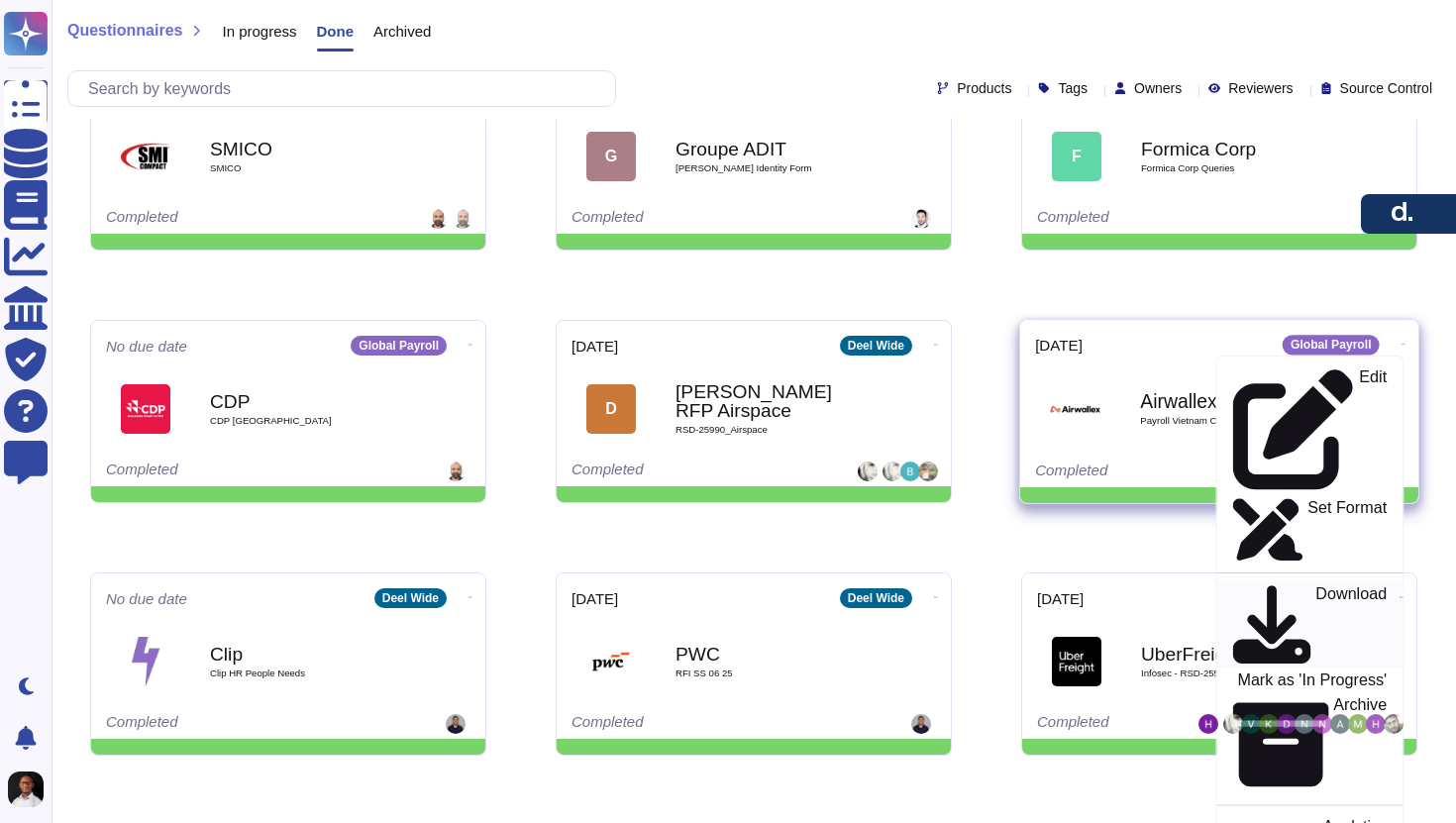 click on "Download" at bounding box center [1351, 625] 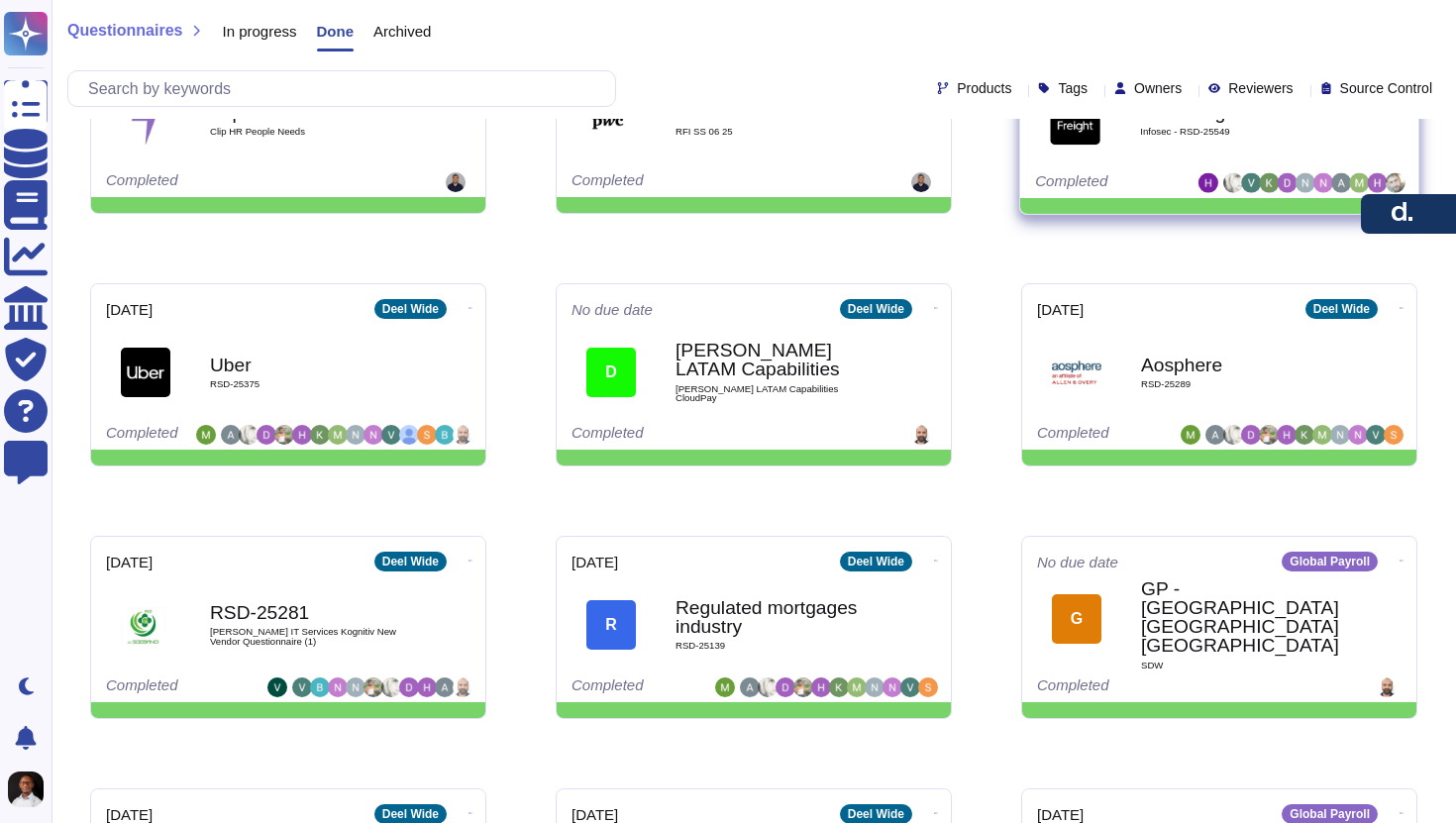 scroll, scrollTop: 1373, scrollLeft: 0, axis: vertical 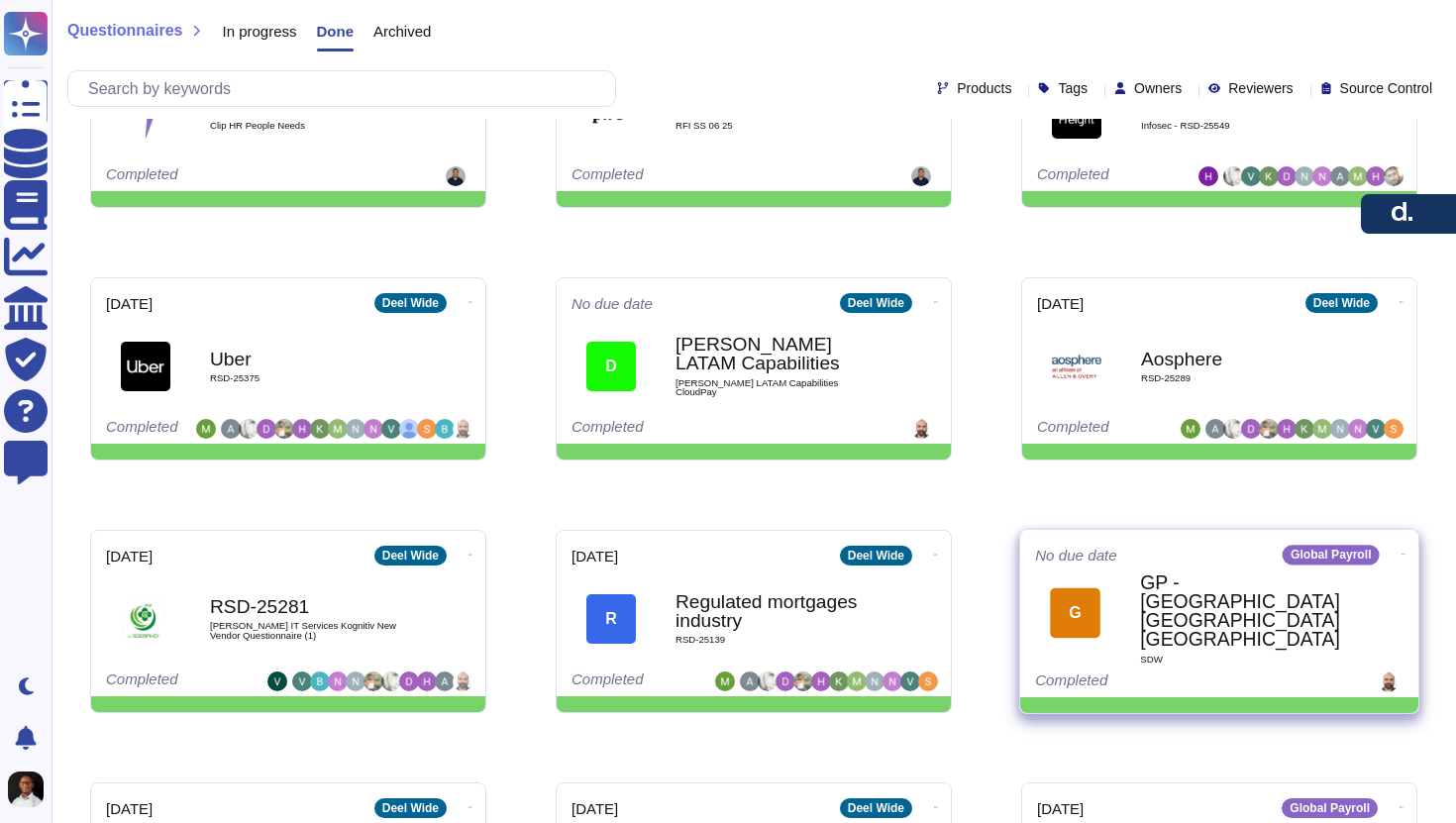 click 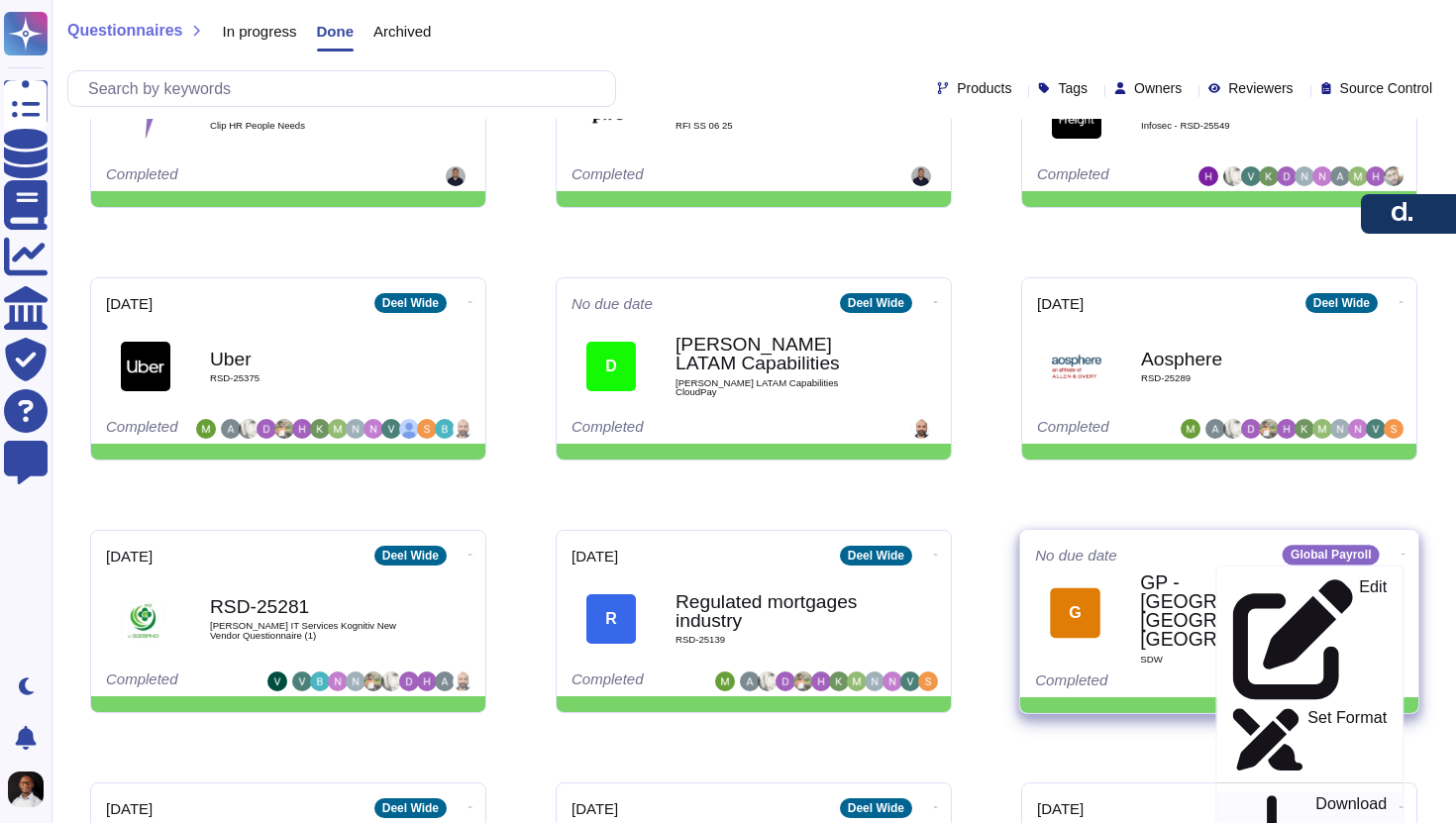 click on "Download" at bounding box center (1309, 834) 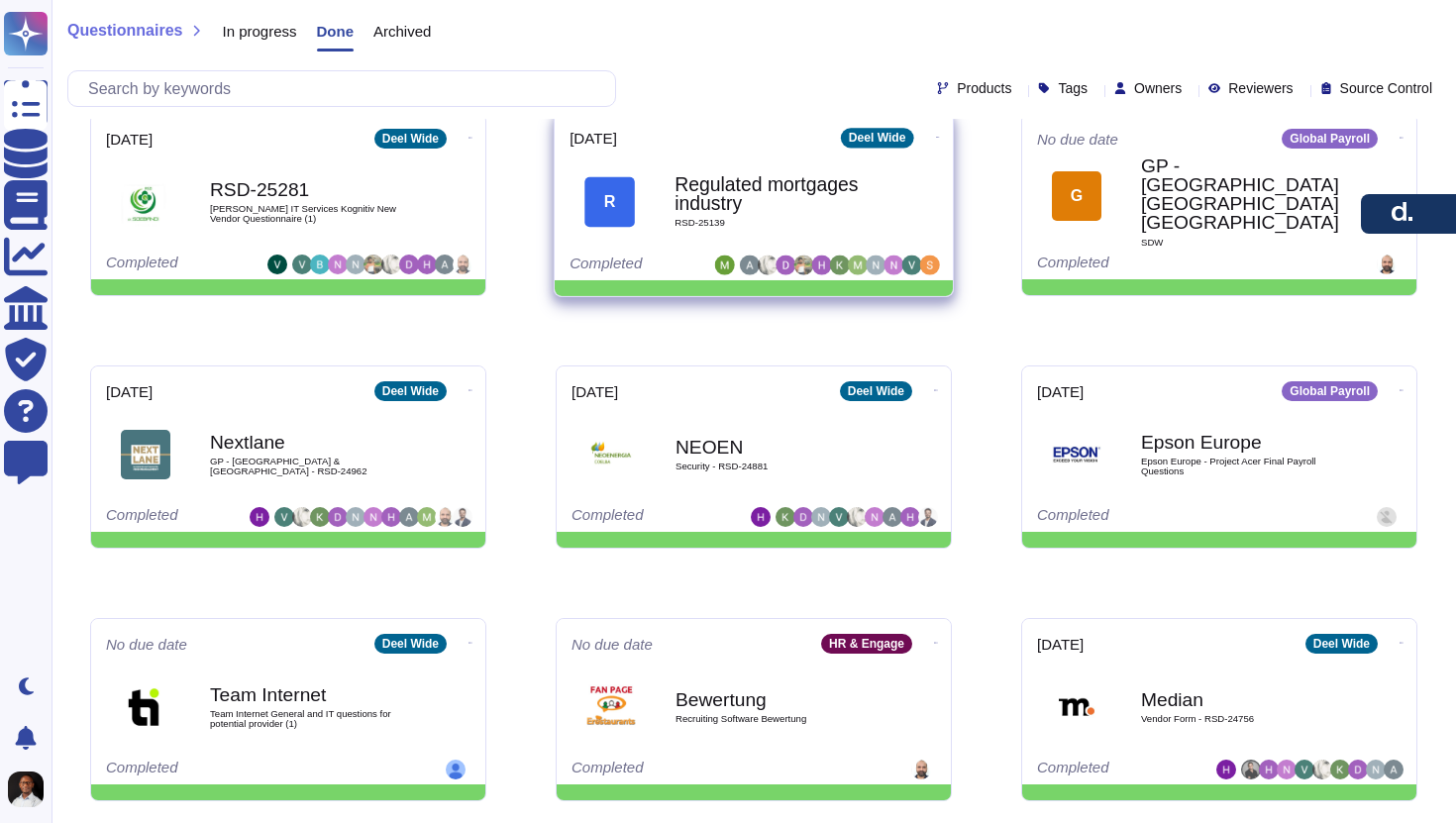 scroll, scrollTop: 1792, scrollLeft: 0, axis: vertical 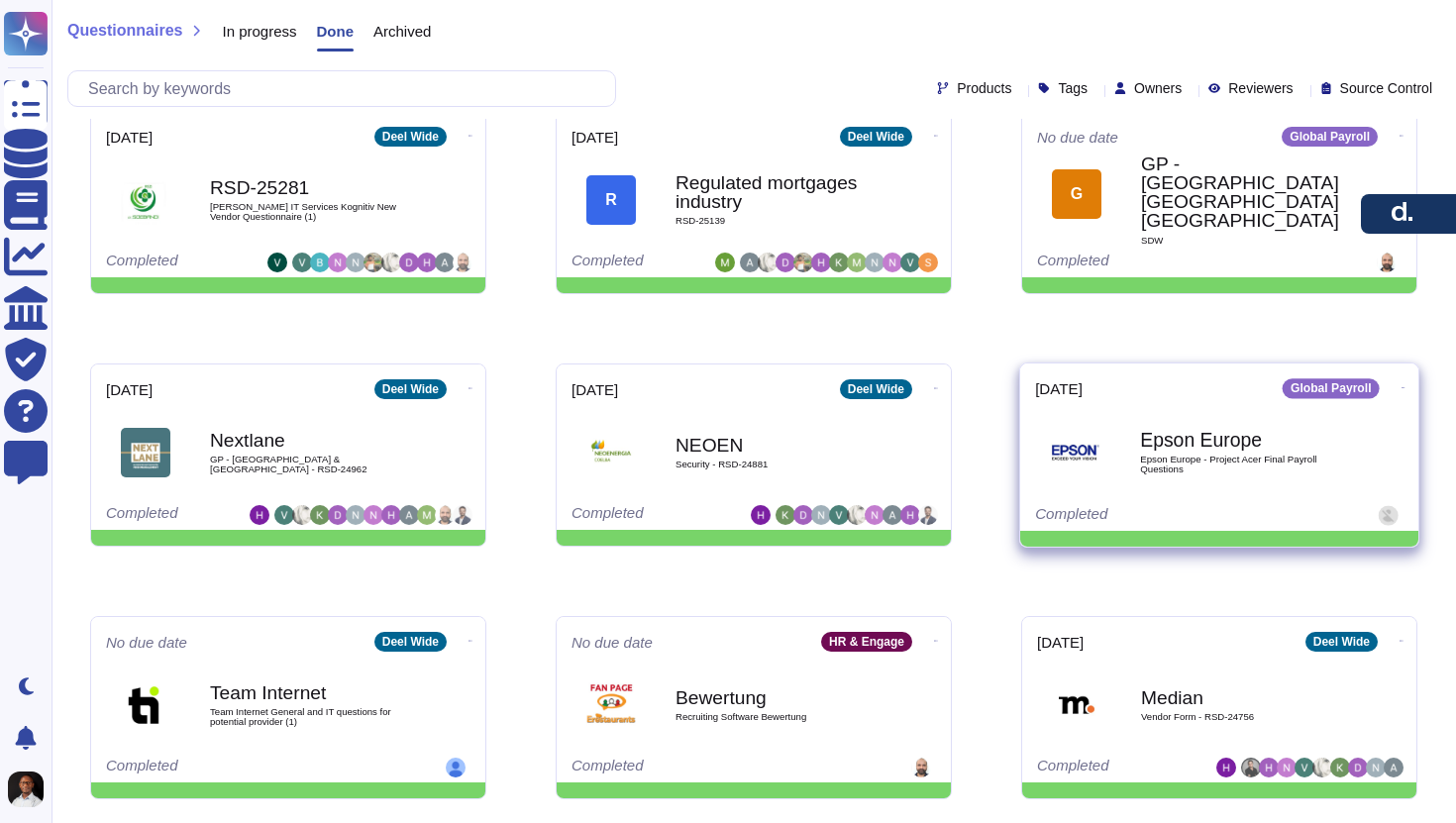 click at bounding box center [470, -1634] 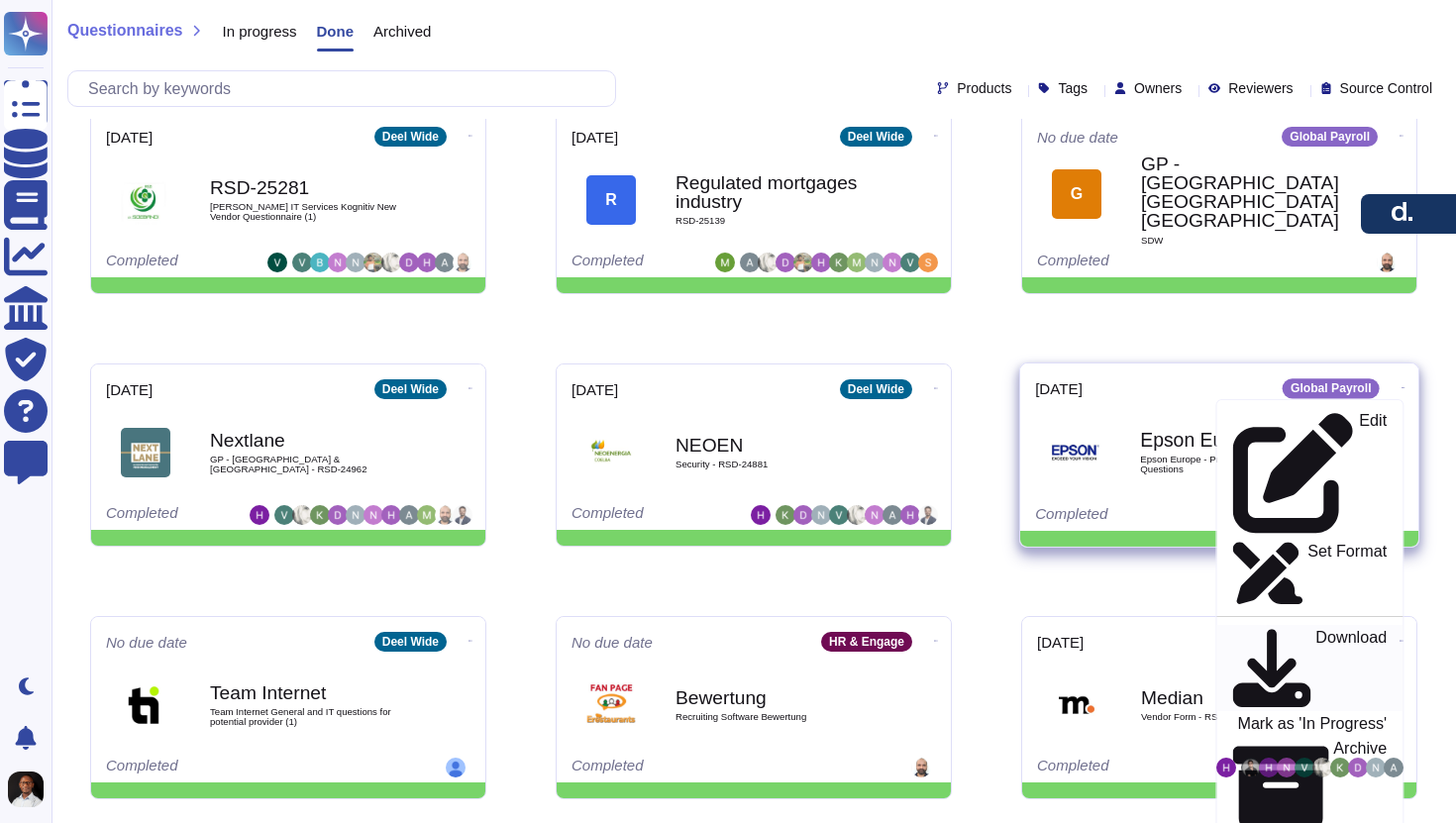 click on "Download" at bounding box center (1351, 669) 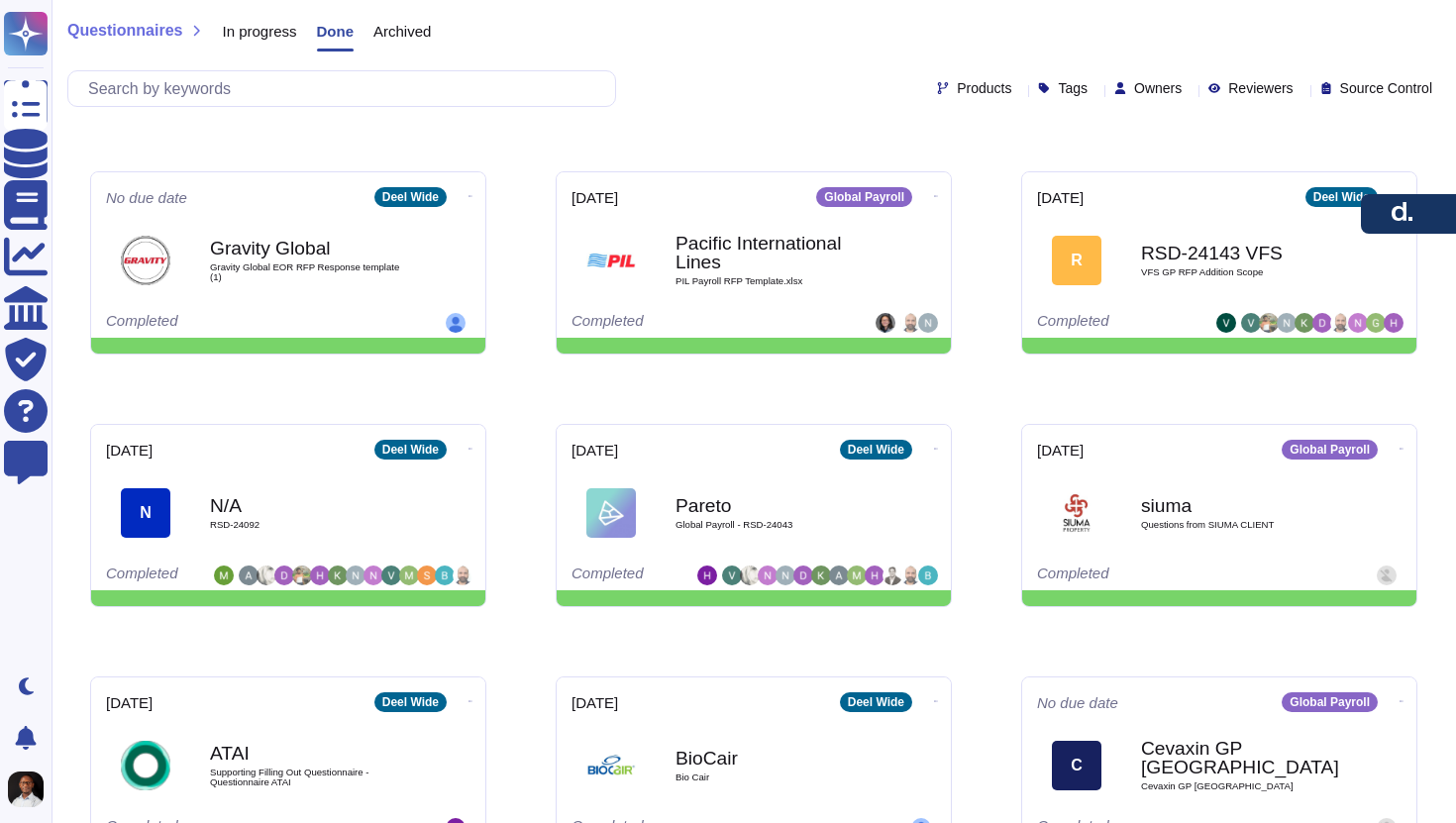 scroll, scrollTop: 2747, scrollLeft: 0, axis: vertical 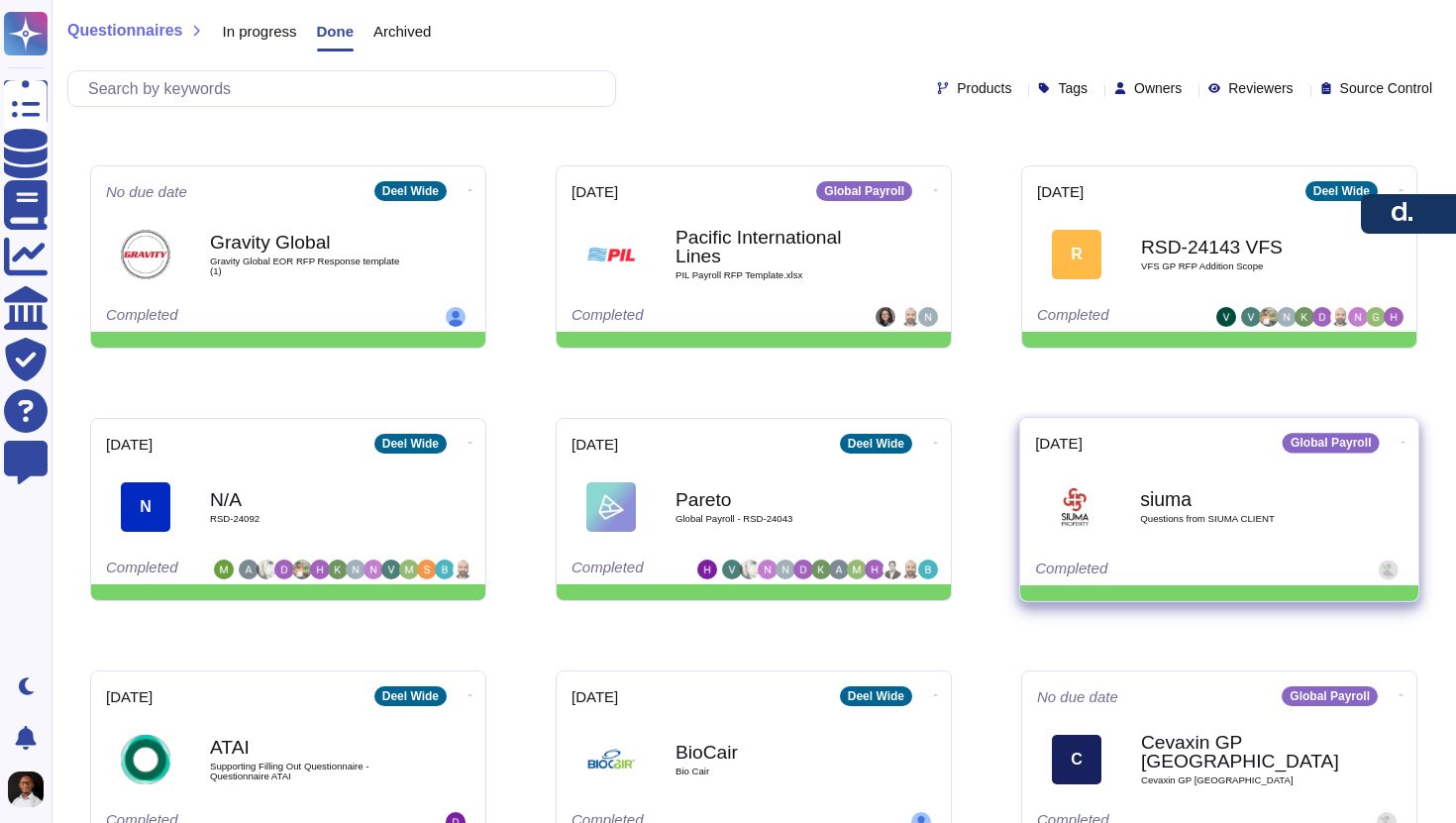 click 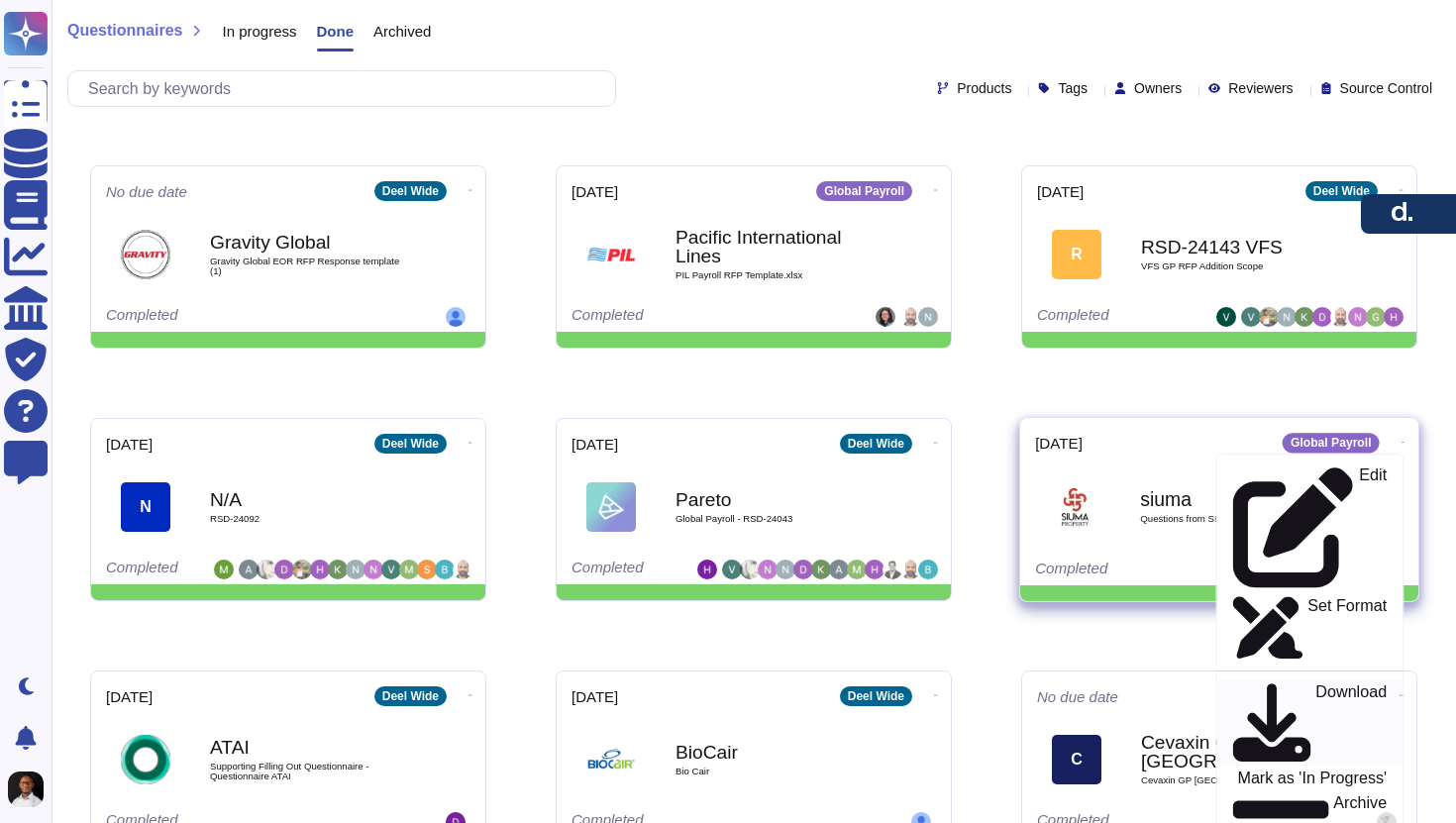click on "Download" at bounding box center [1351, 723] 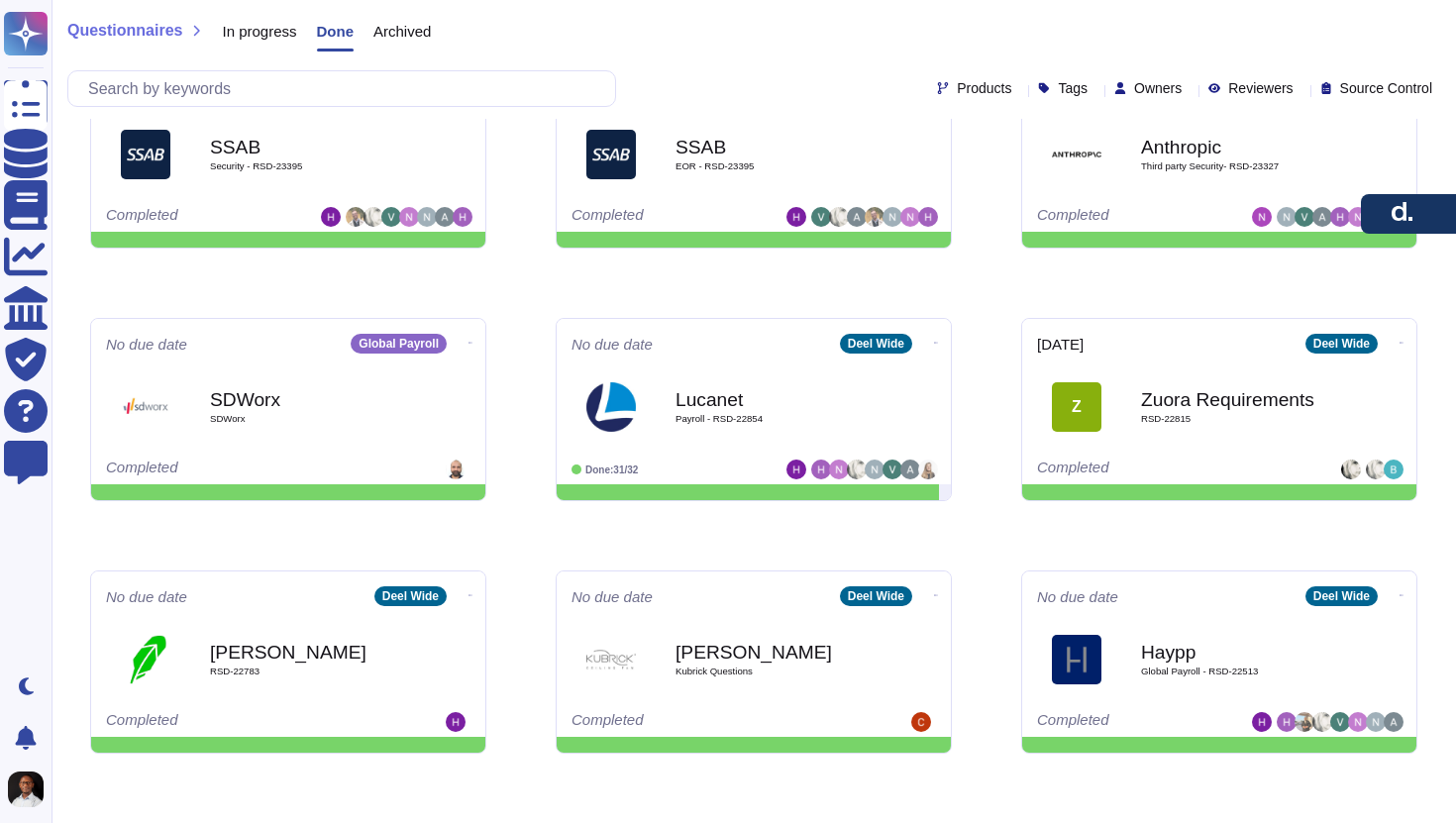 scroll, scrollTop: 4113, scrollLeft: 0, axis: vertical 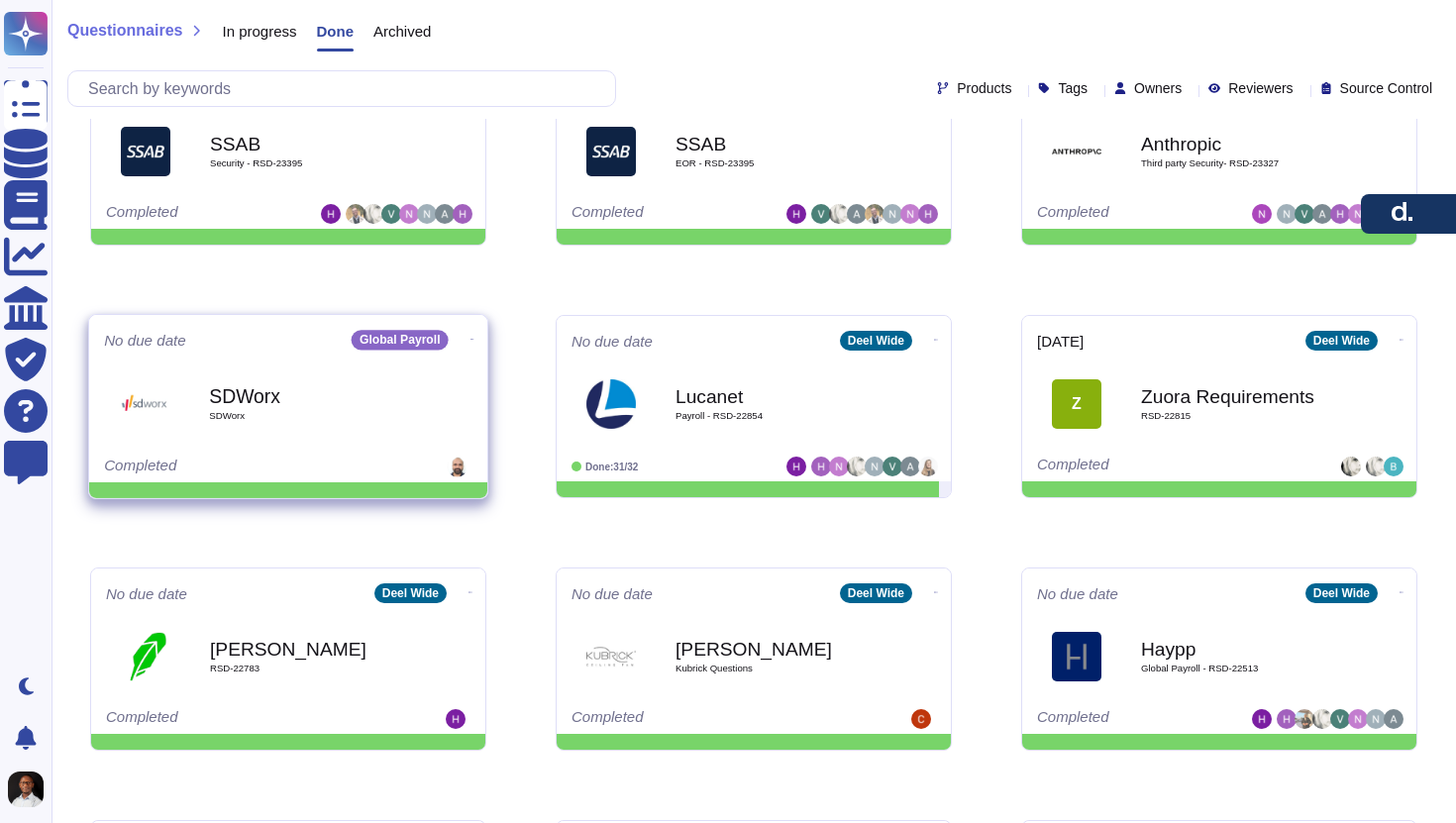 click 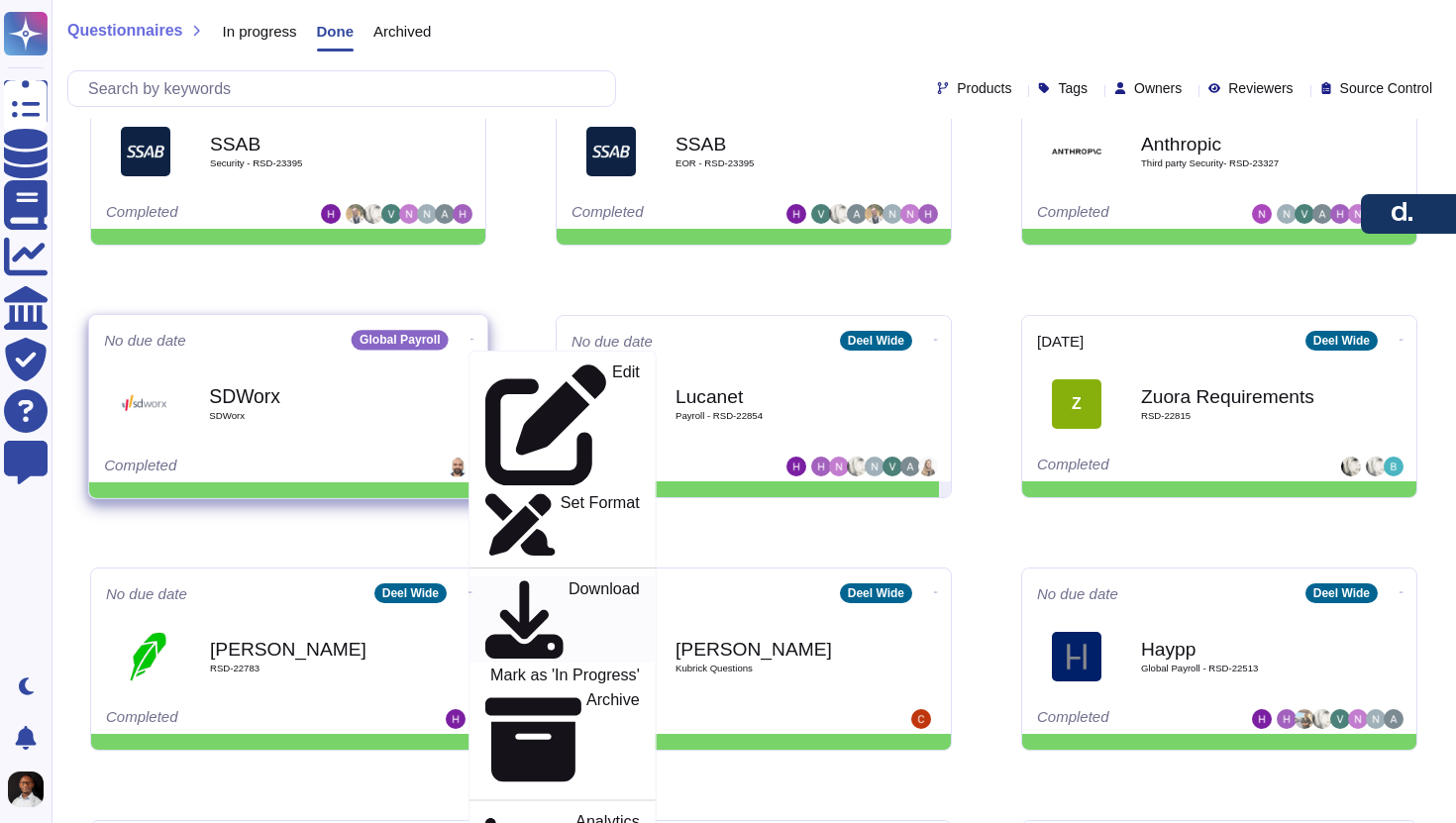 click on "Download" at bounding box center [604, 620] 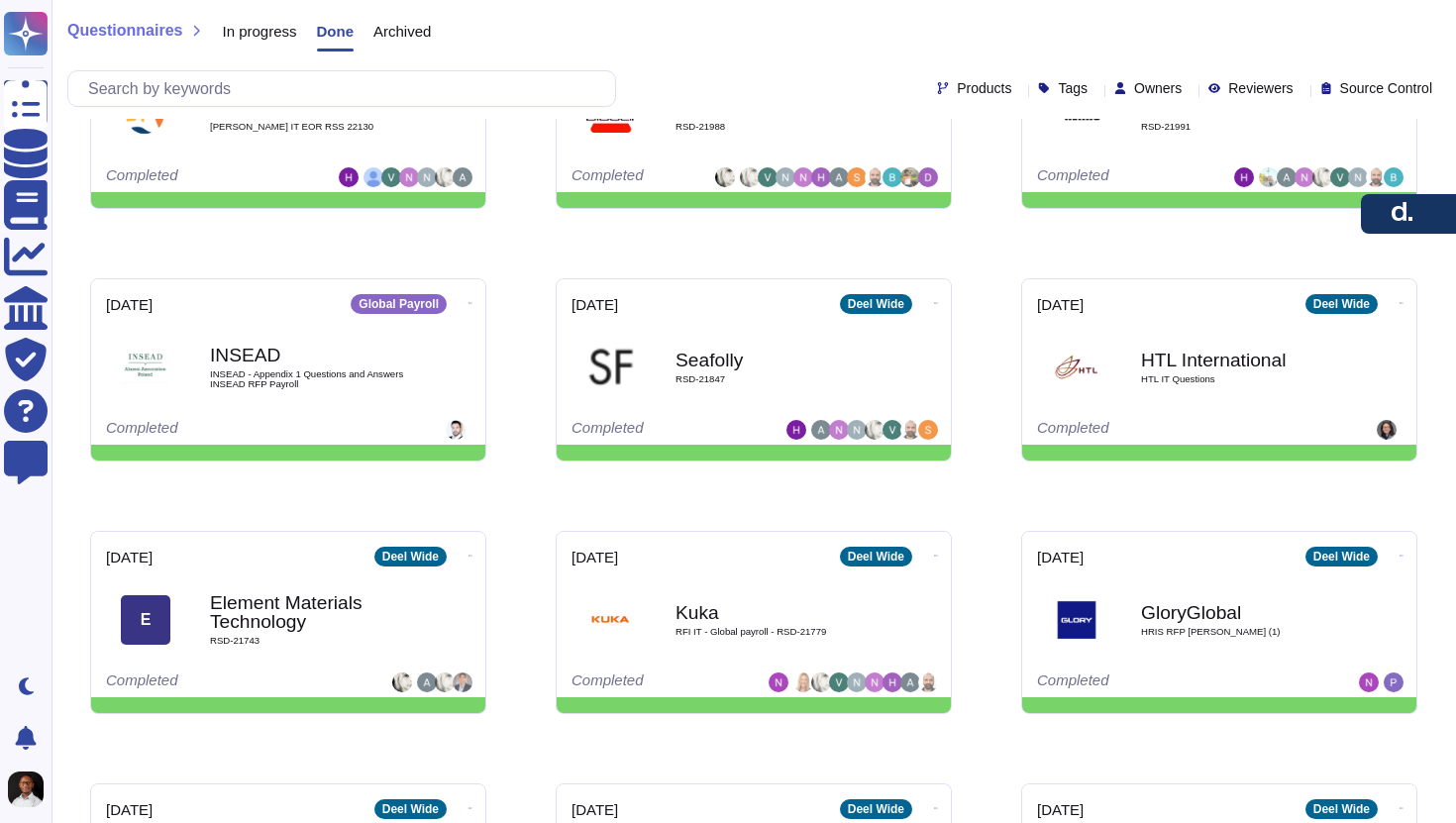 scroll, scrollTop: 5417, scrollLeft: 0, axis: vertical 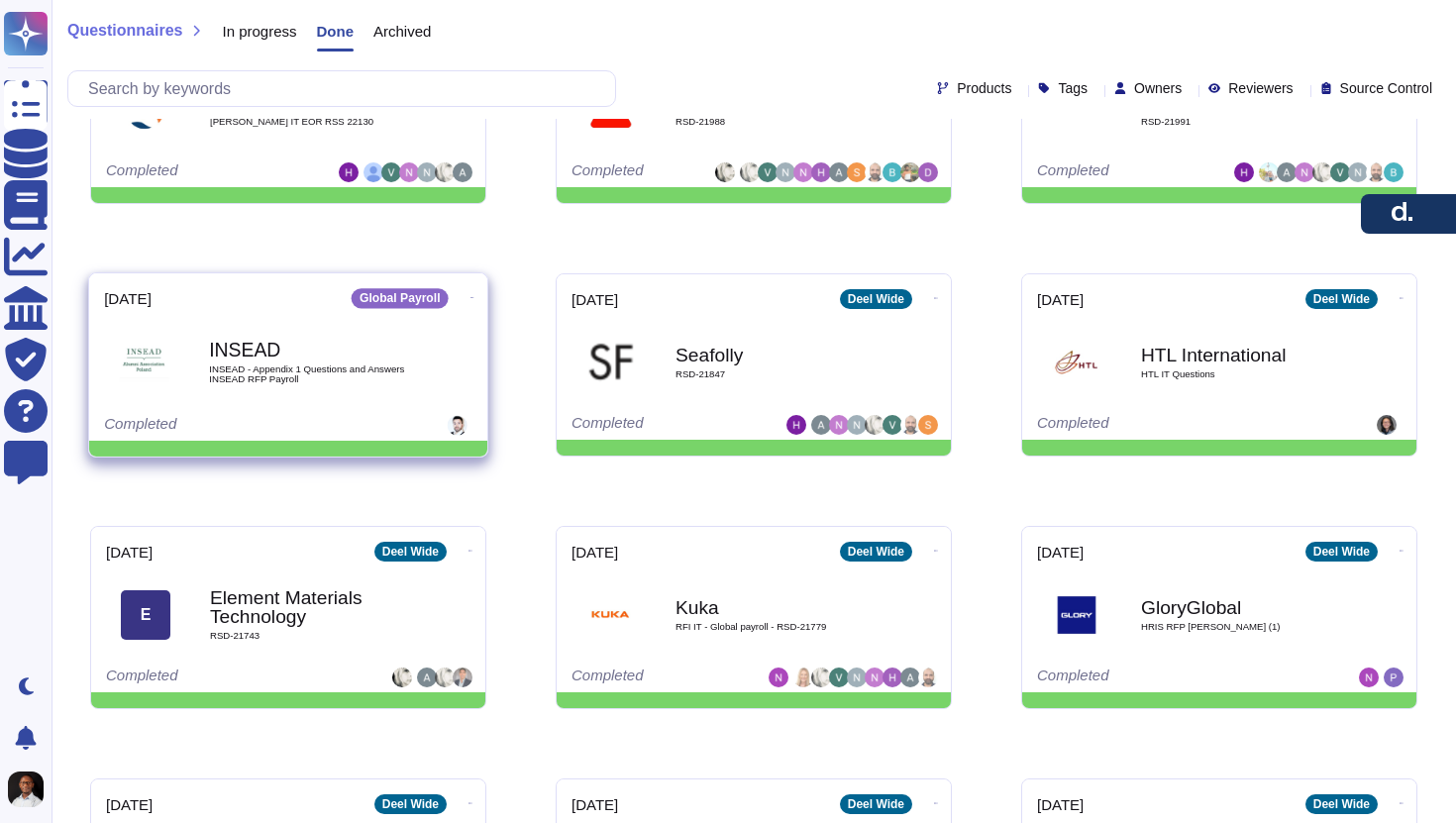 click 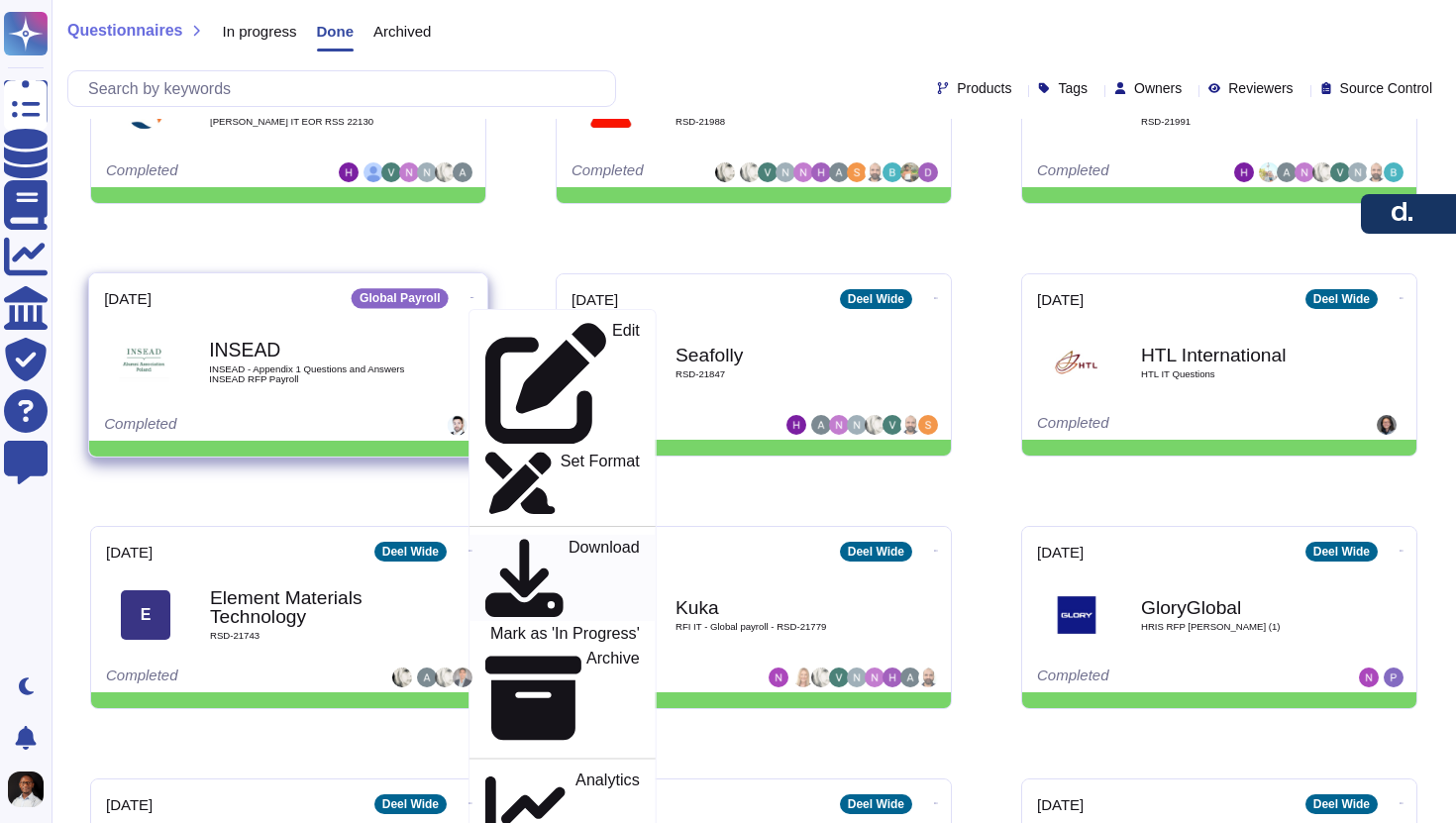 click on "Download" at bounding box center [604, 578] 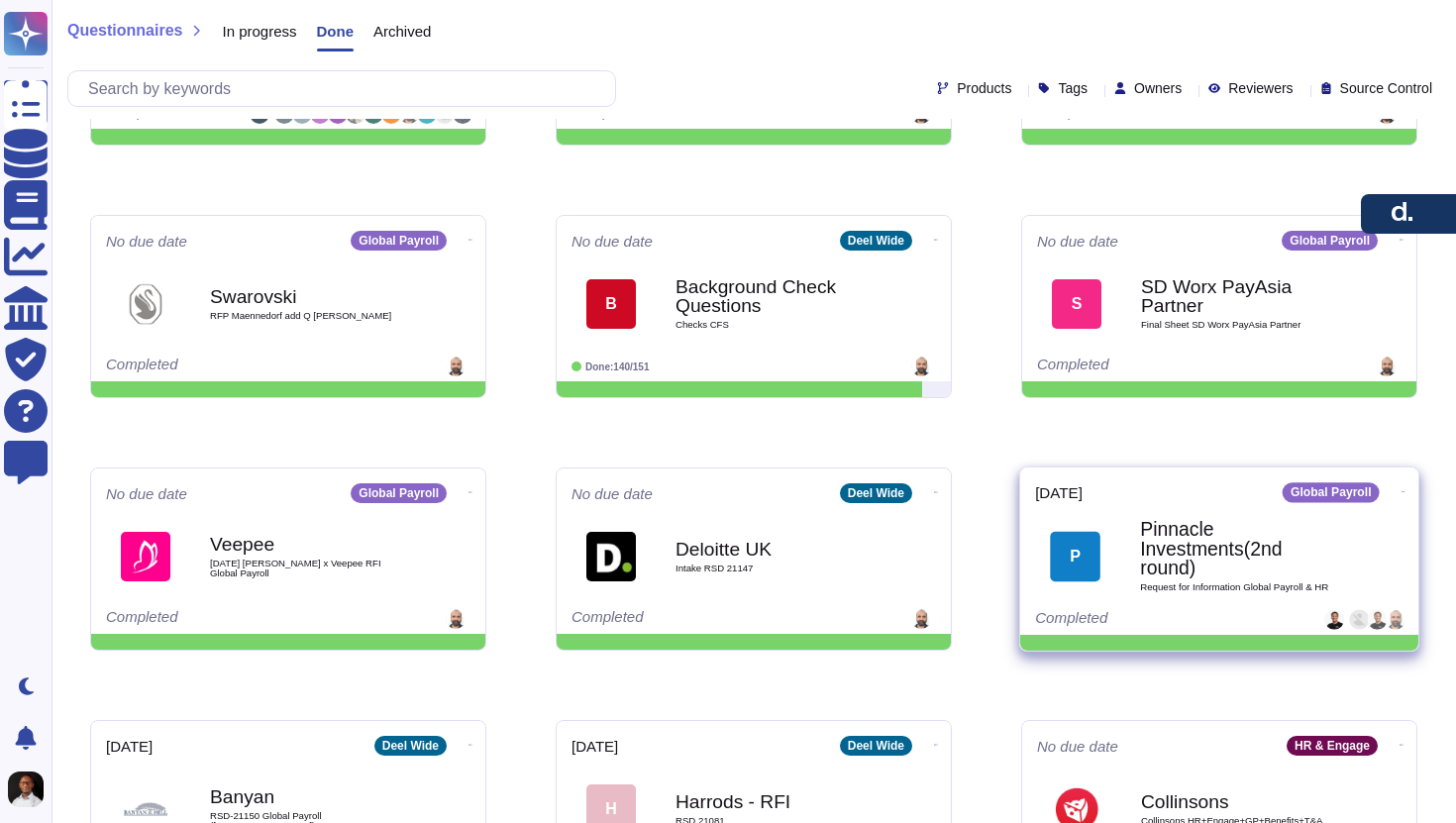scroll, scrollTop: 6746, scrollLeft: 0, axis: vertical 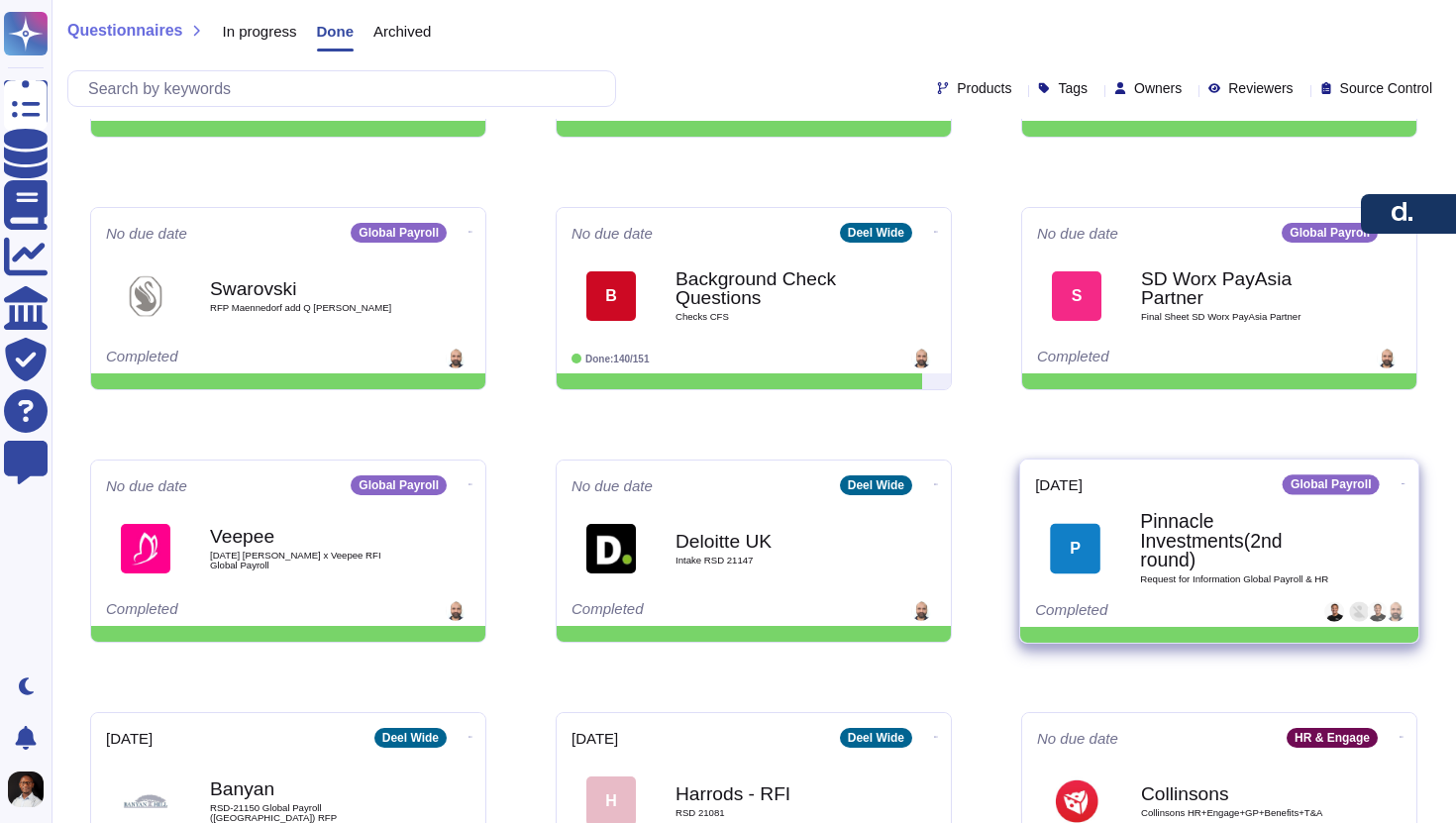 click 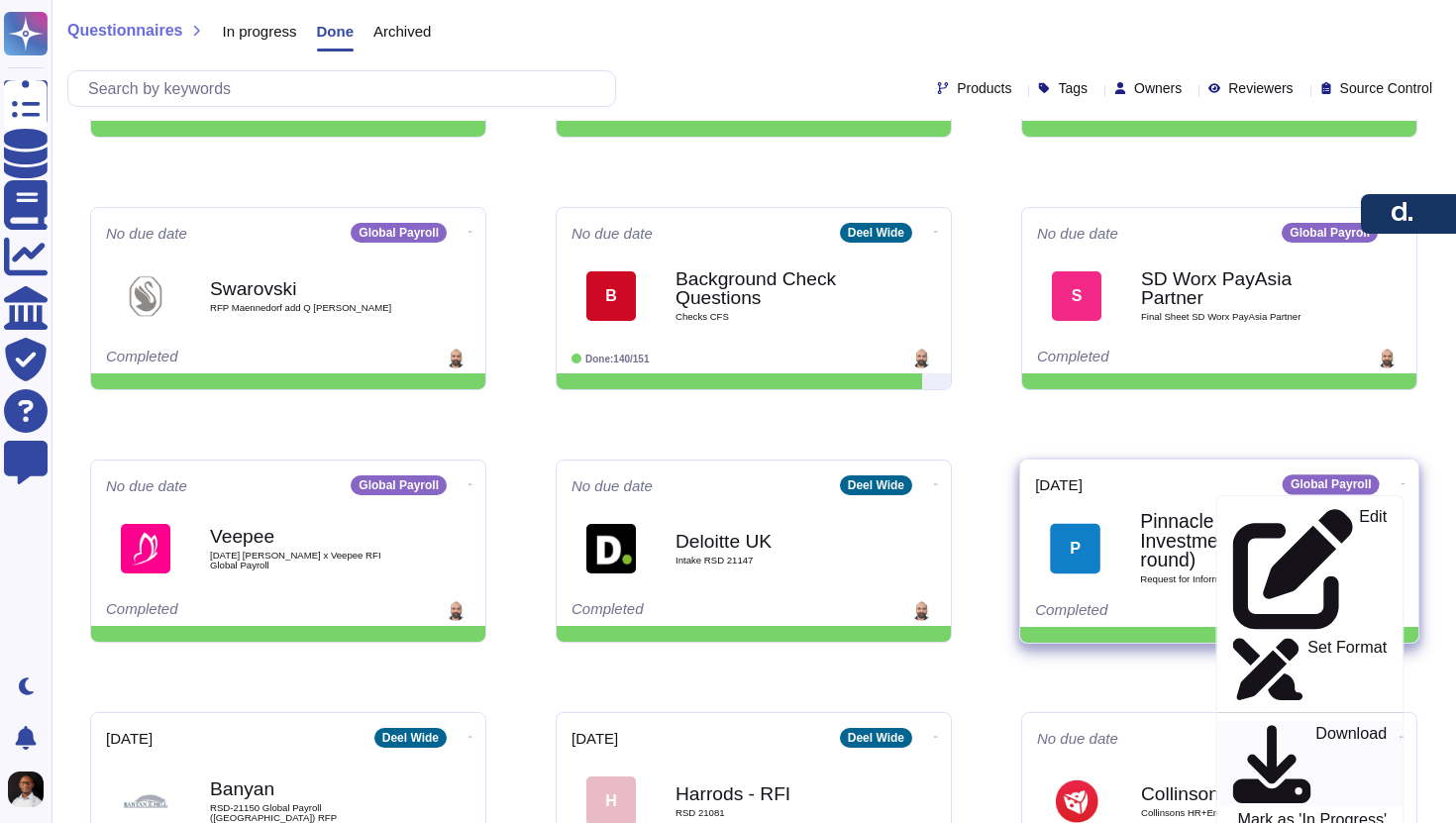 click on "Download" at bounding box center (1351, 765) 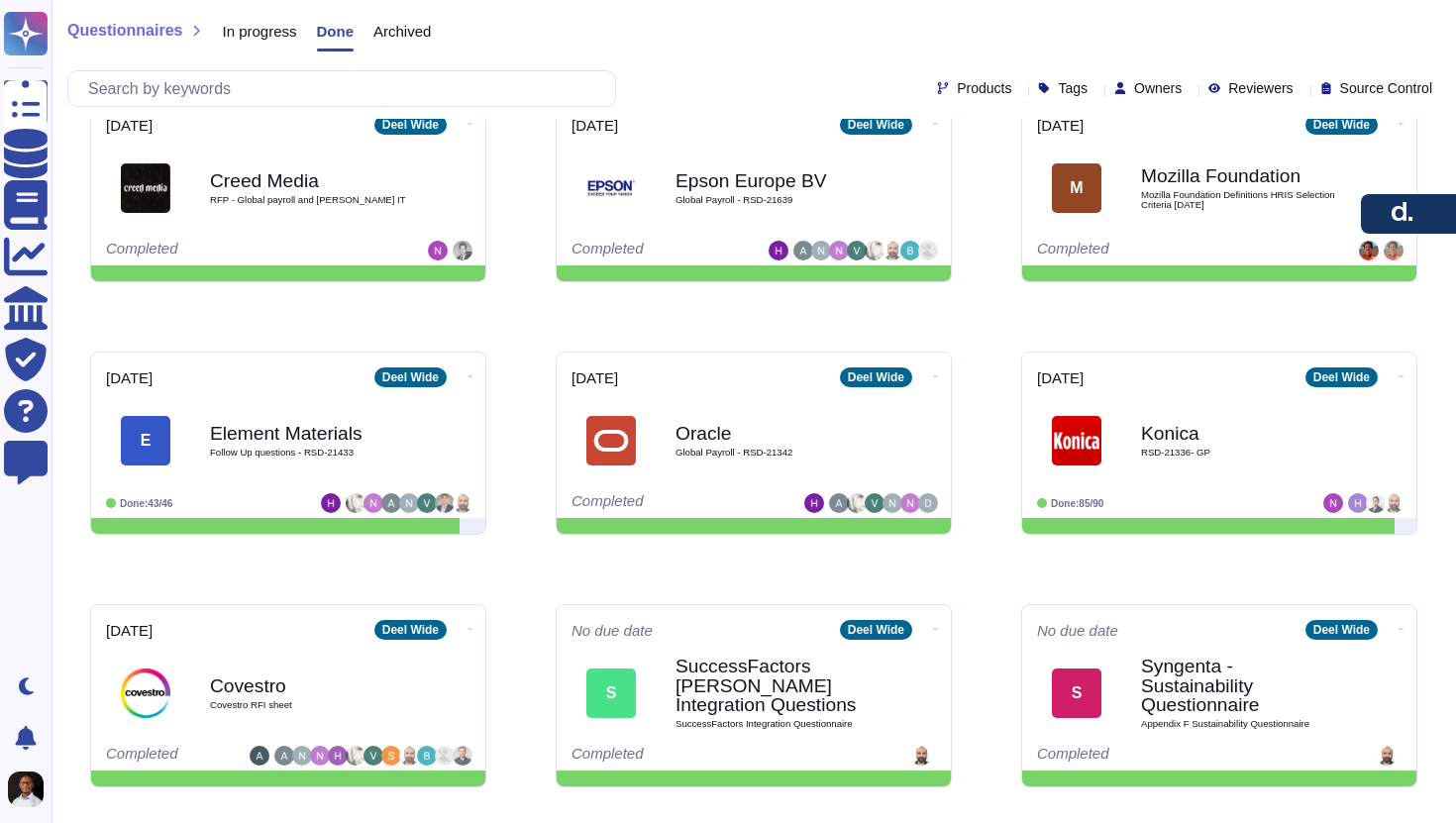 scroll, scrollTop: 6095, scrollLeft: 0, axis: vertical 